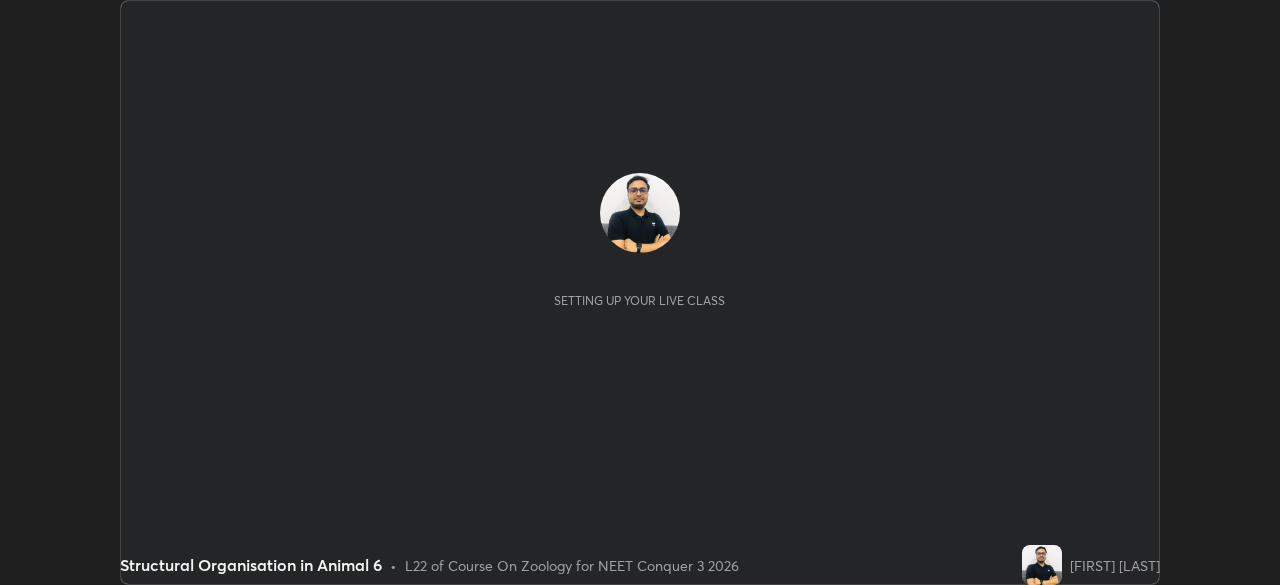 scroll, scrollTop: 0, scrollLeft: 0, axis: both 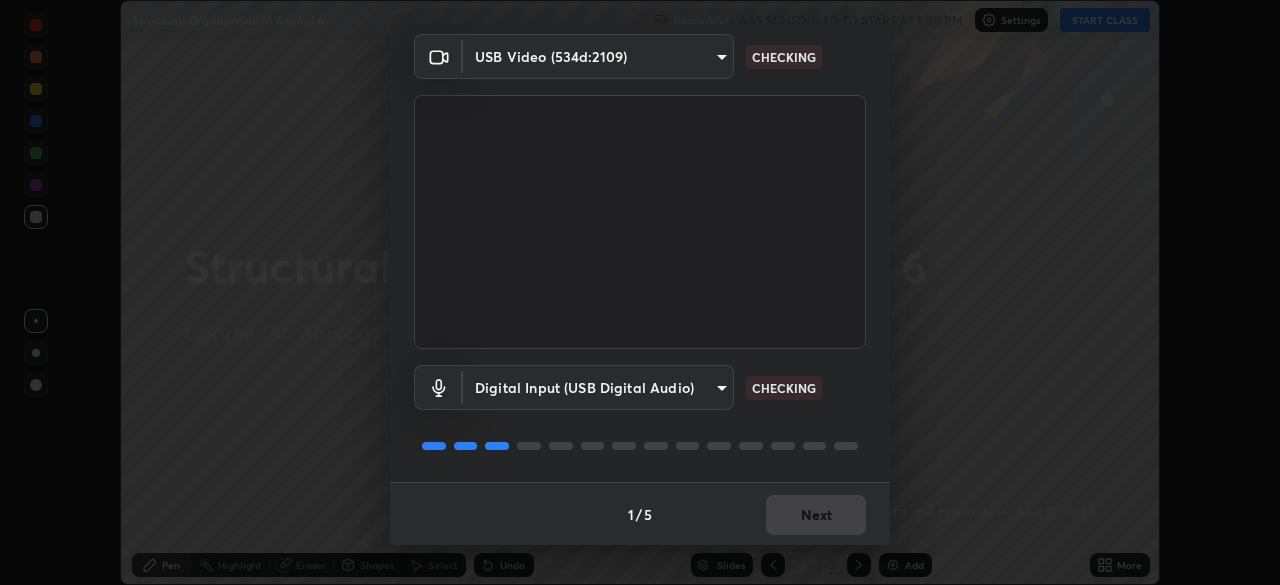 click on "1 / 5 Next" at bounding box center [640, 514] 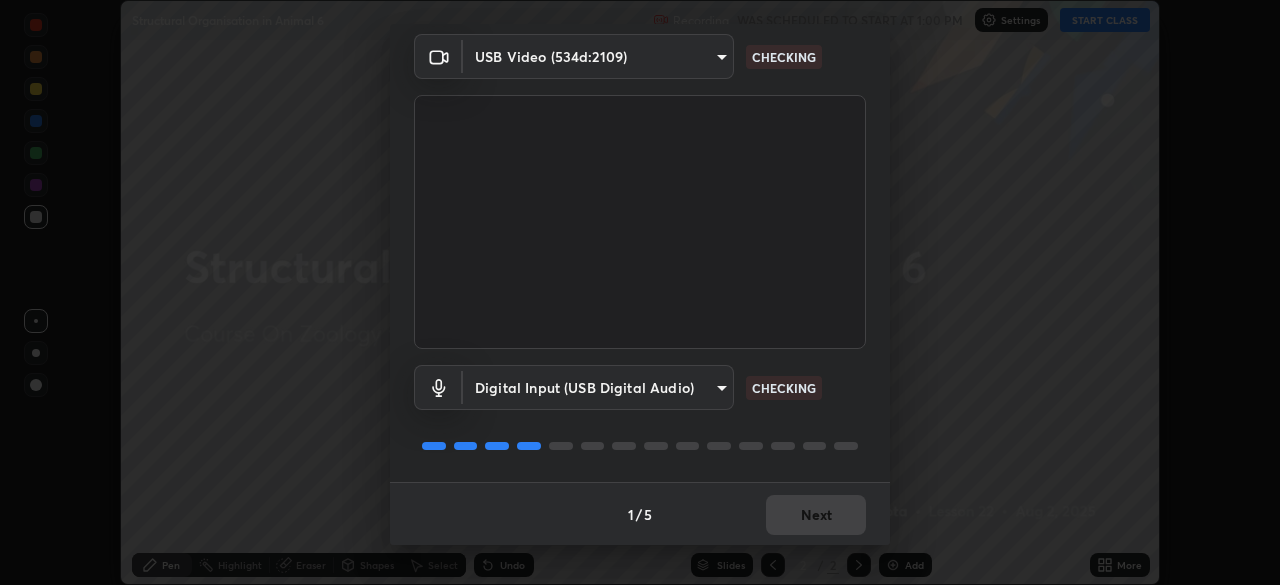 click on "1 / 5 Next" at bounding box center [640, 514] 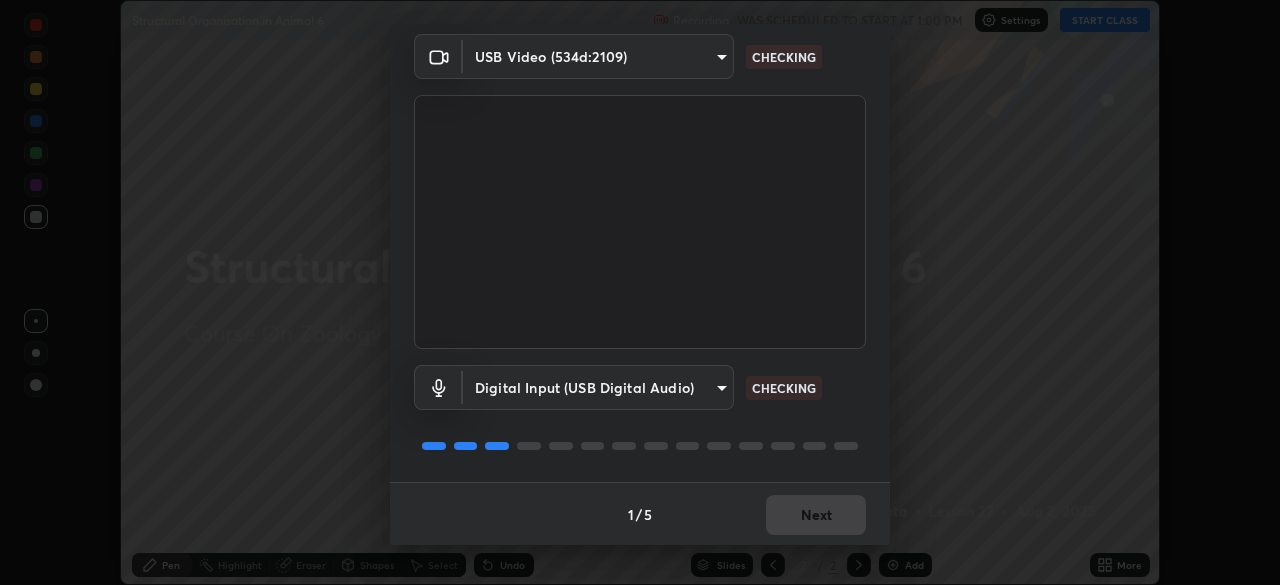 click on "1 / 5 Next" at bounding box center (640, 514) 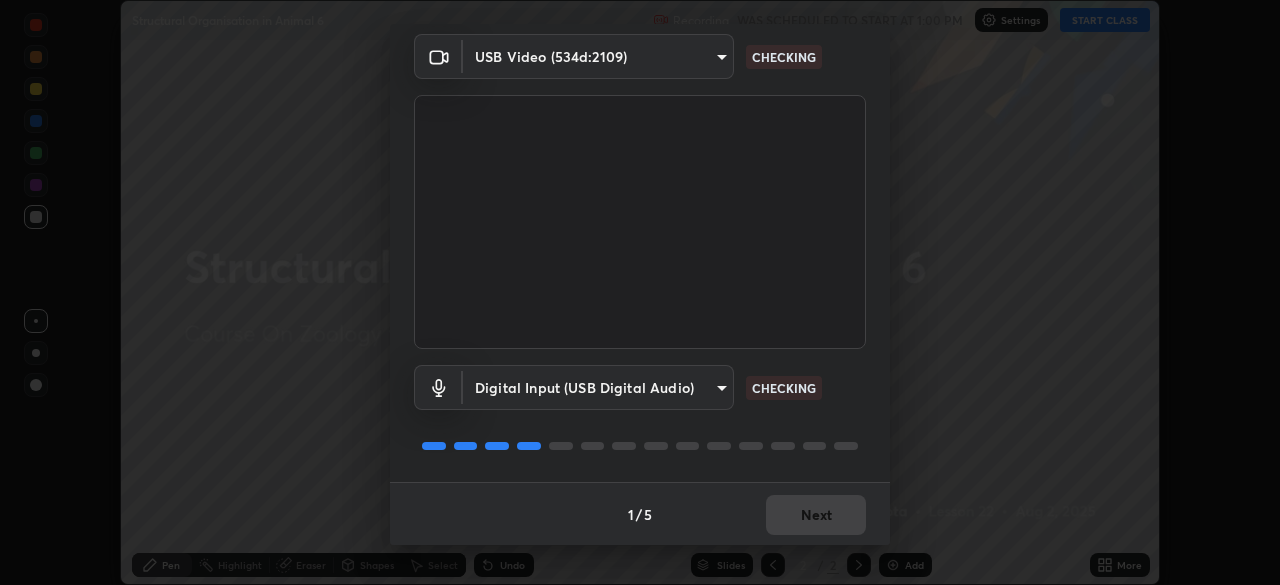 click on "1 / 5 Next" at bounding box center [640, 514] 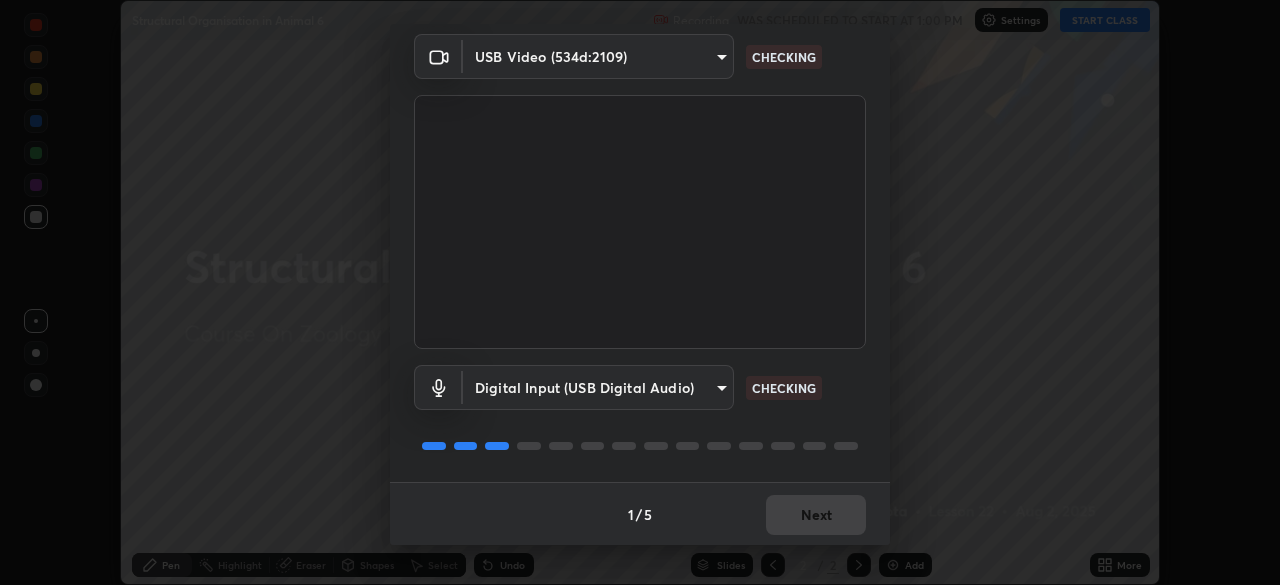 click on "1 / 5 Next" at bounding box center (640, 514) 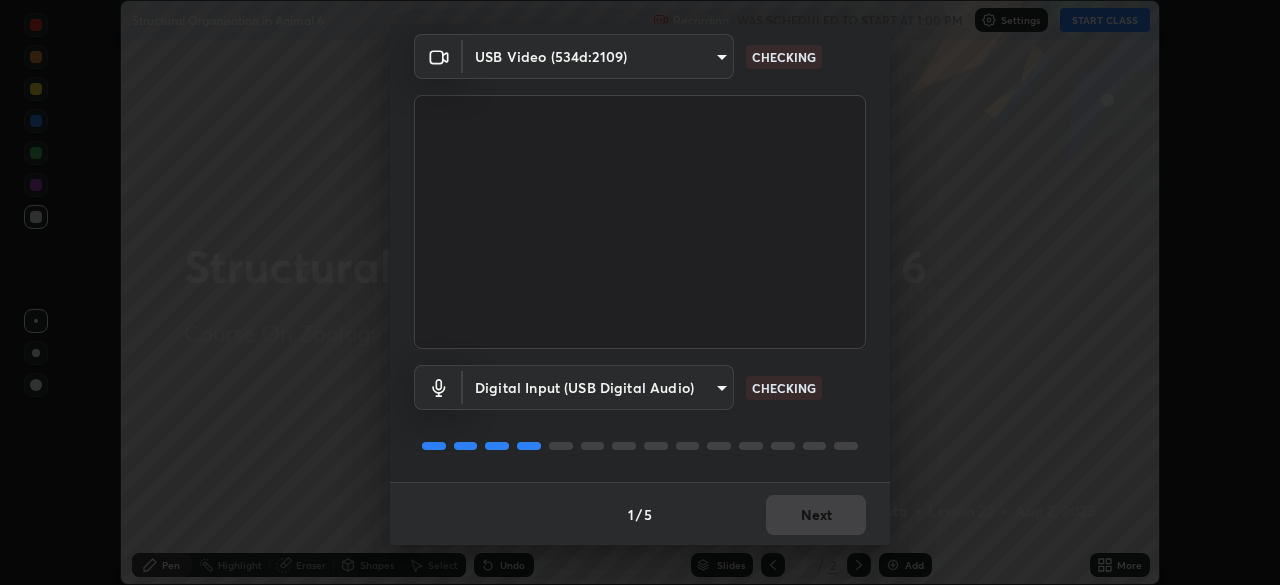 click on "1 / 5 Next" at bounding box center (640, 514) 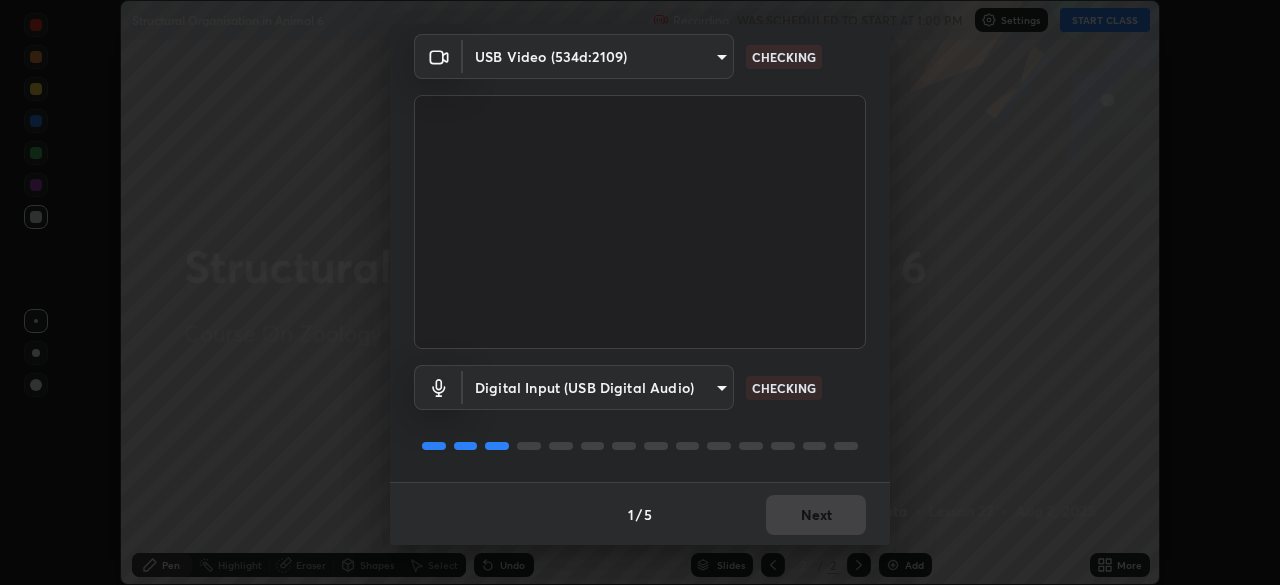 click on "1 / 5 Next" at bounding box center (640, 514) 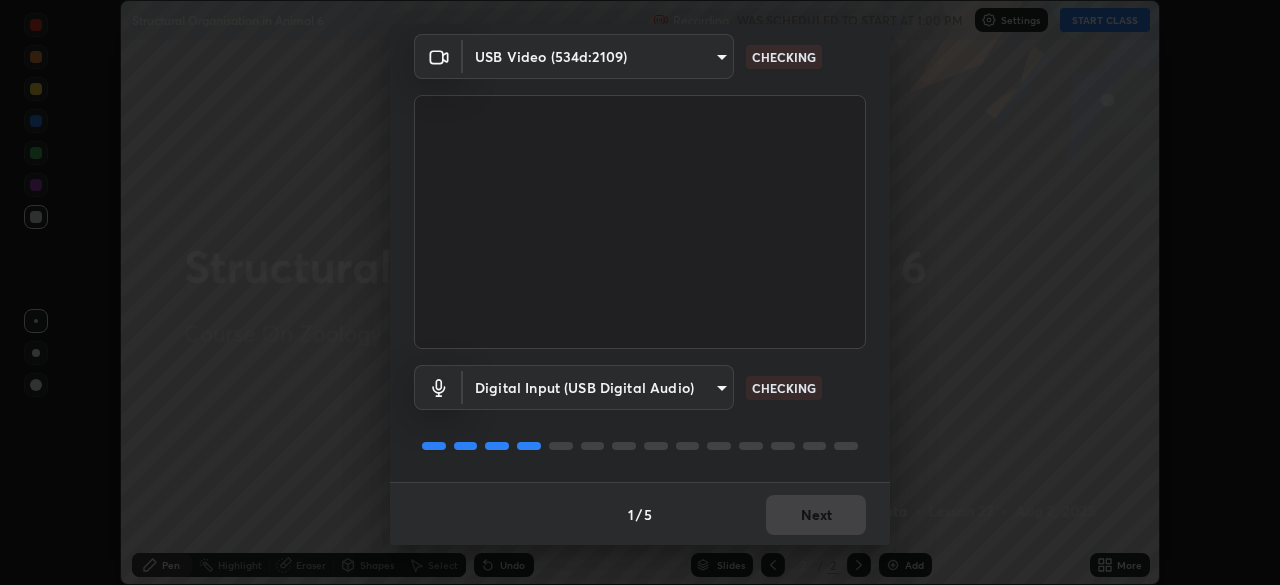 click on "1 / 5 Next" at bounding box center [640, 514] 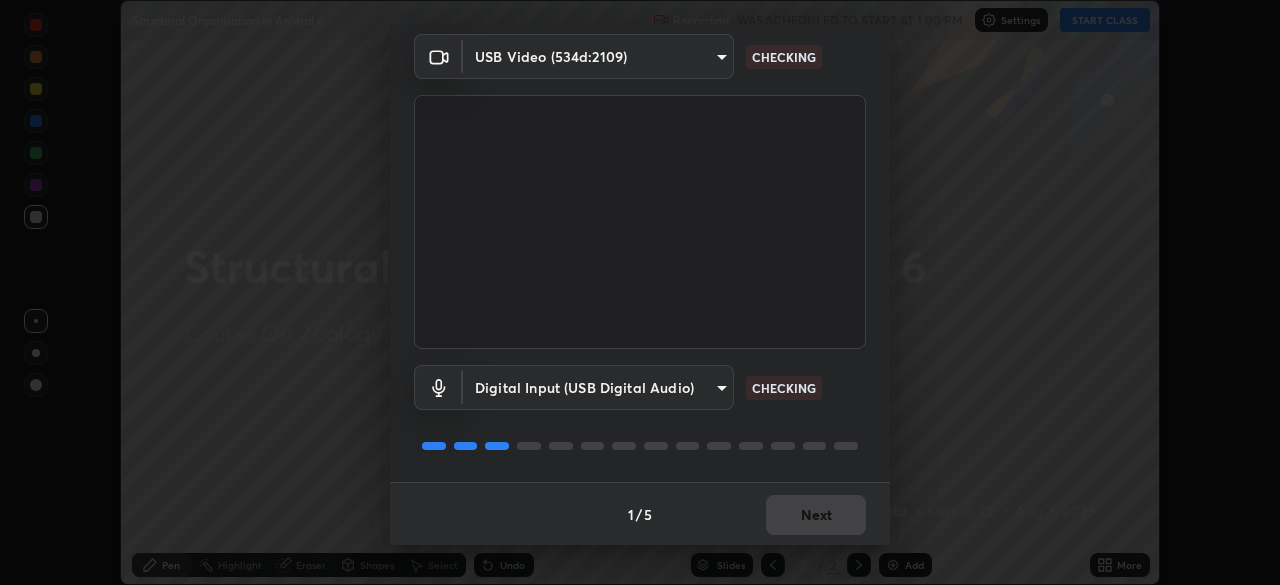 click on "1 / 5 Next" at bounding box center [640, 514] 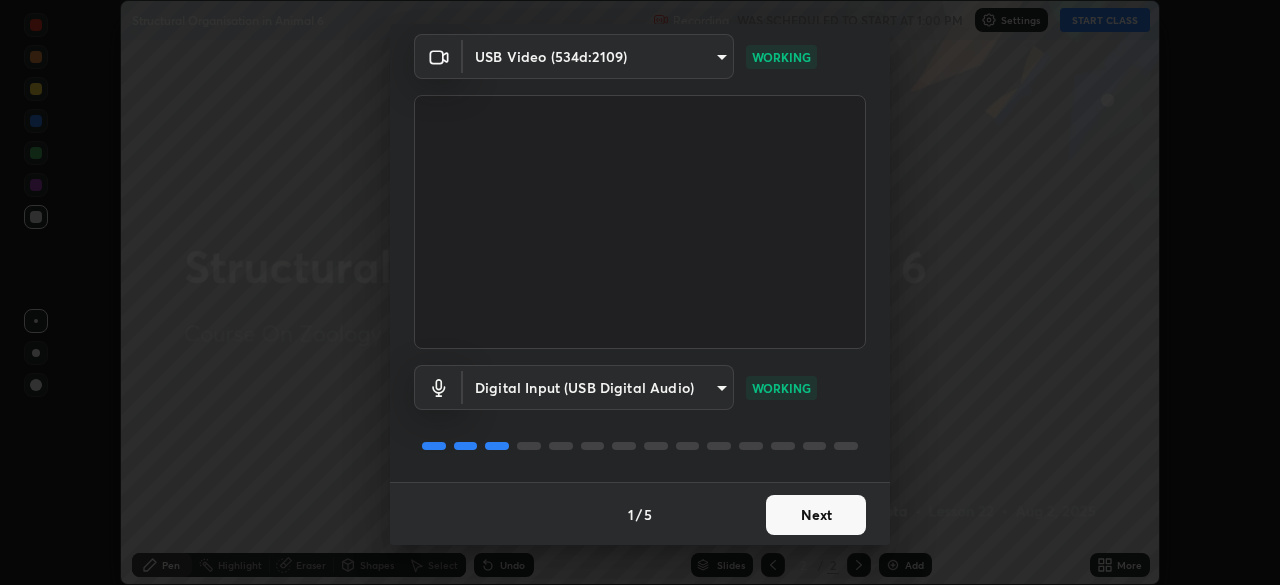 click on "Next" at bounding box center [816, 515] 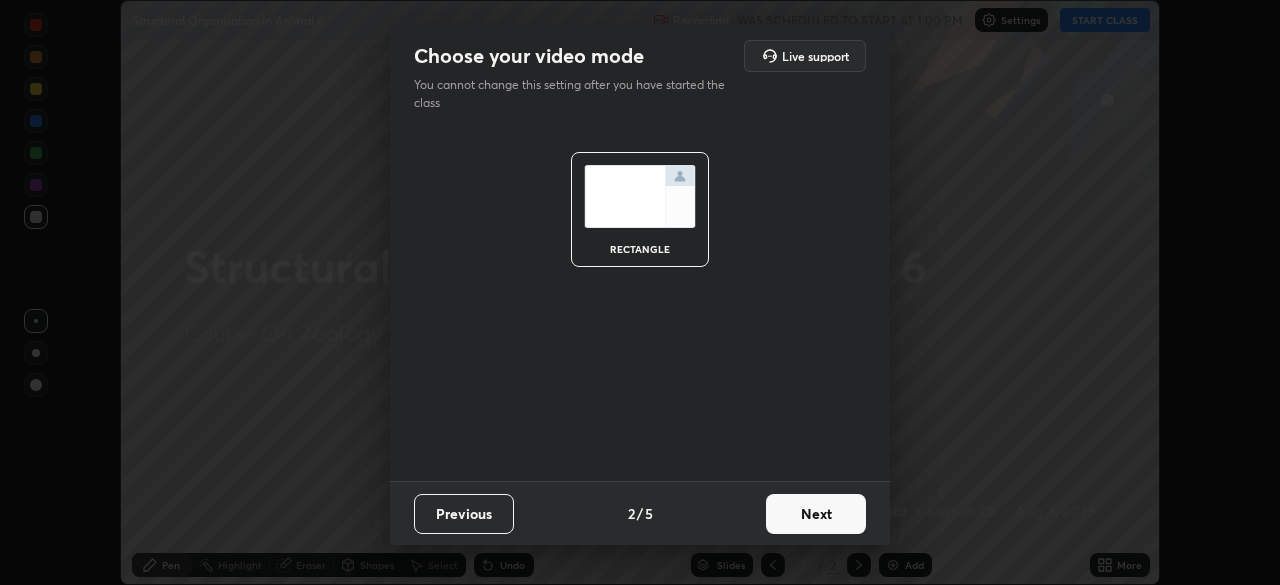 click on "Next" at bounding box center (816, 514) 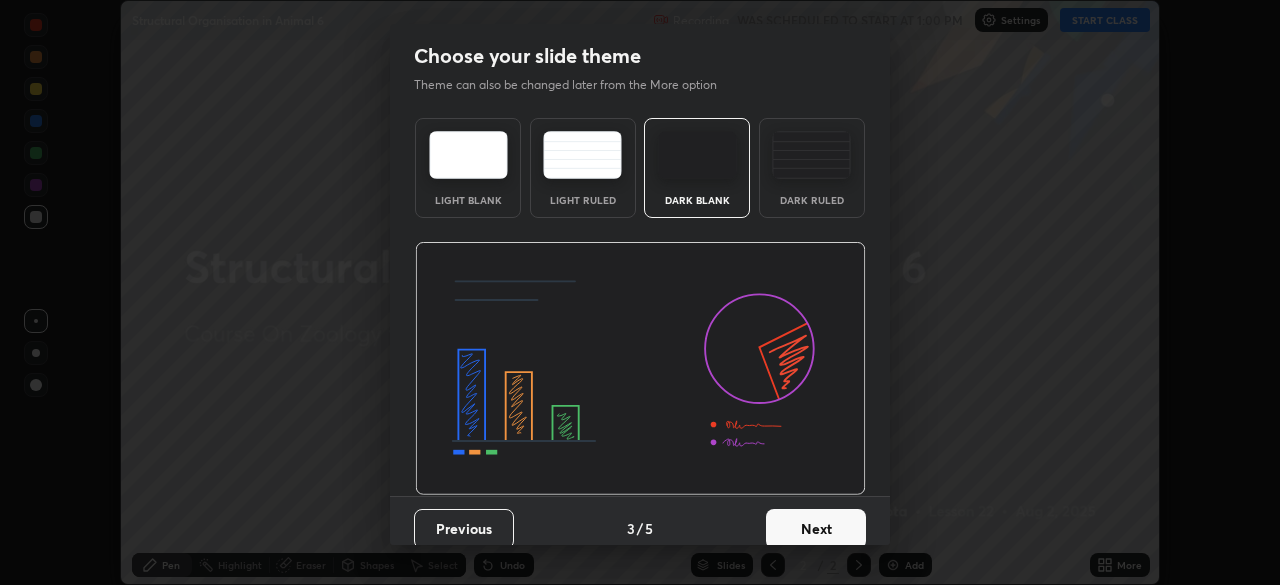 click on "Next" at bounding box center [816, 529] 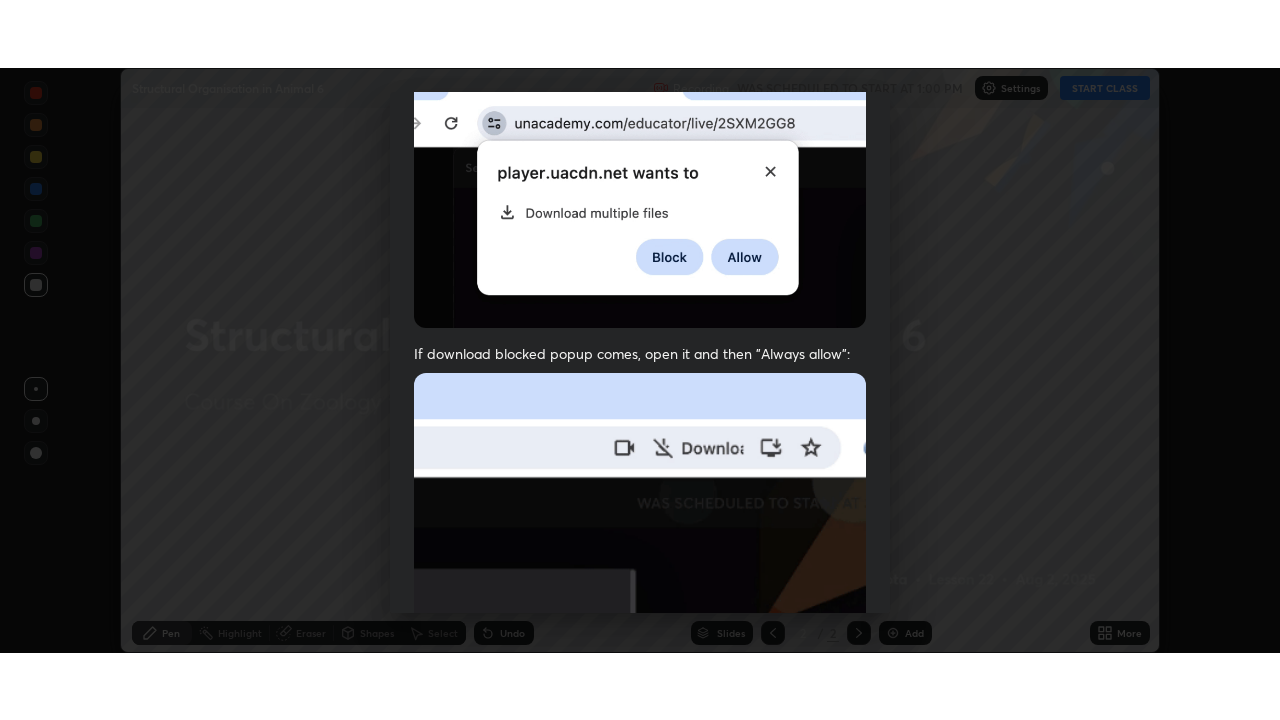scroll, scrollTop: 478, scrollLeft: 0, axis: vertical 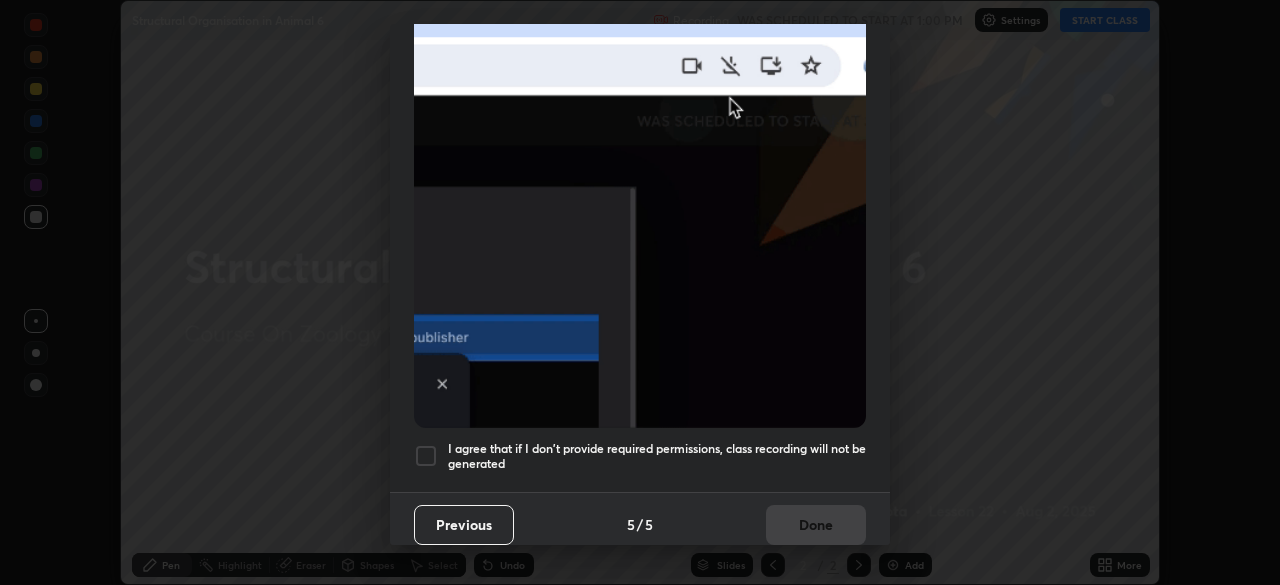 click on "I agree that if I don't provide required permissions, class recording will not be generated" at bounding box center [657, 456] 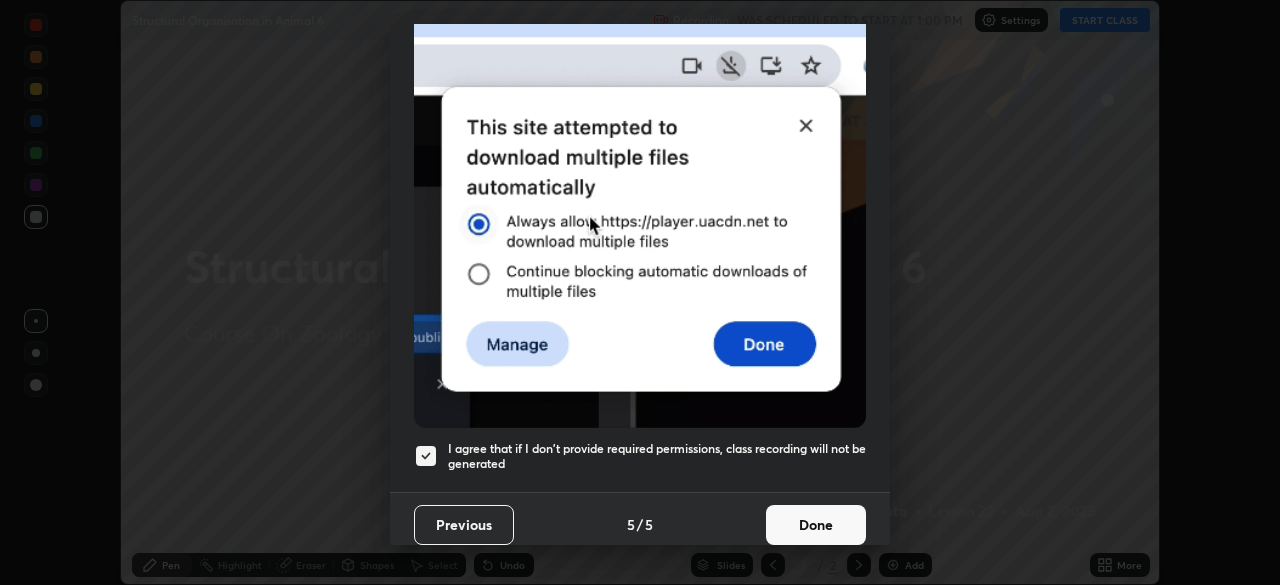 click on "Done" at bounding box center [816, 525] 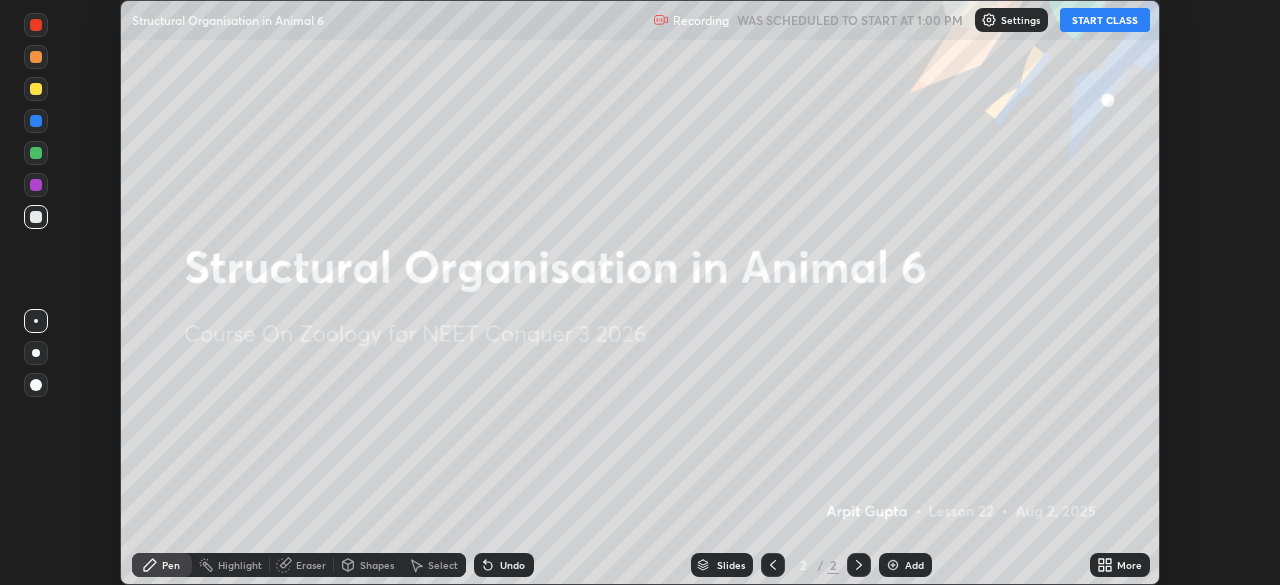click on "More" at bounding box center (1120, 565) 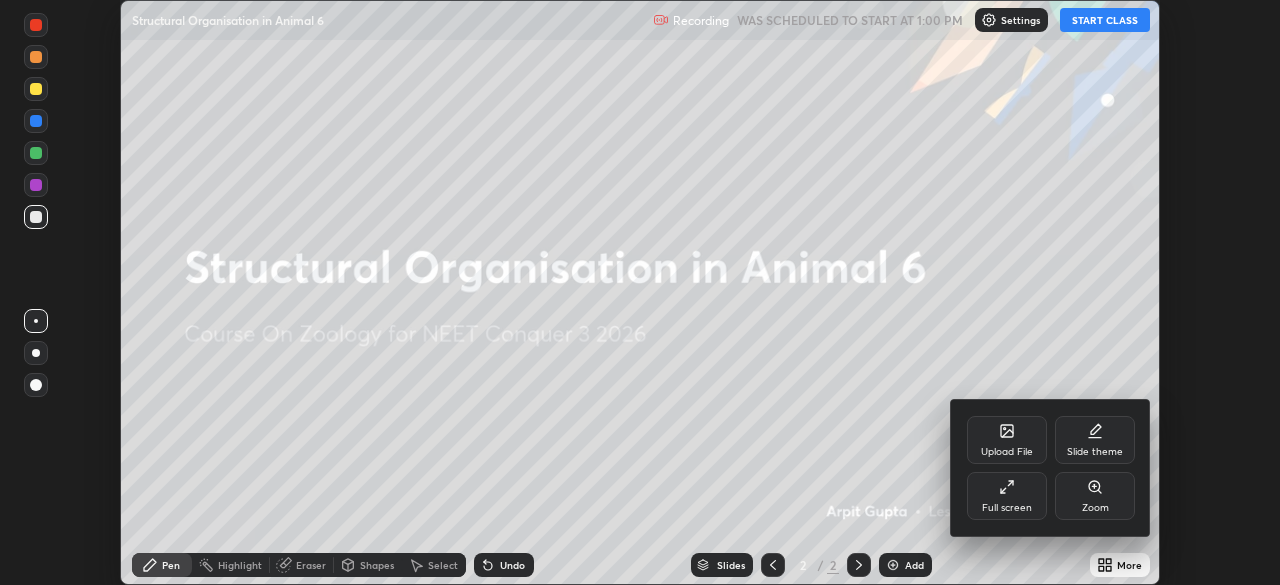 click on "Full screen" at bounding box center (1007, 508) 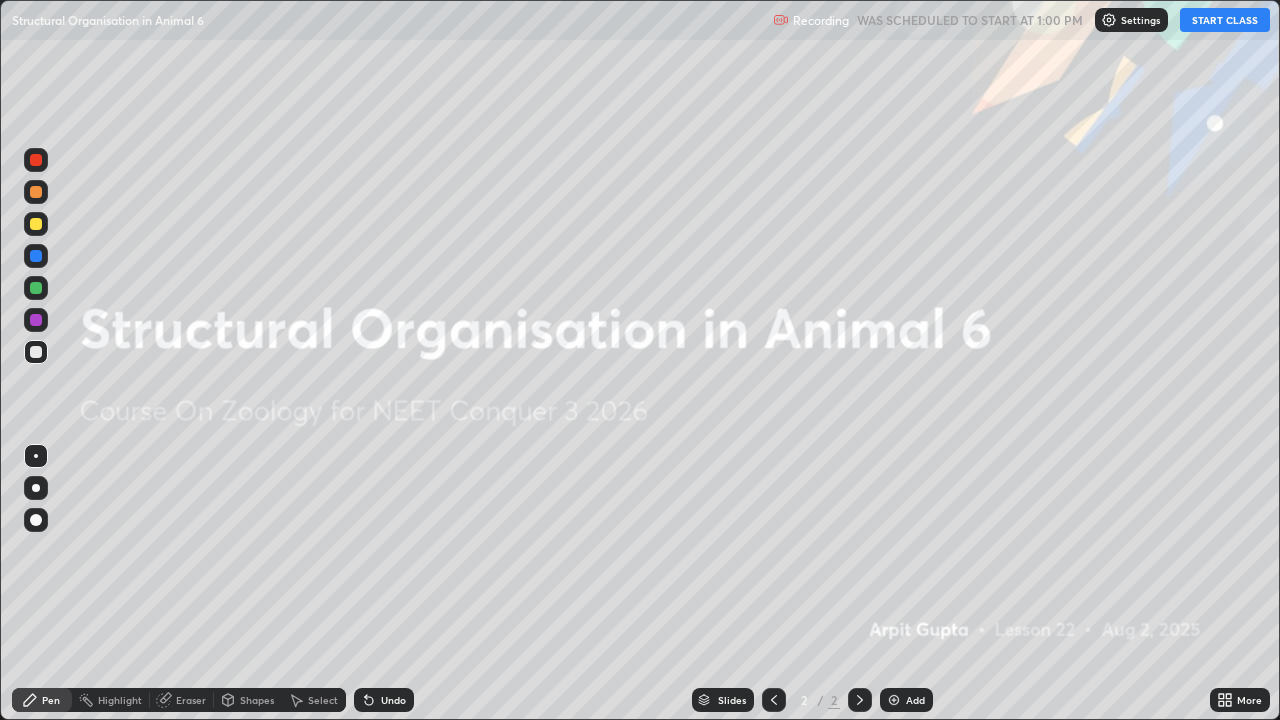 scroll, scrollTop: 99280, scrollLeft: 98720, axis: both 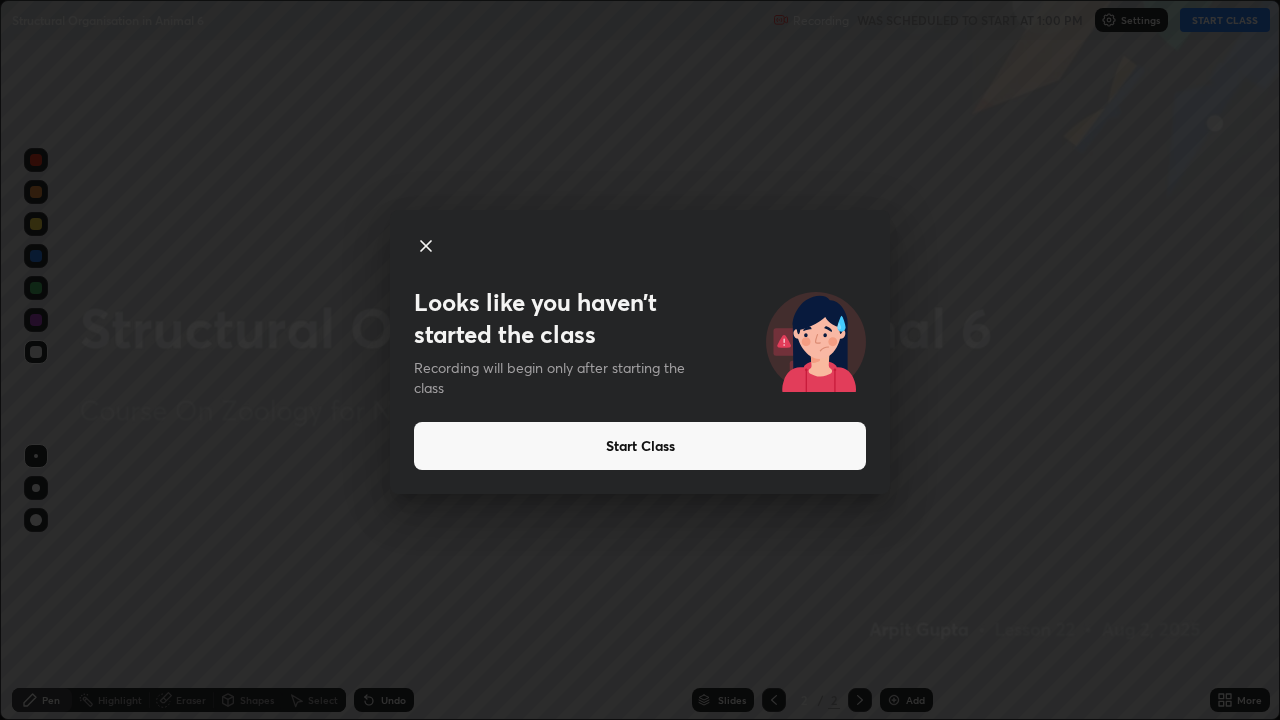 click on "Start Class" at bounding box center [640, 446] 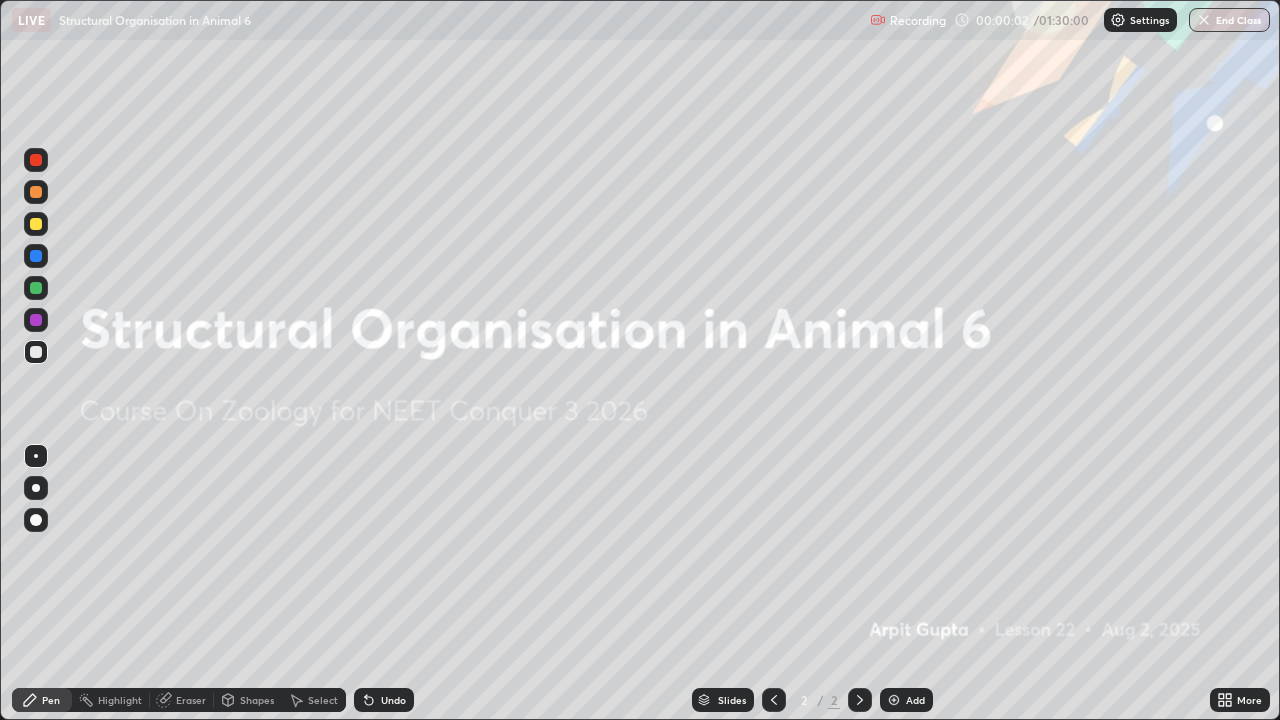 click 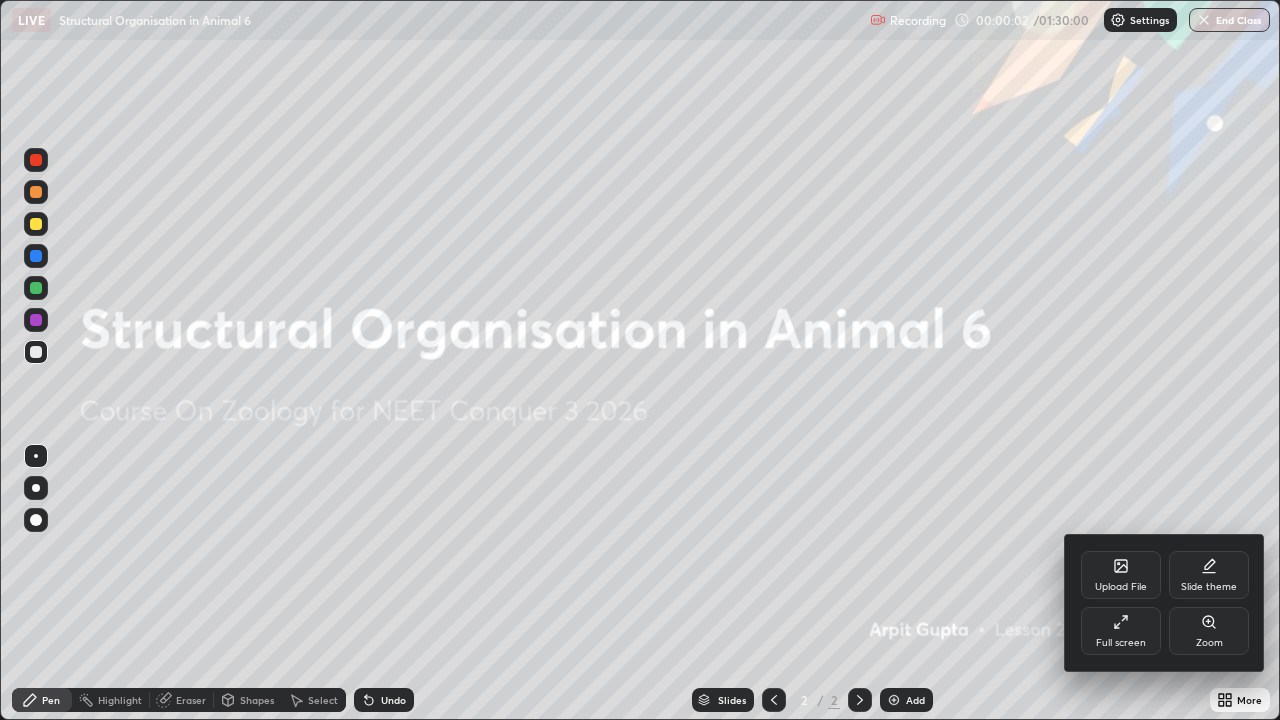 click 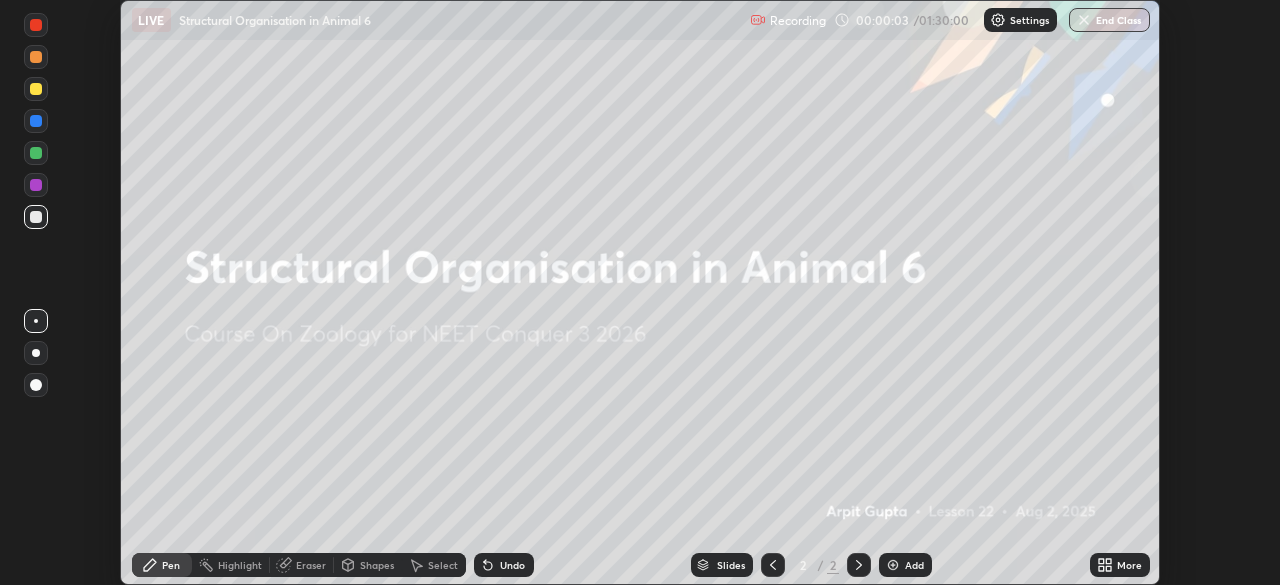 scroll, scrollTop: 585, scrollLeft: 1280, axis: both 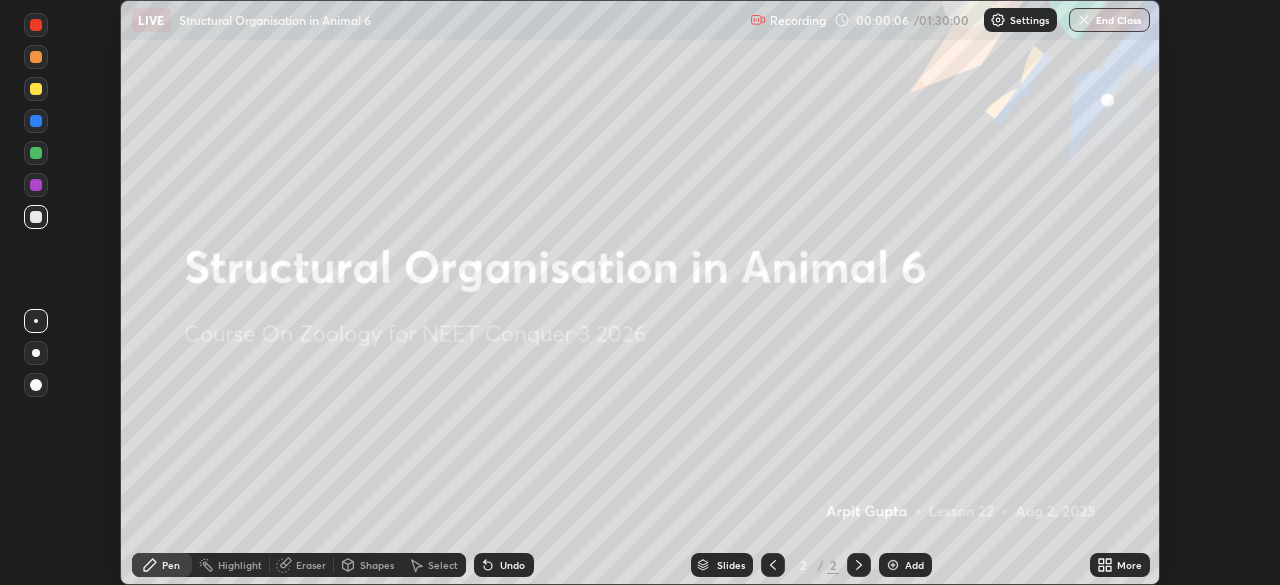 click 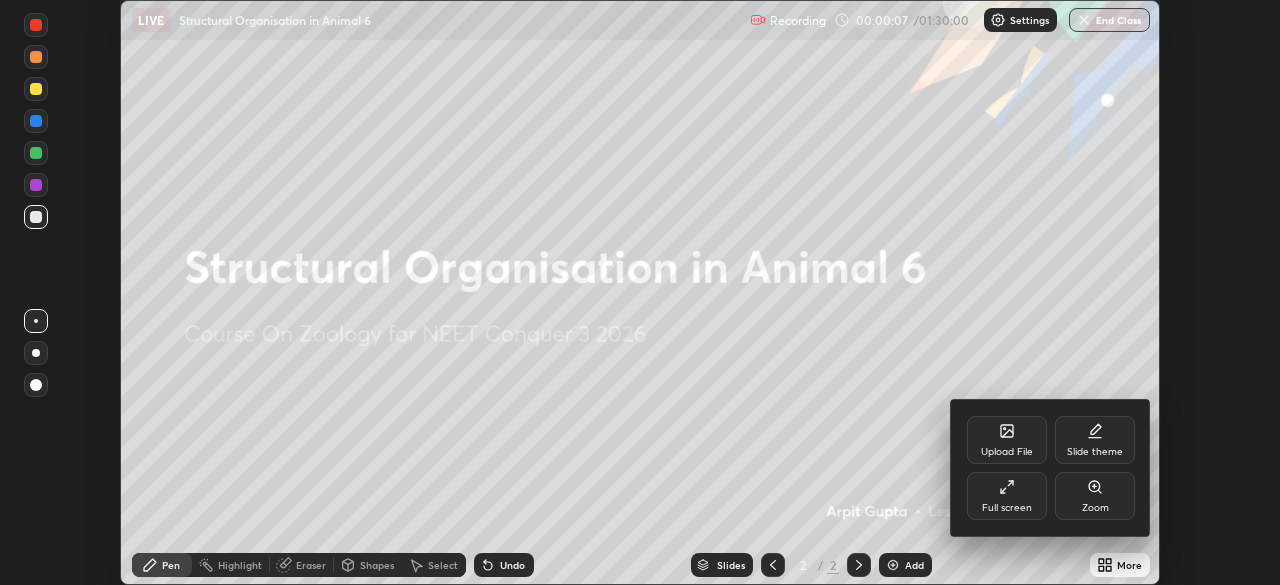 click on "Upload File" at bounding box center [1007, 440] 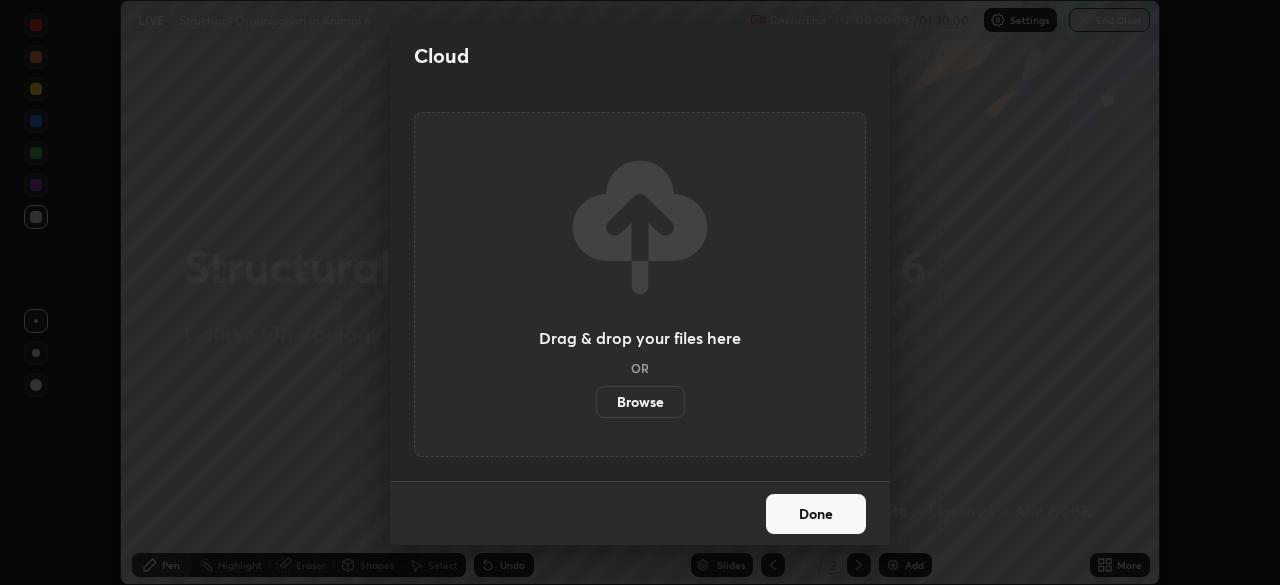 click on "Browse" at bounding box center (640, 402) 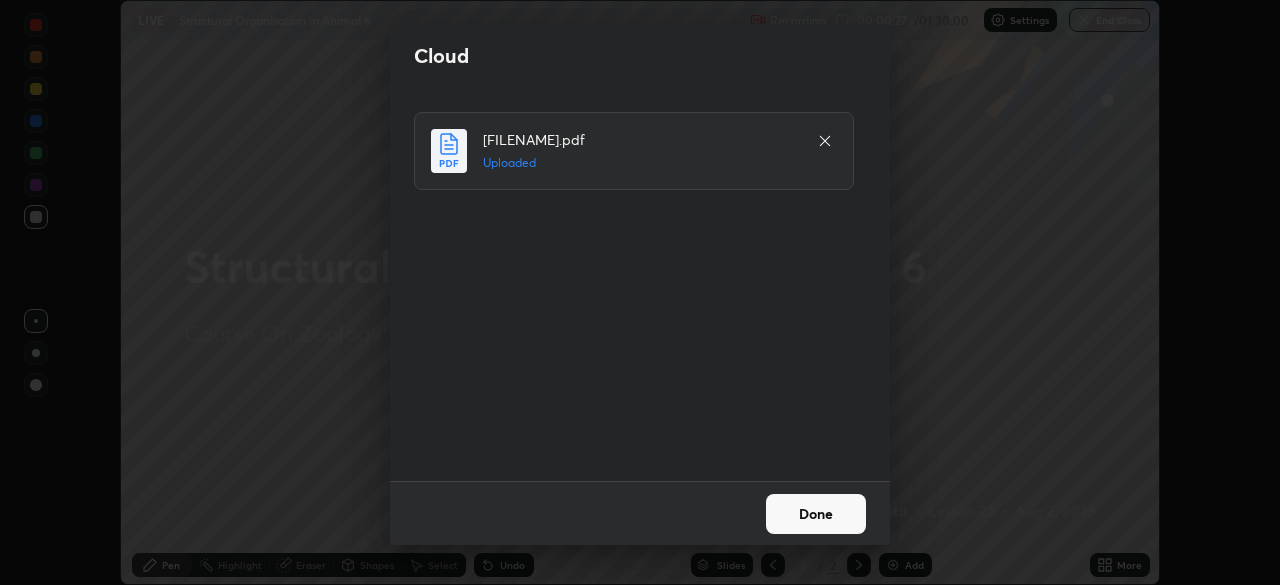 click on "Done" at bounding box center (816, 514) 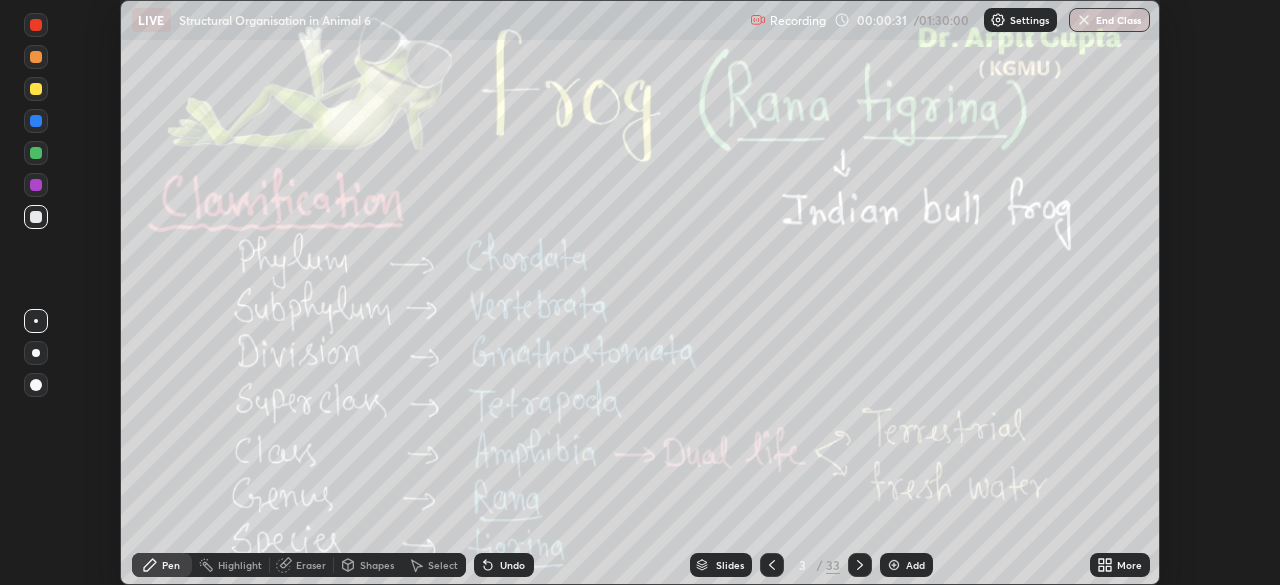 click 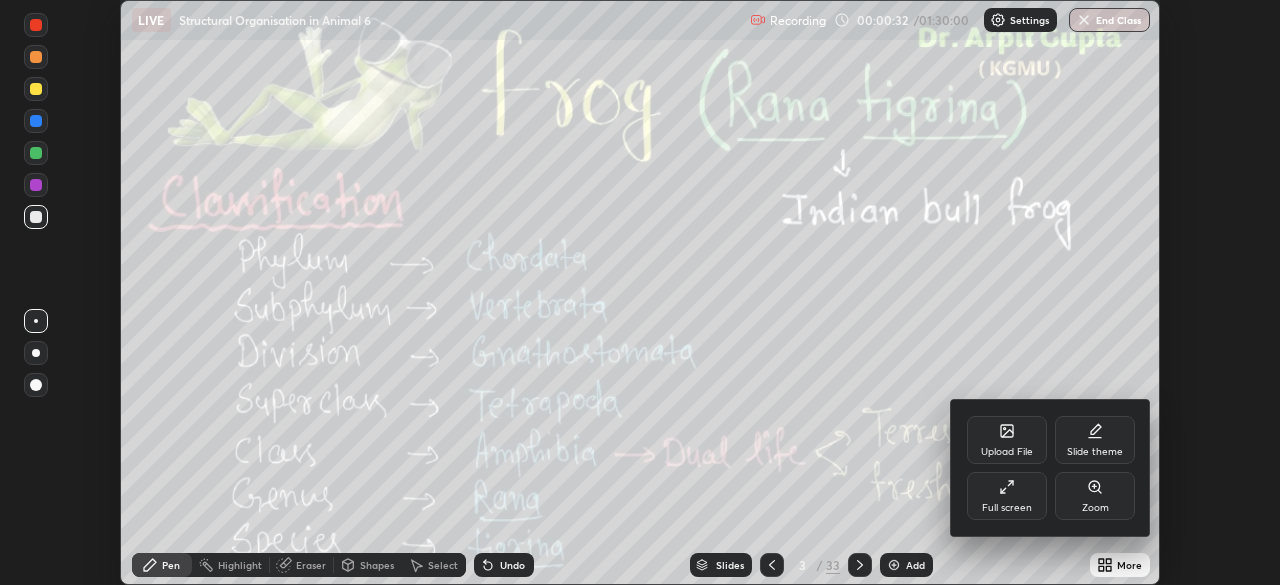click on "Full screen" at bounding box center (1007, 508) 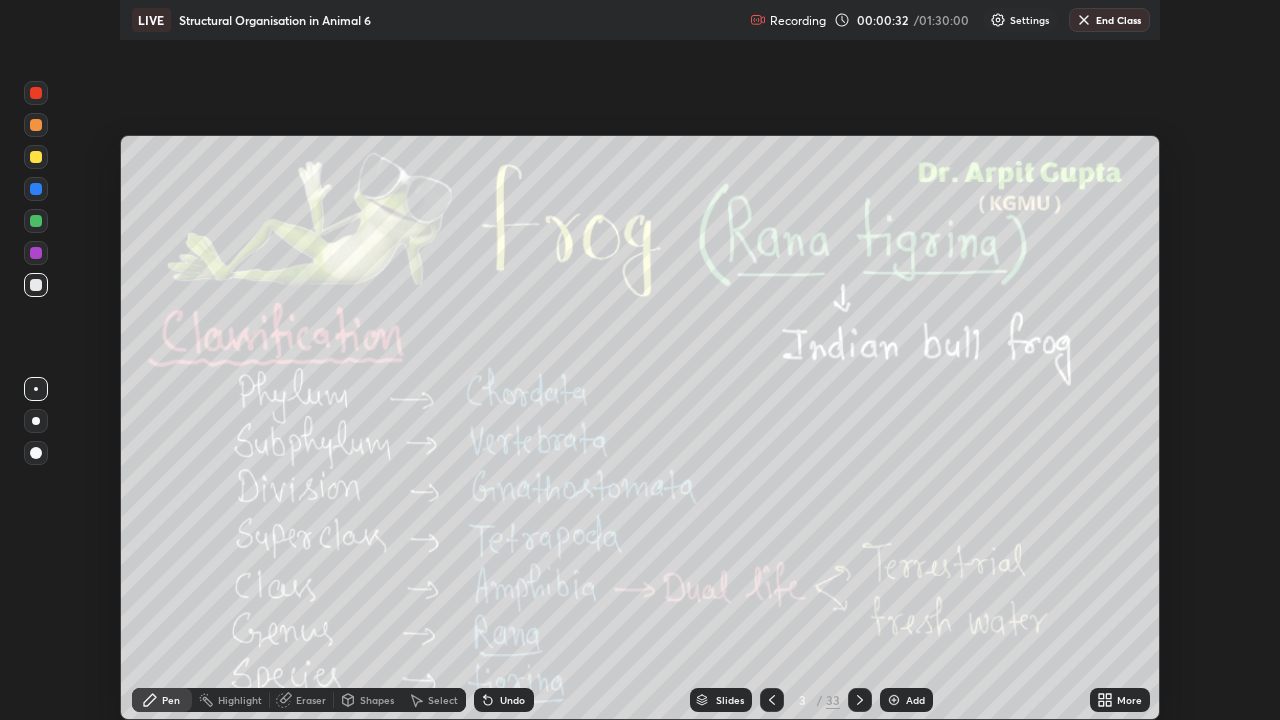 scroll, scrollTop: 99280, scrollLeft: 98720, axis: both 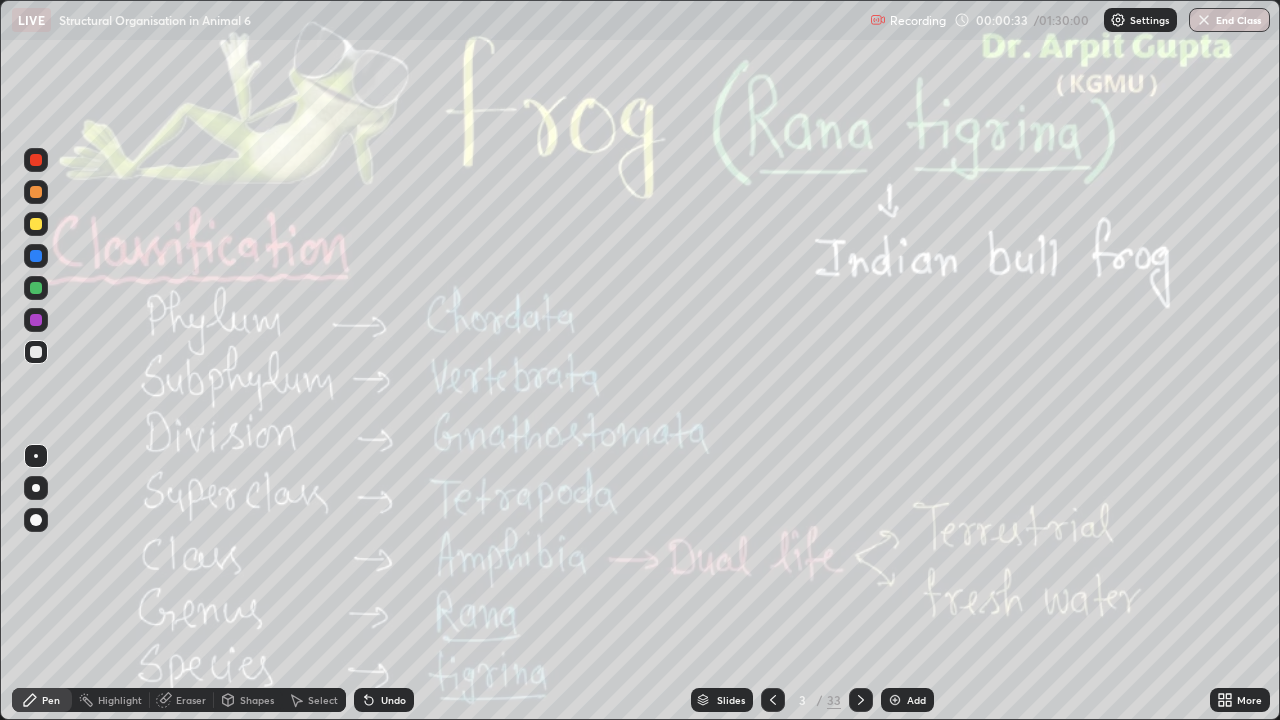 click on "Slides" at bounding box center (731, 700) 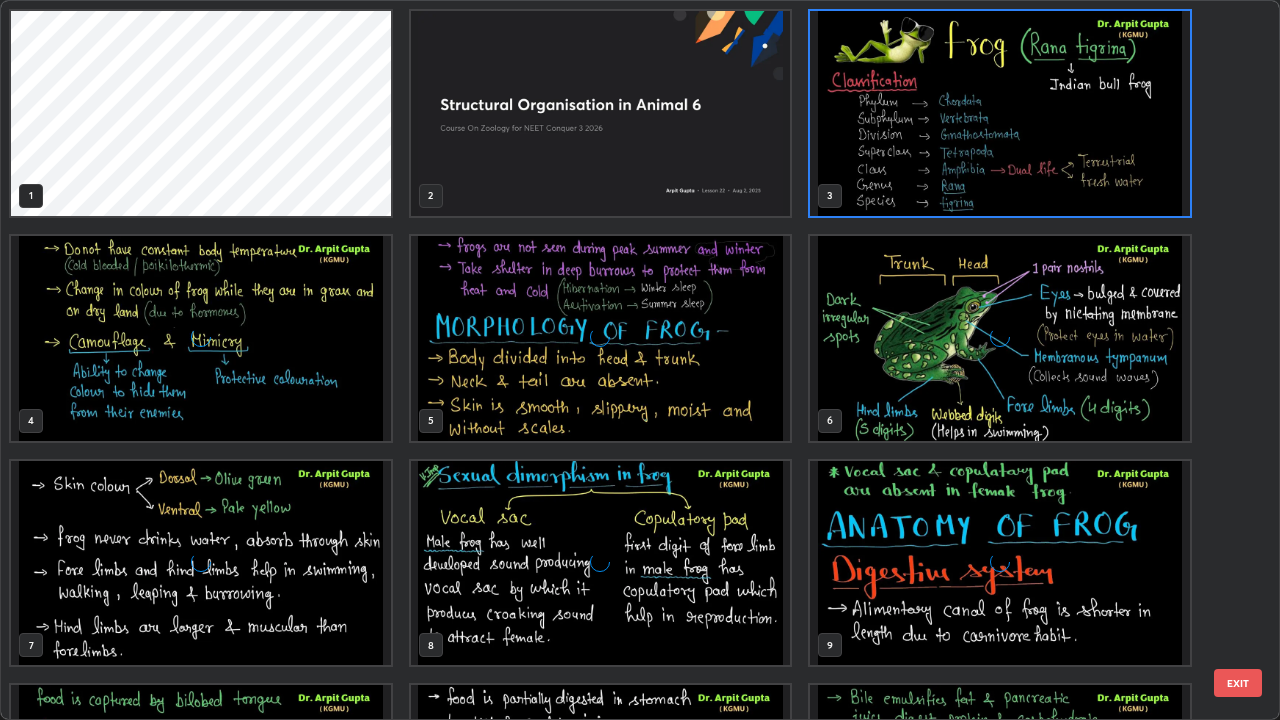 scroll, scrollTop: 7, scrollLeft: 11, axis: both 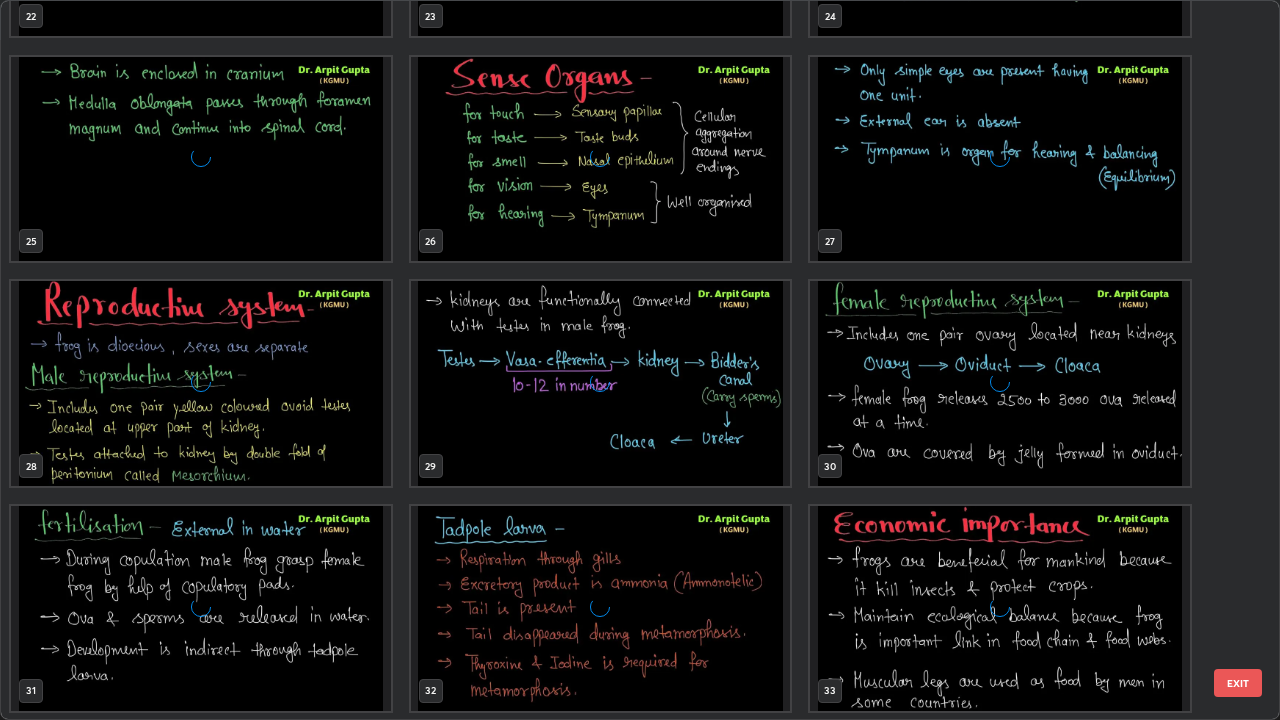 click on "32" at bounding box center (601, 608) 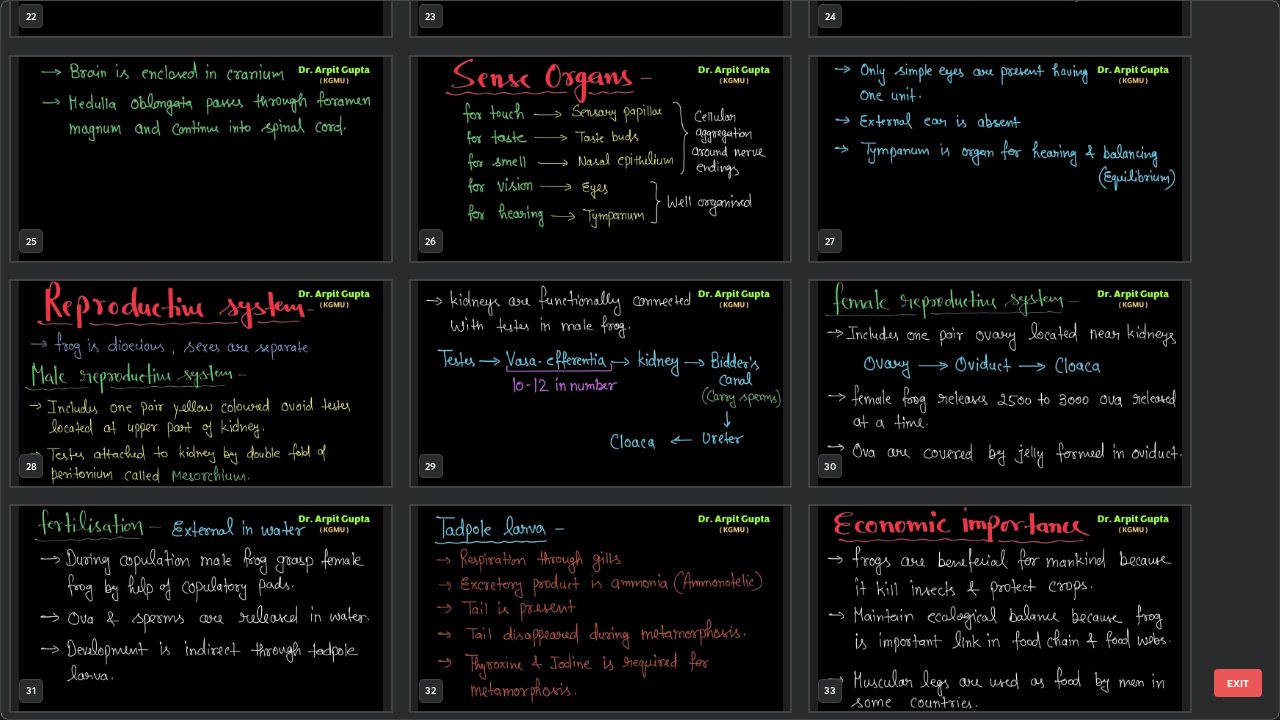 click at bounding box center [601, 159] 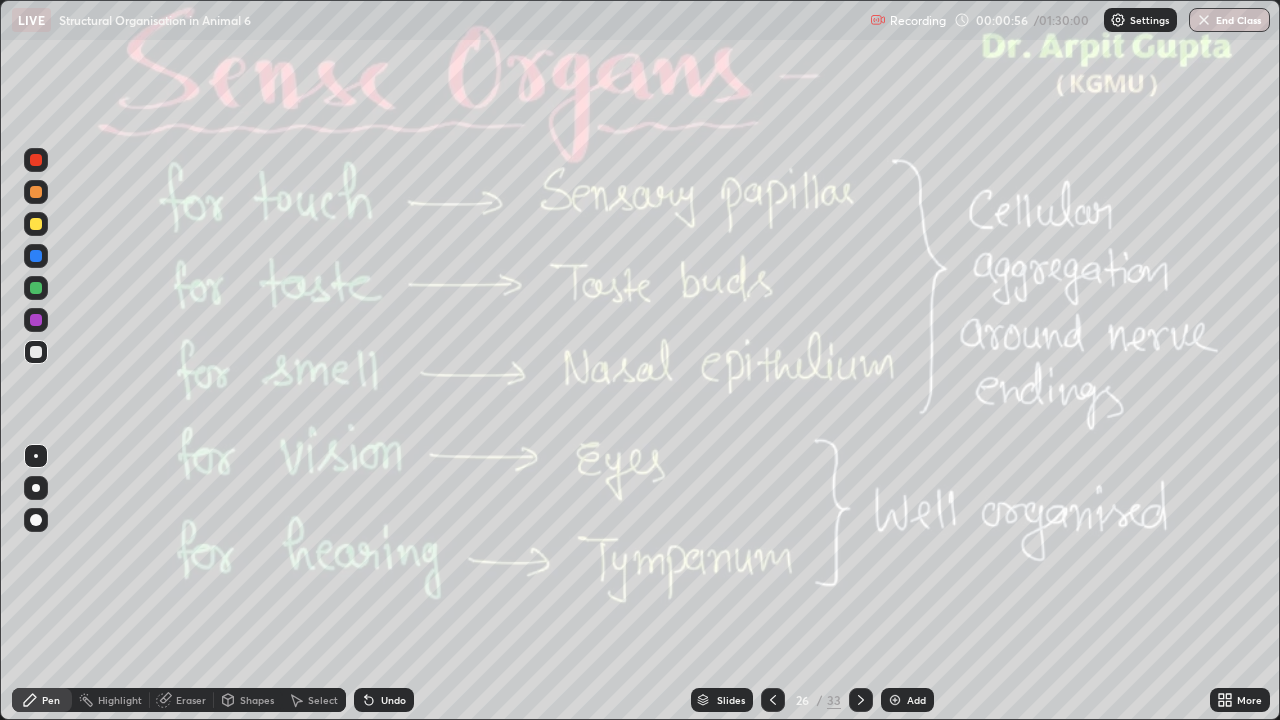 click 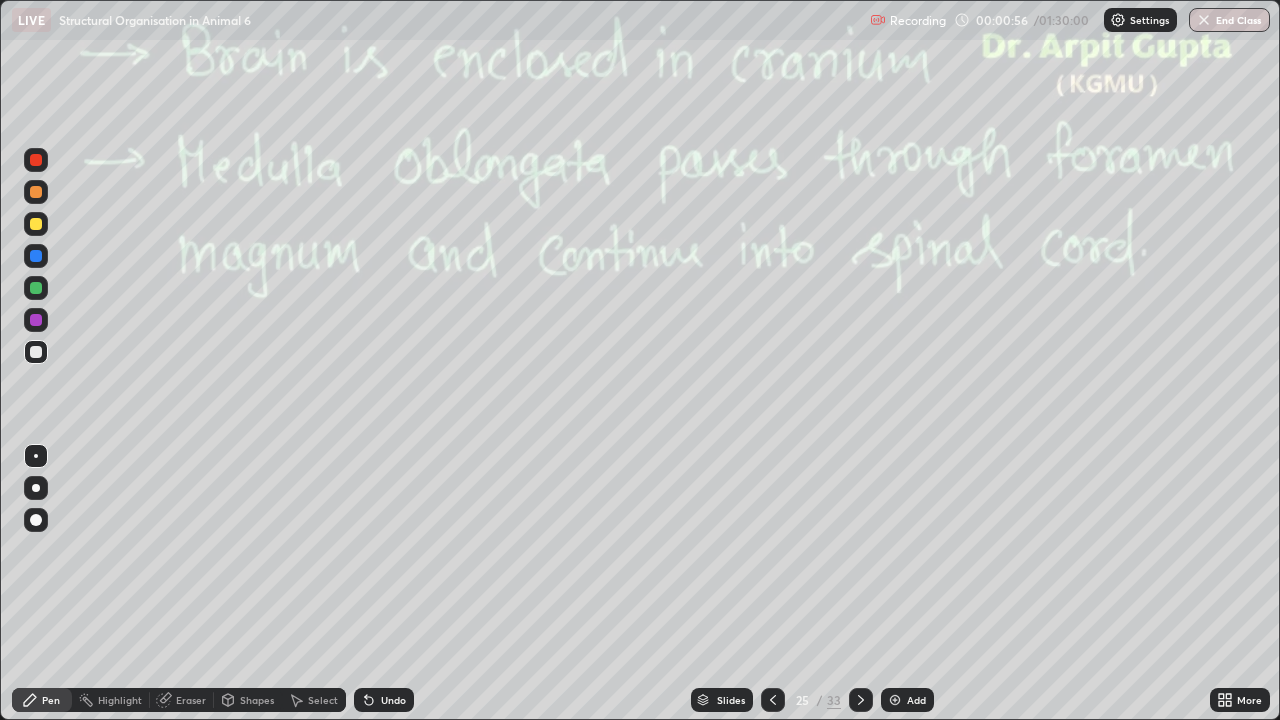 click at bounding box center (773, 700) 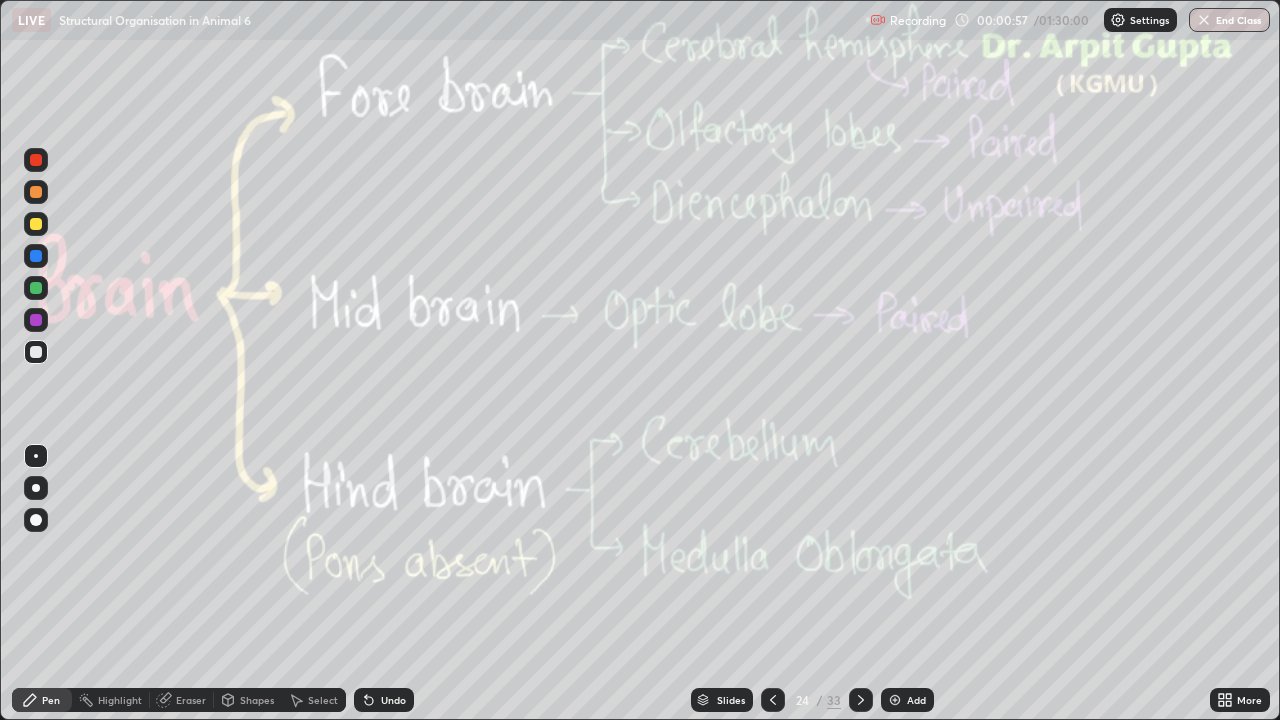 click at bounding box center (773, 700) 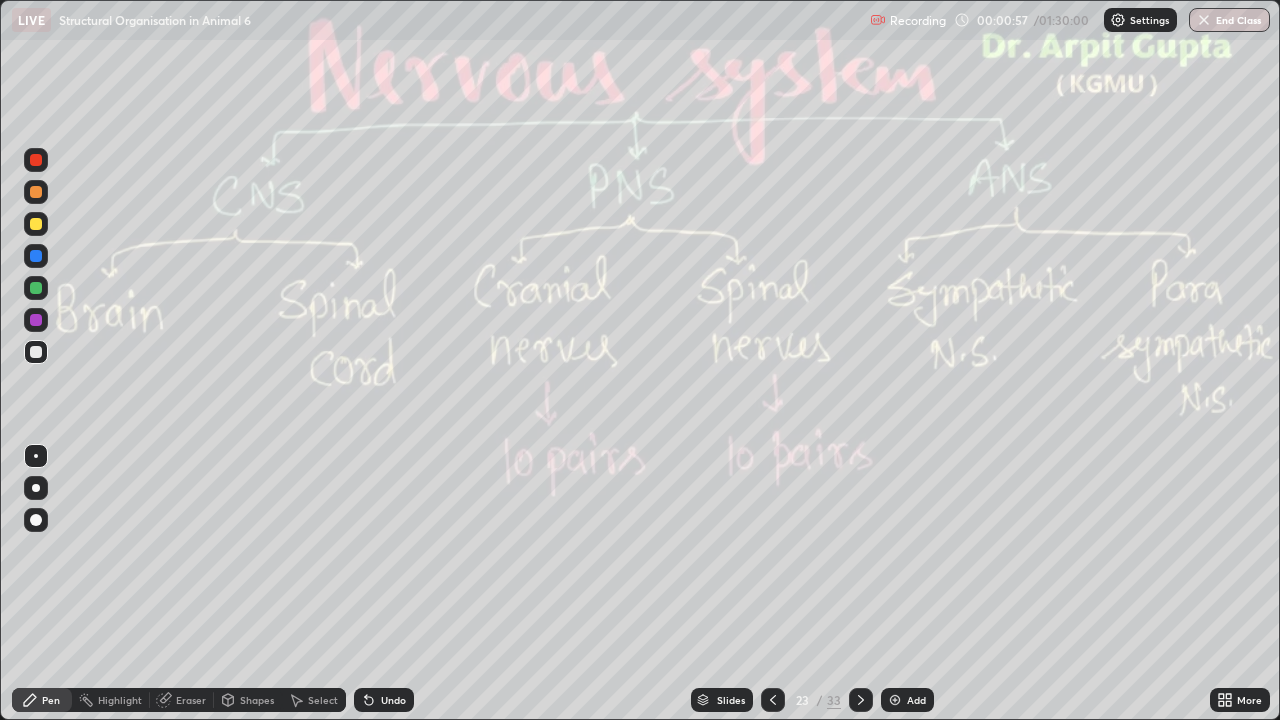 click at bounding box center (773, 700) 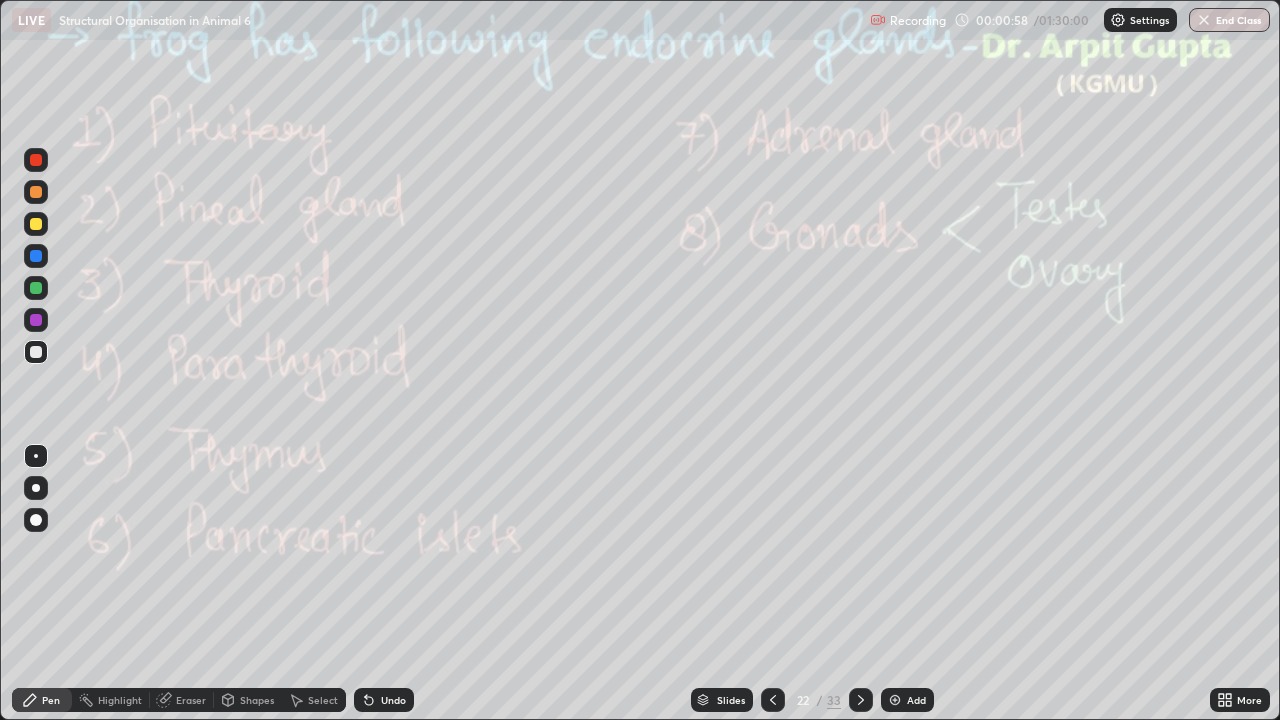 click at bounding box center [773, 700] 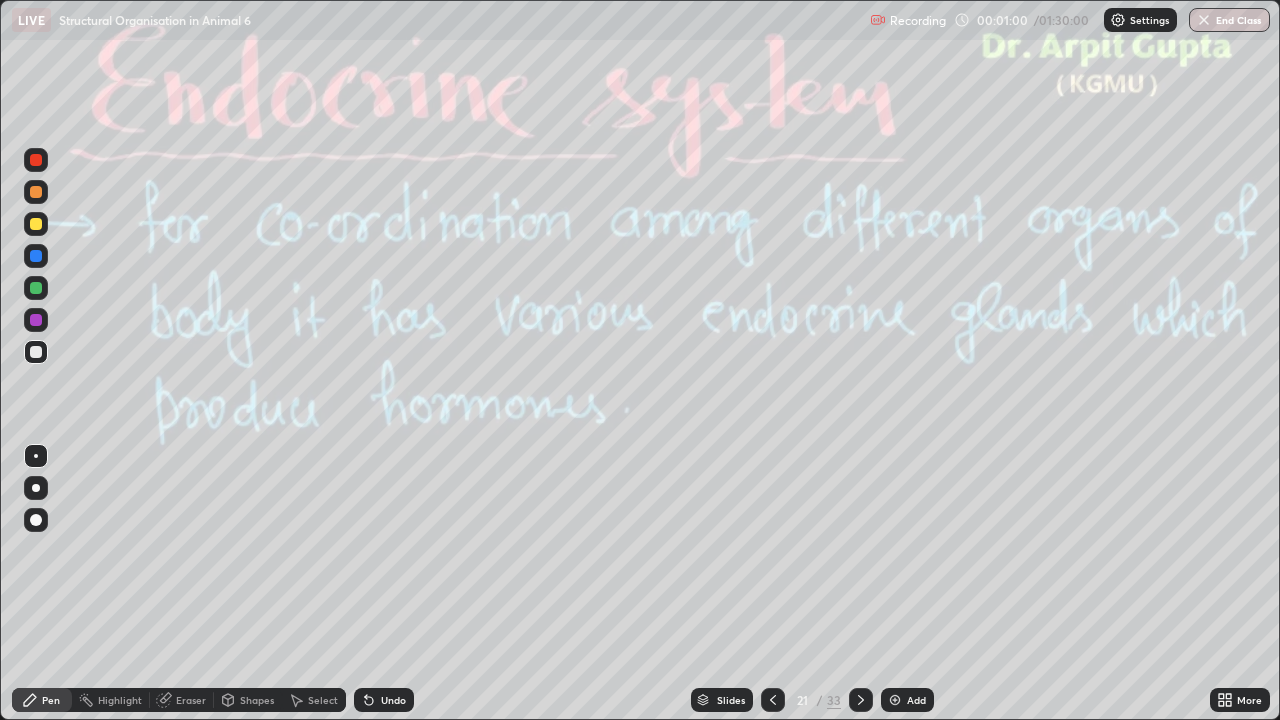click 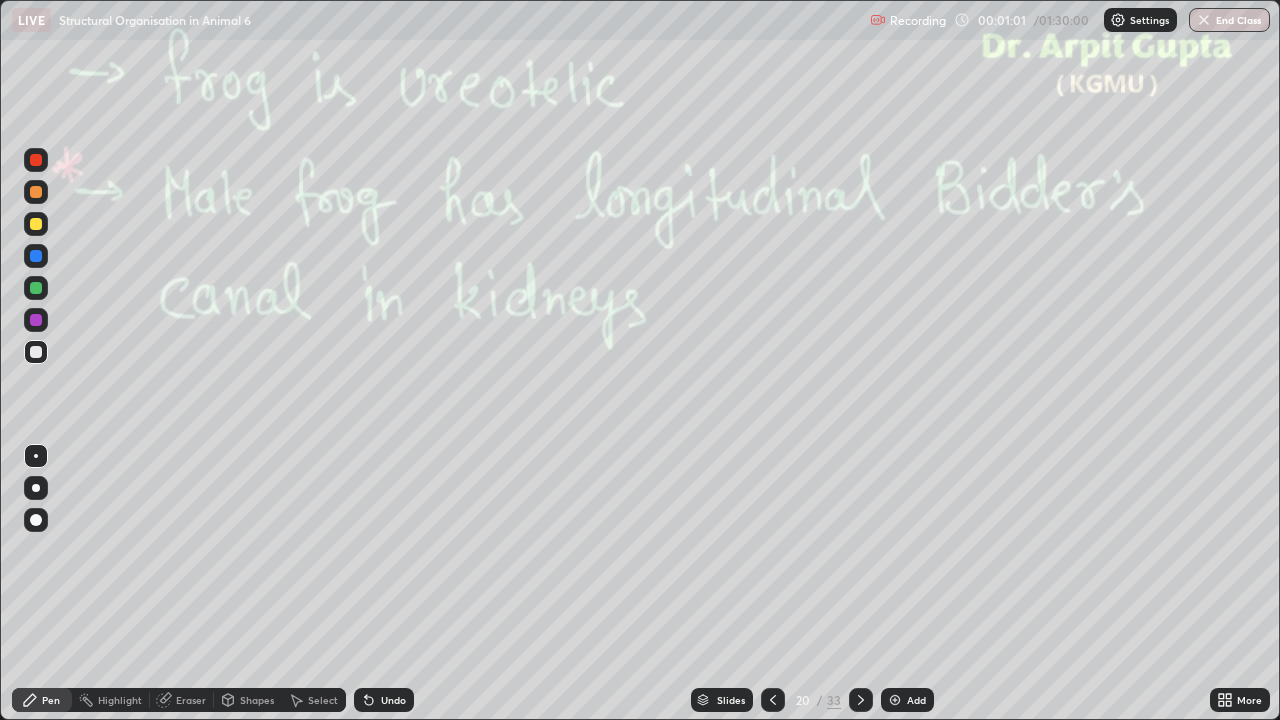 click 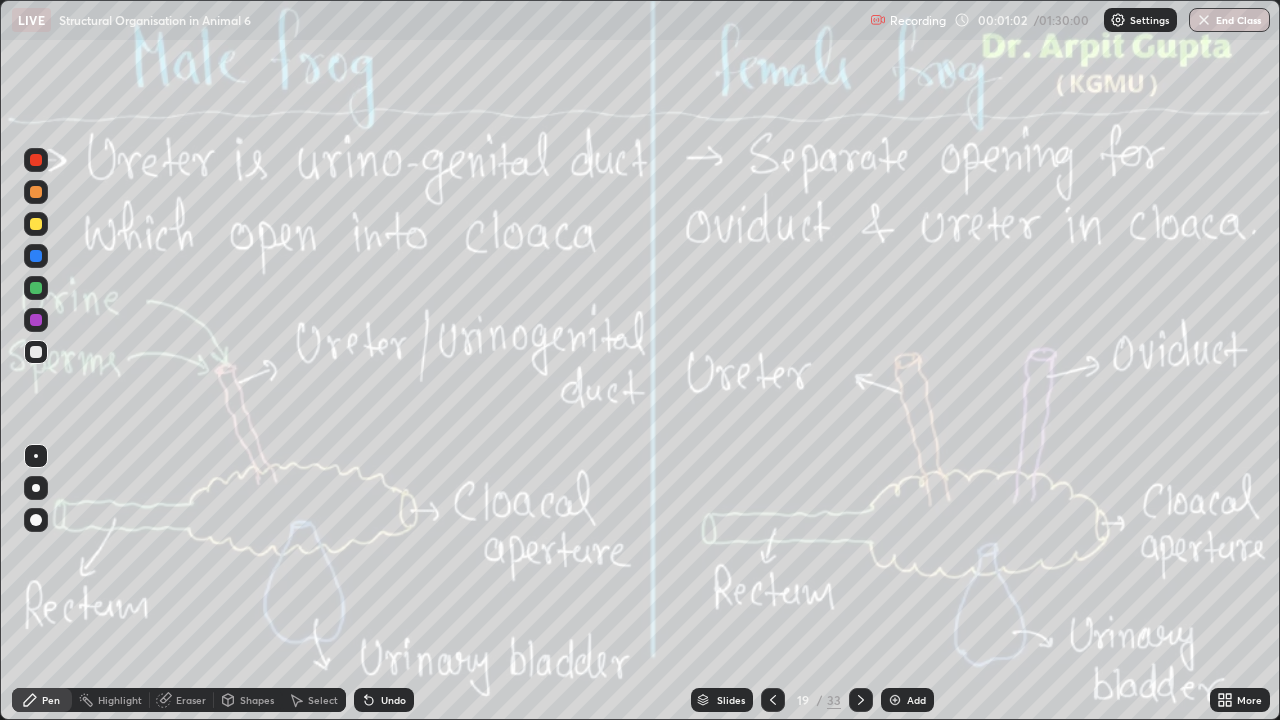 click 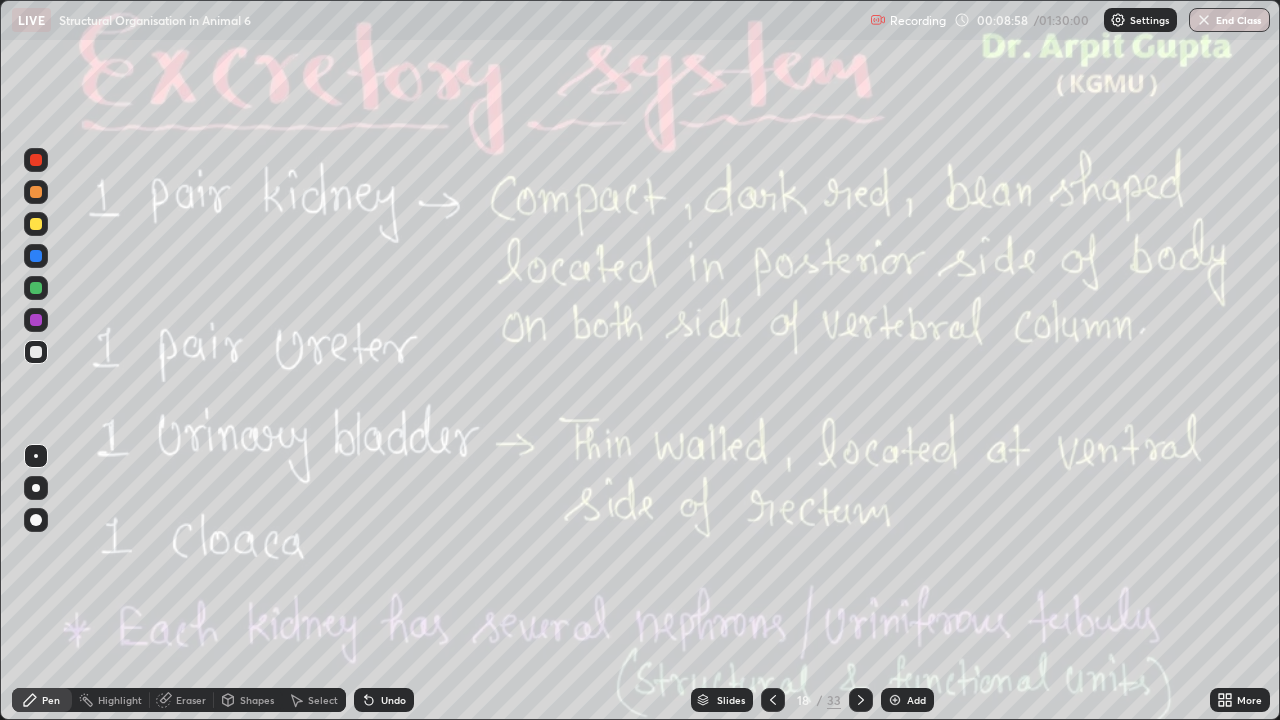 click 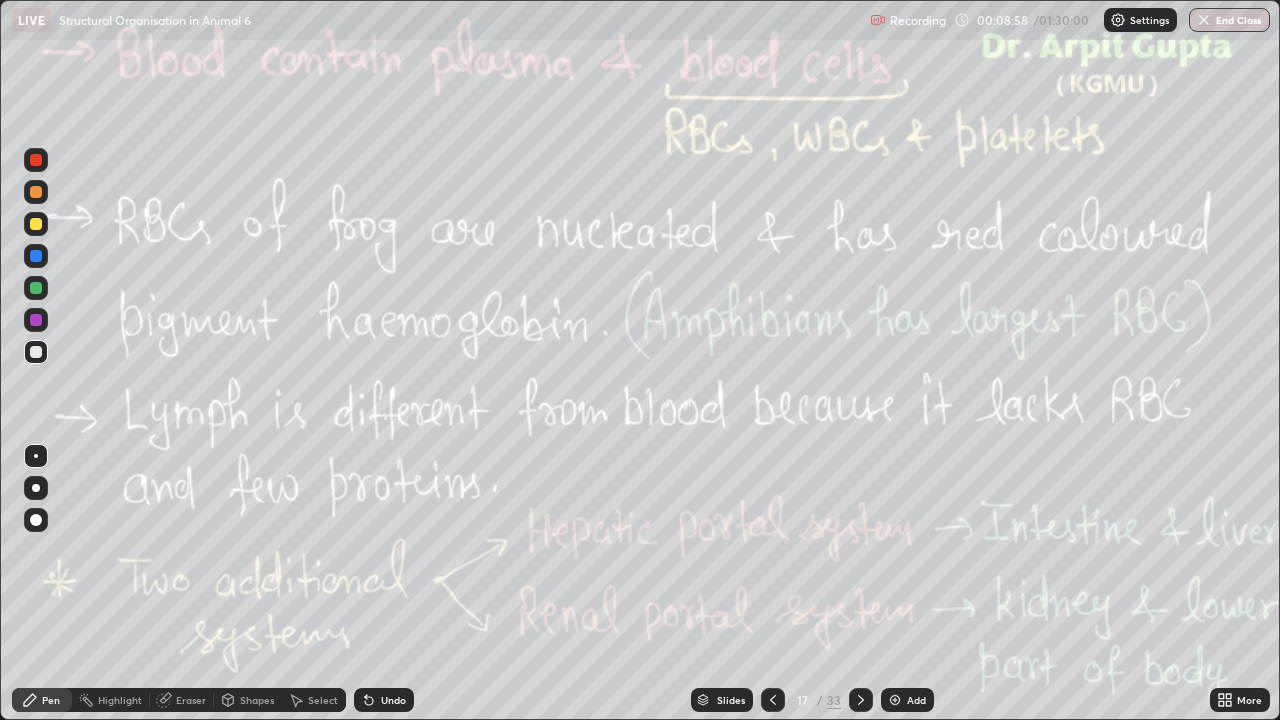 click 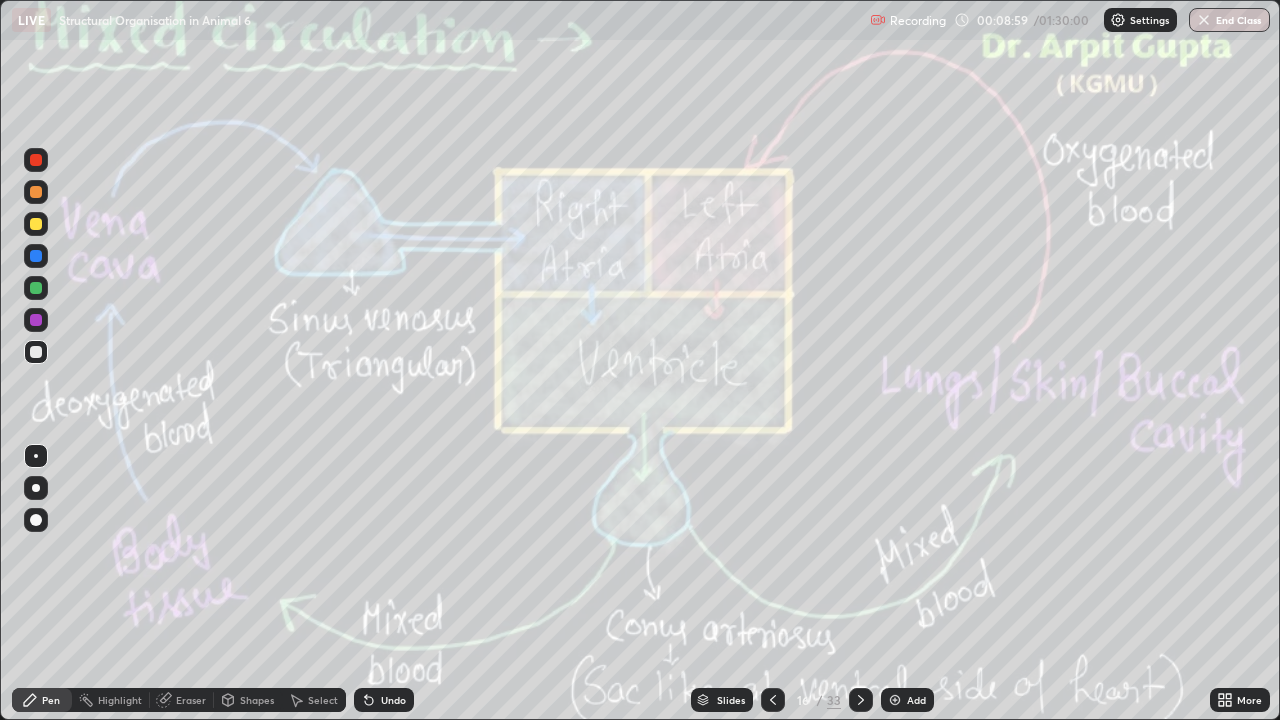 click 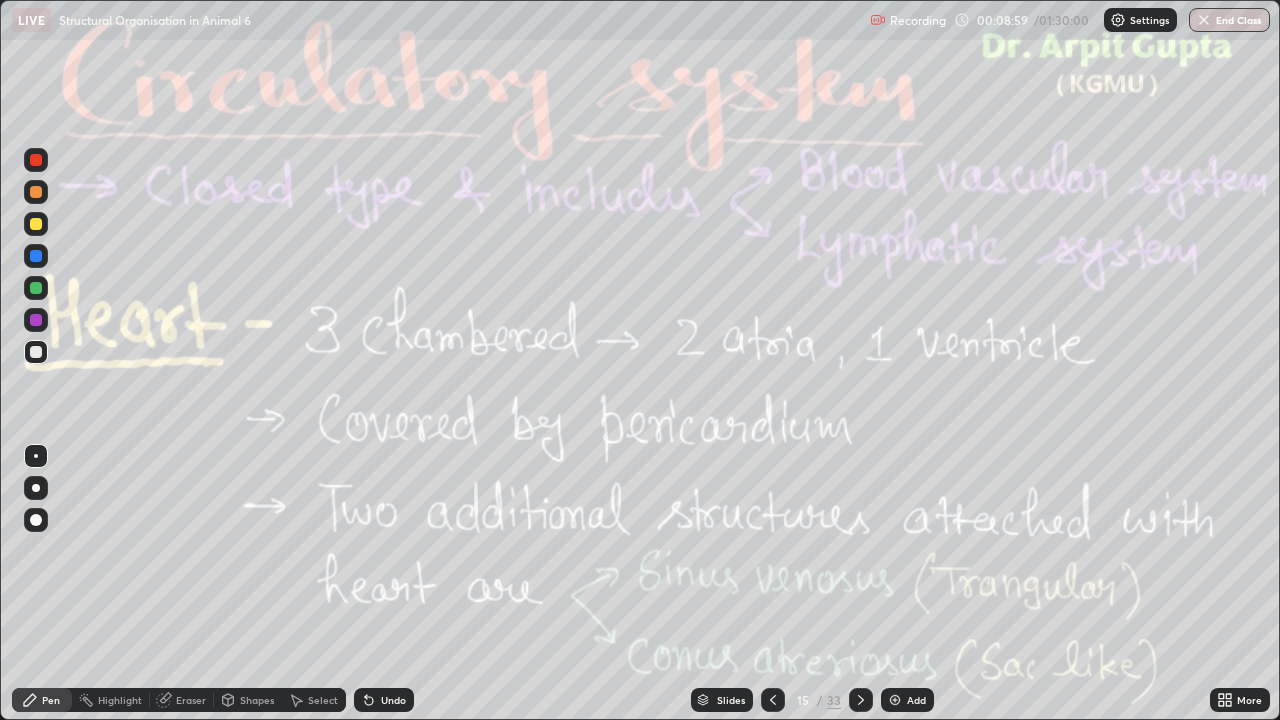 click 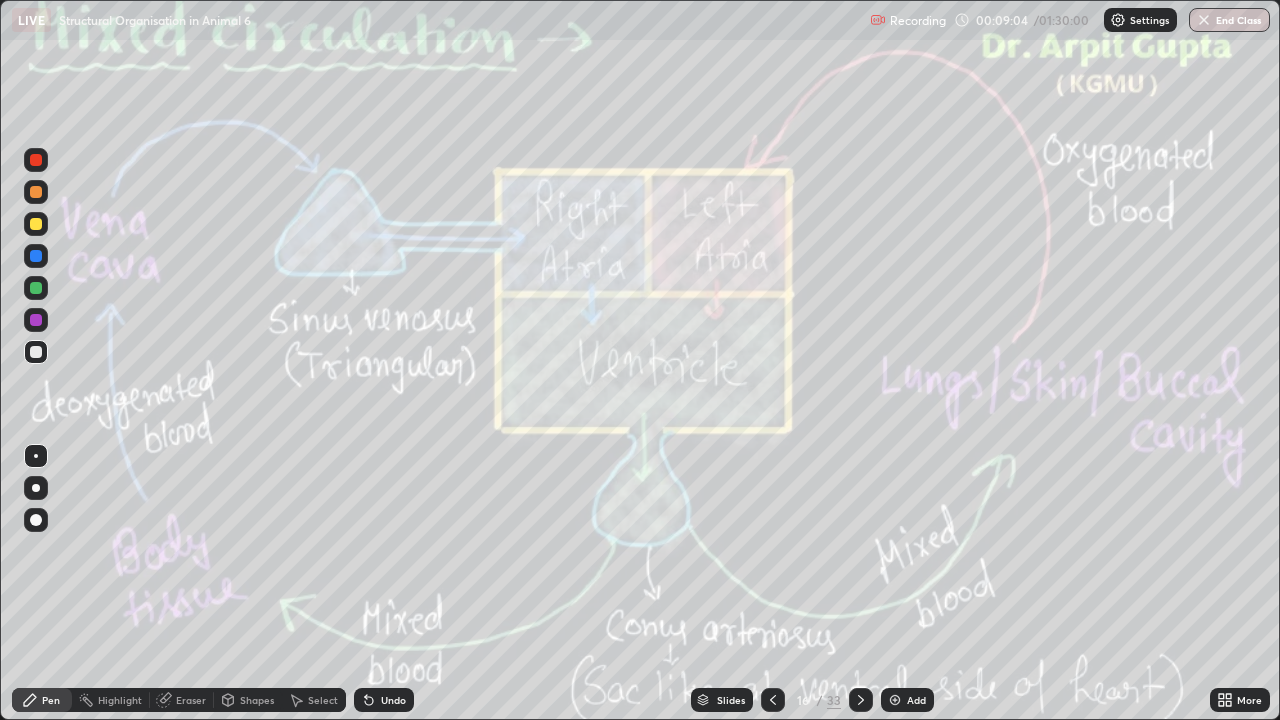 click 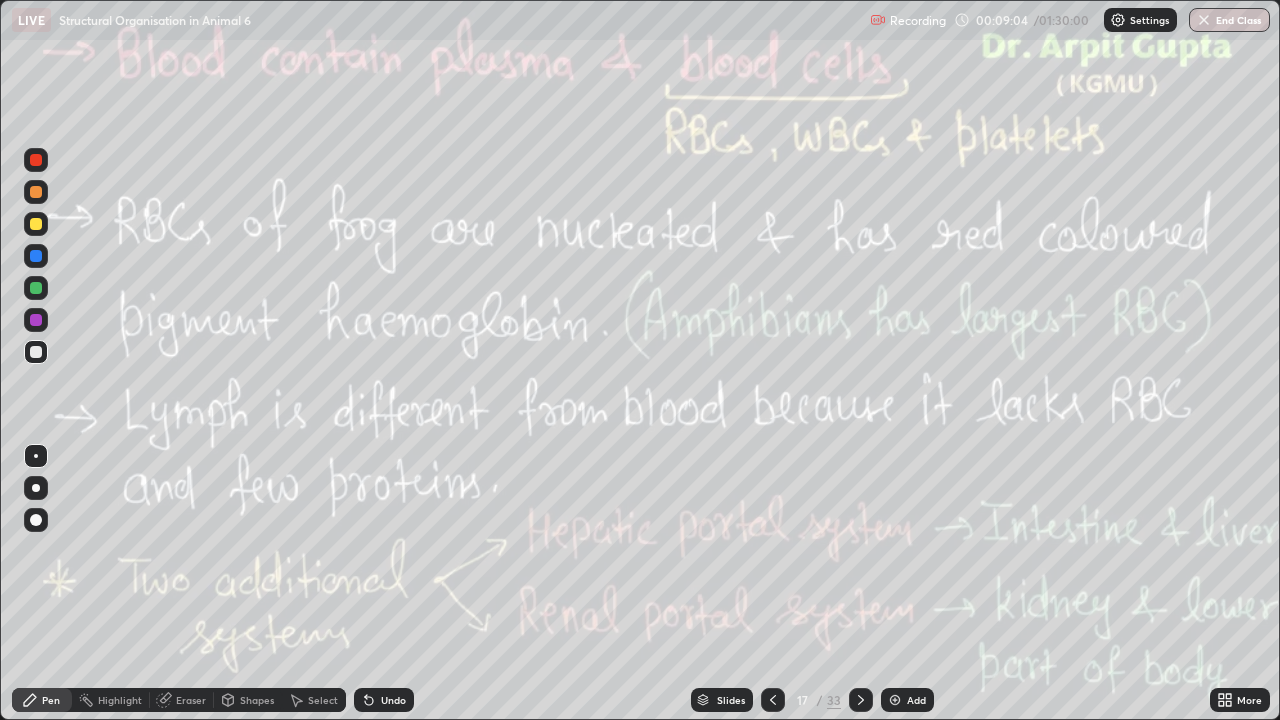 click 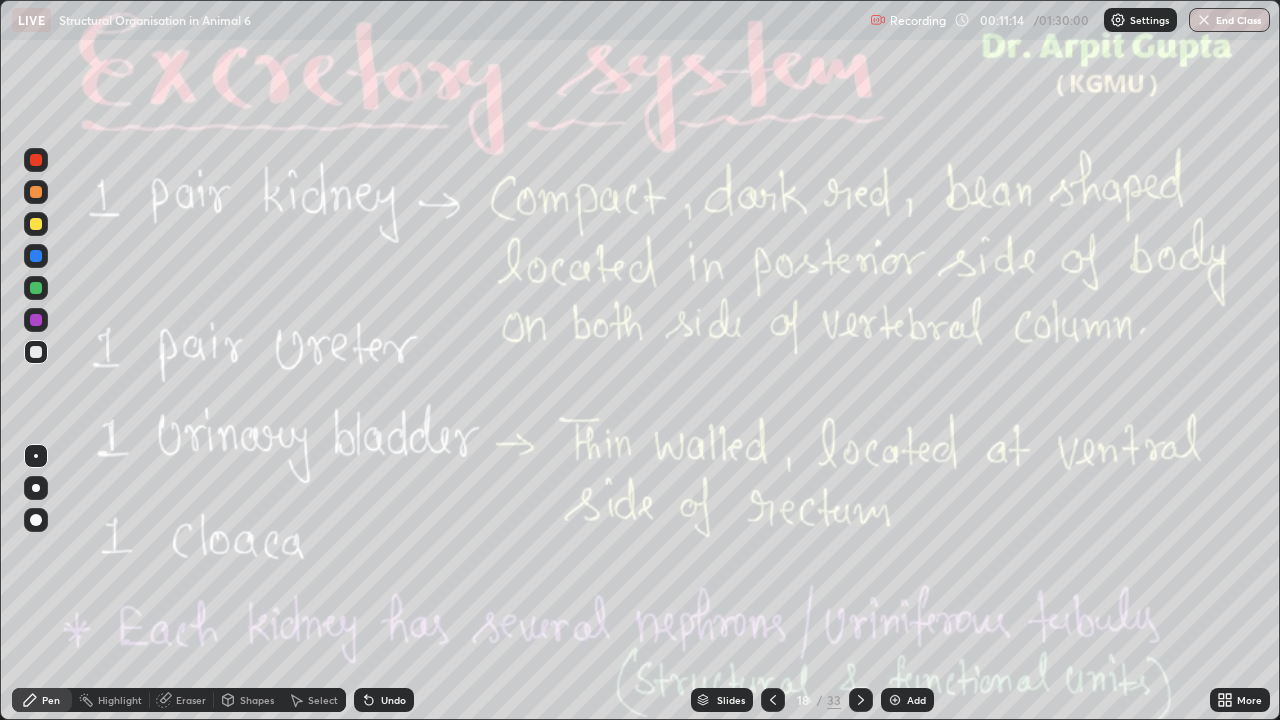 click 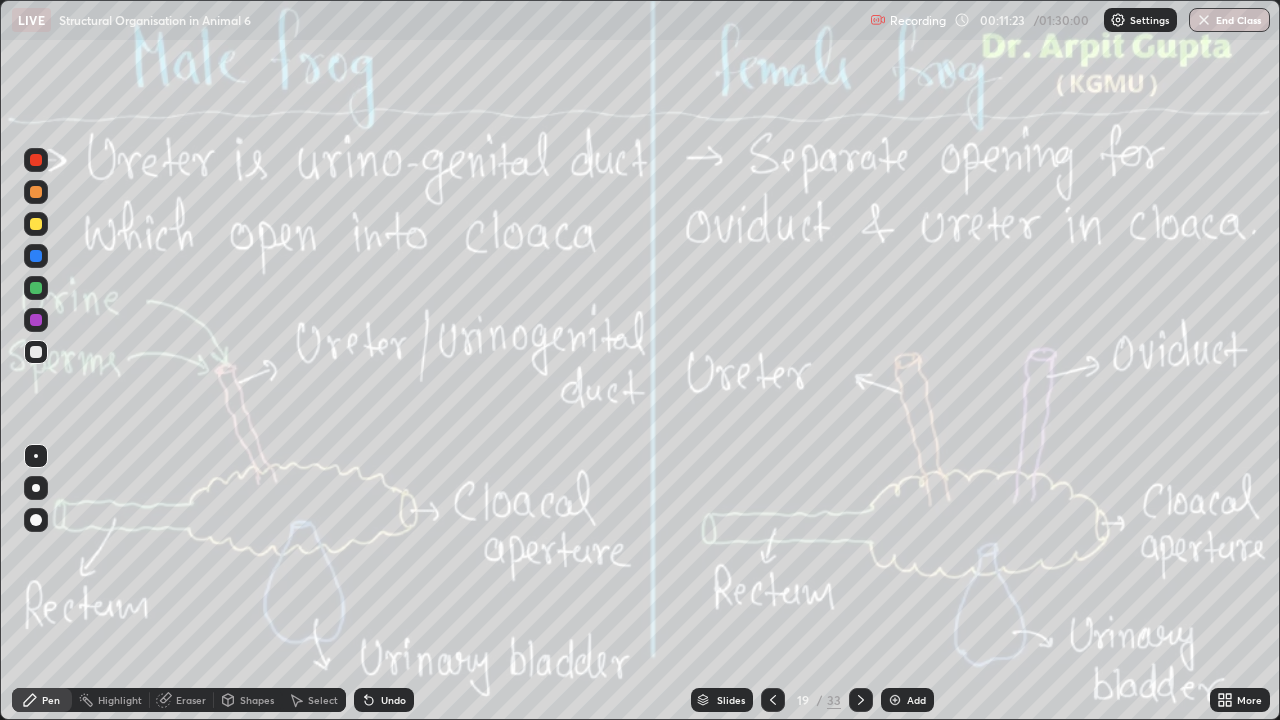 click at bounding box center [36, 224] 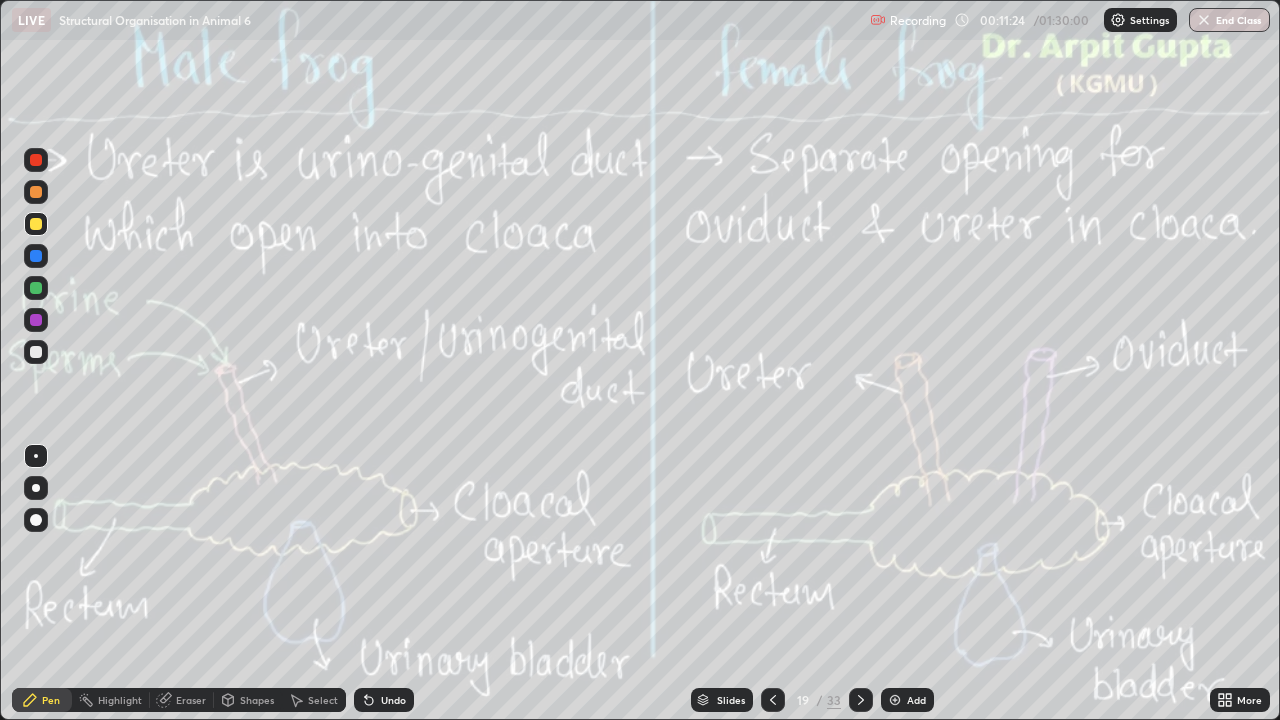click at bounding box center (36, 488) 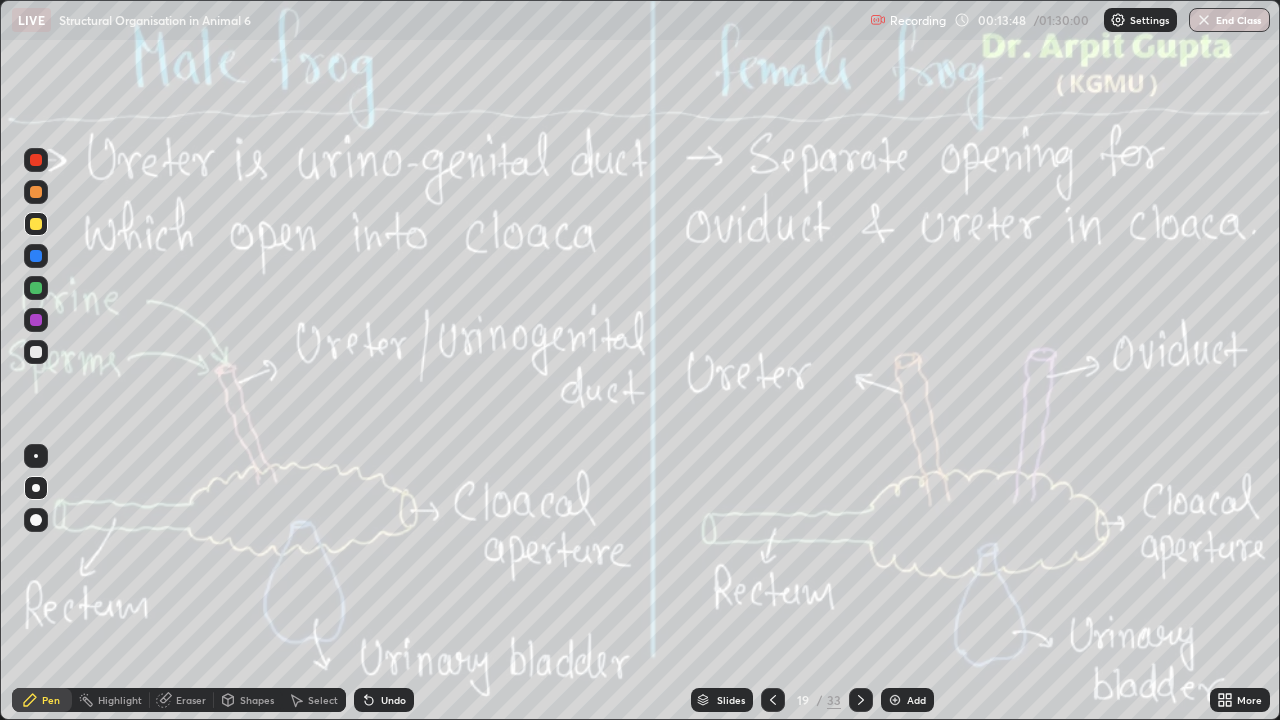 click on "Undo" at bounding box center (384, 700) 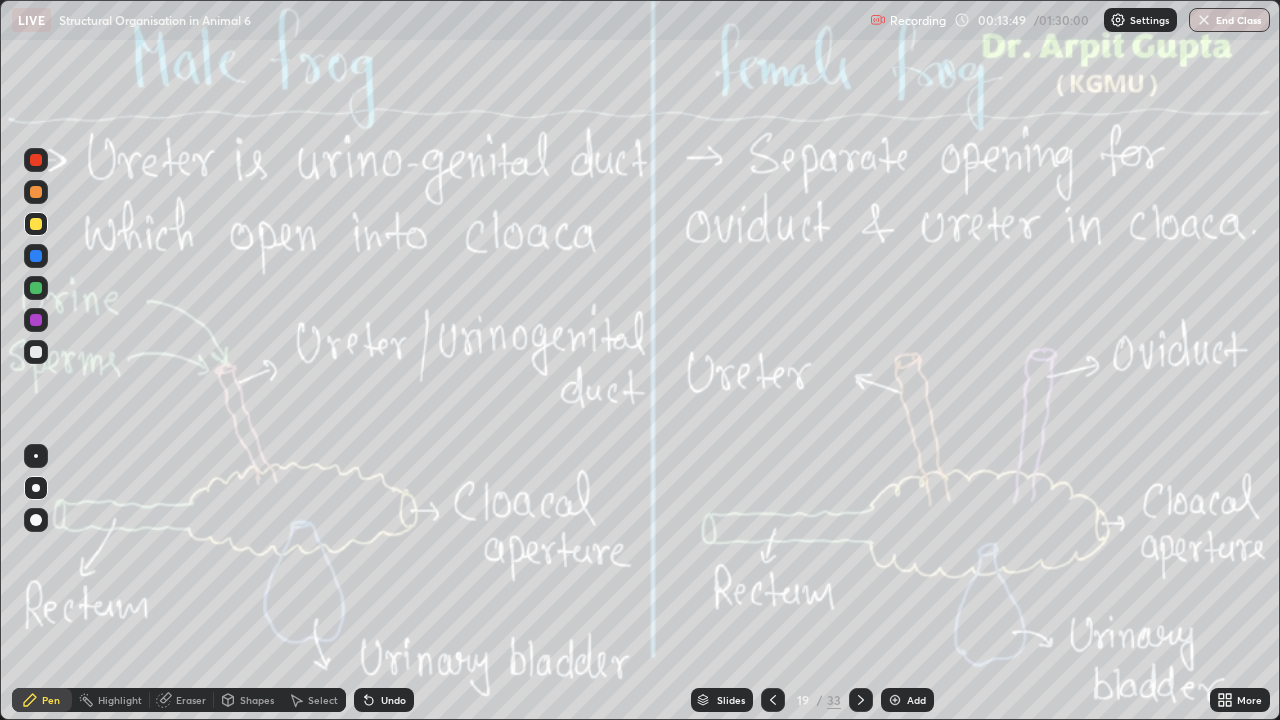 click on "Undo" at bounding box center (384, 700) 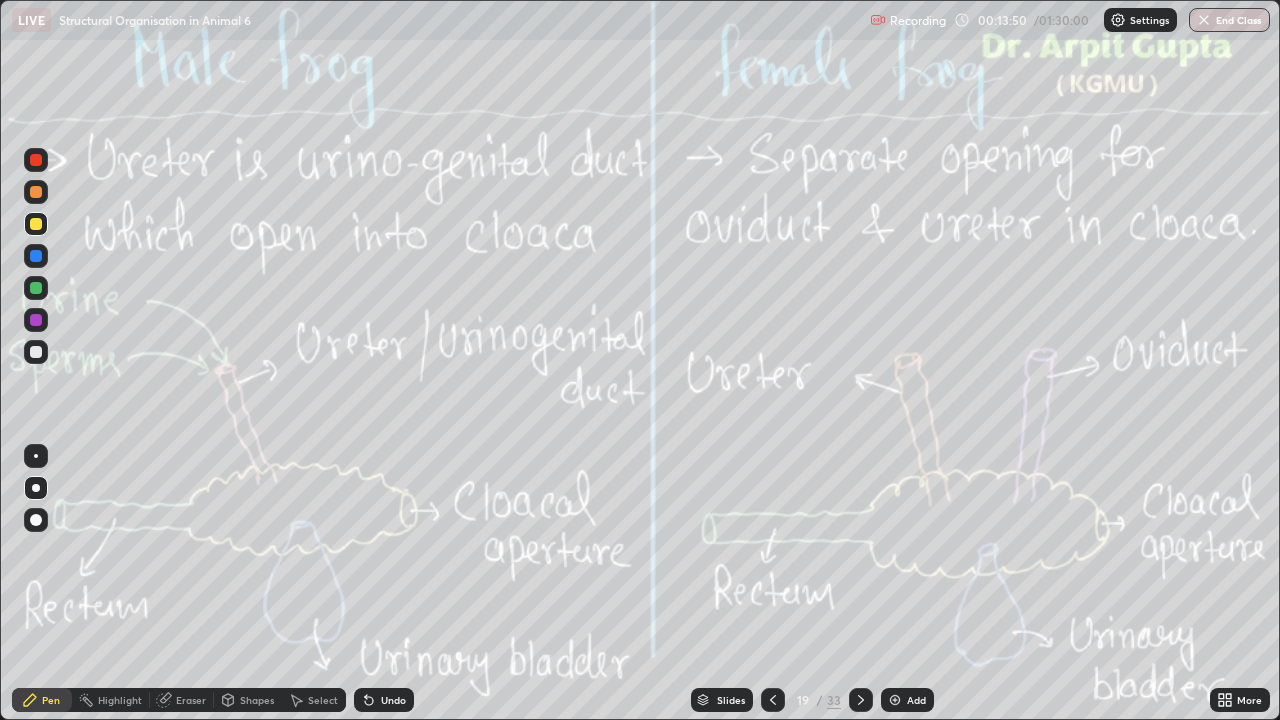 click on "Undo" at bounding box center [384, 700] 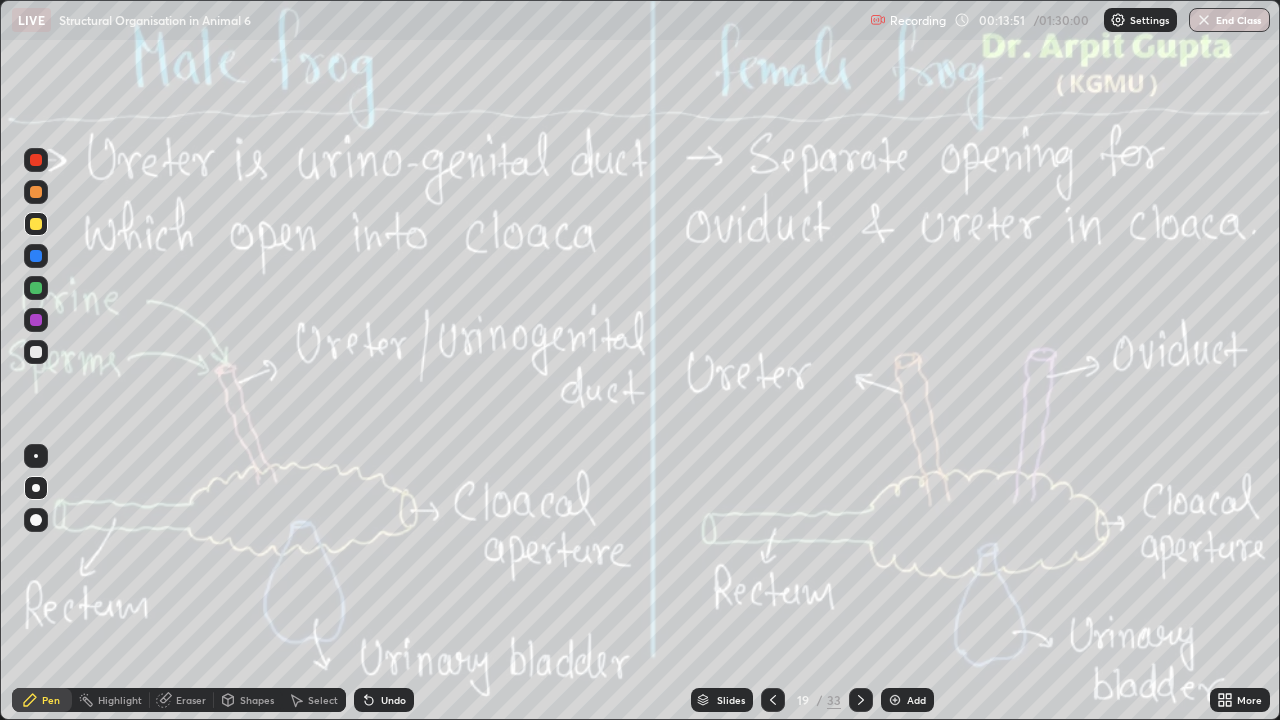click on "Undo" at bounding box center (393, 700) 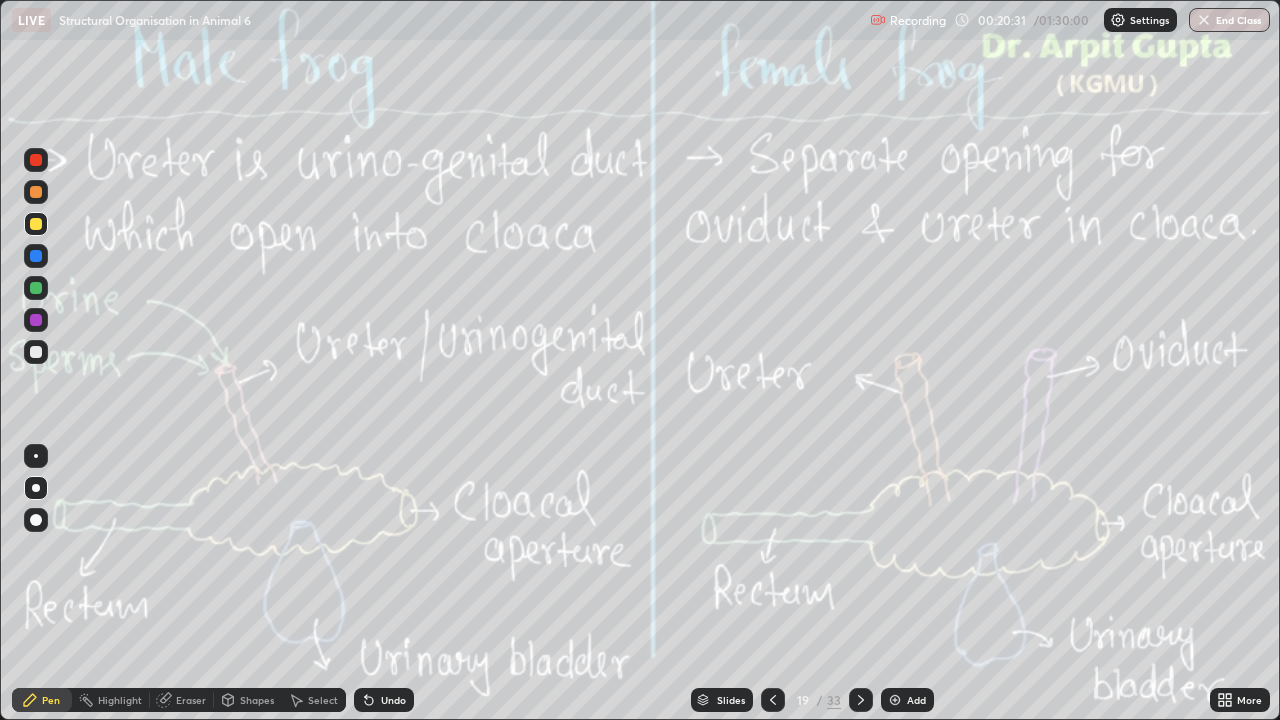 click 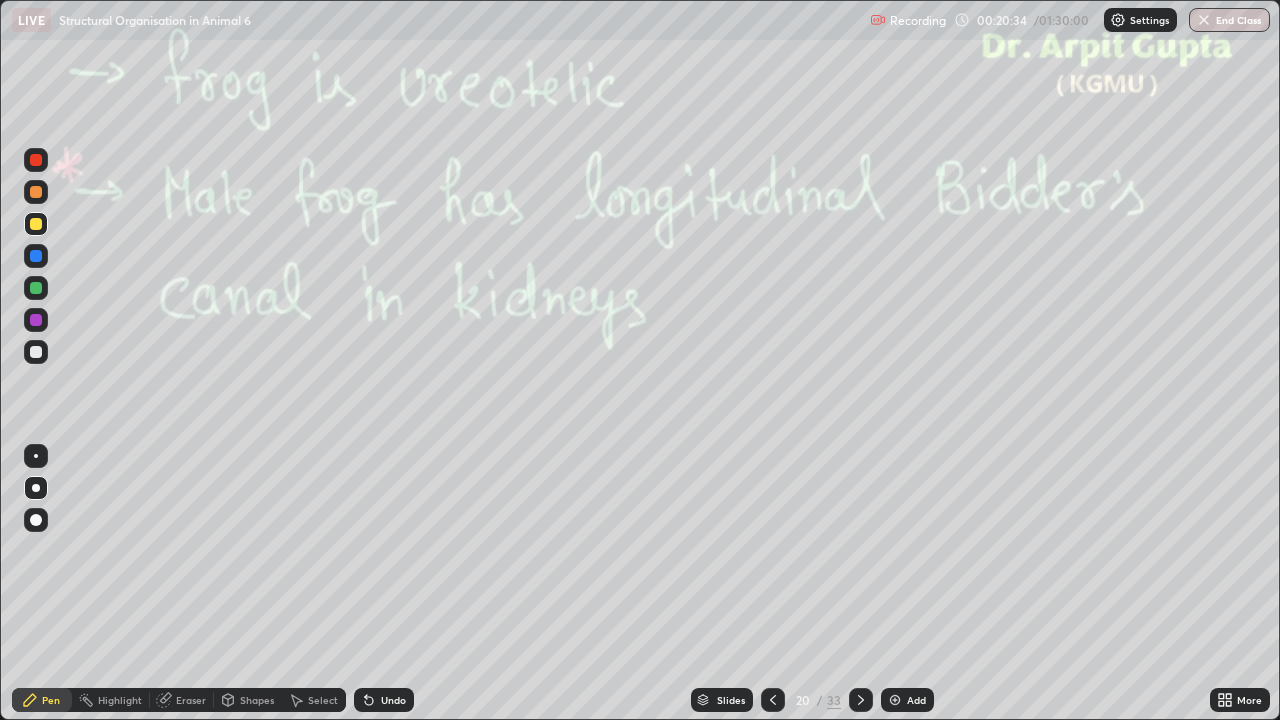 click 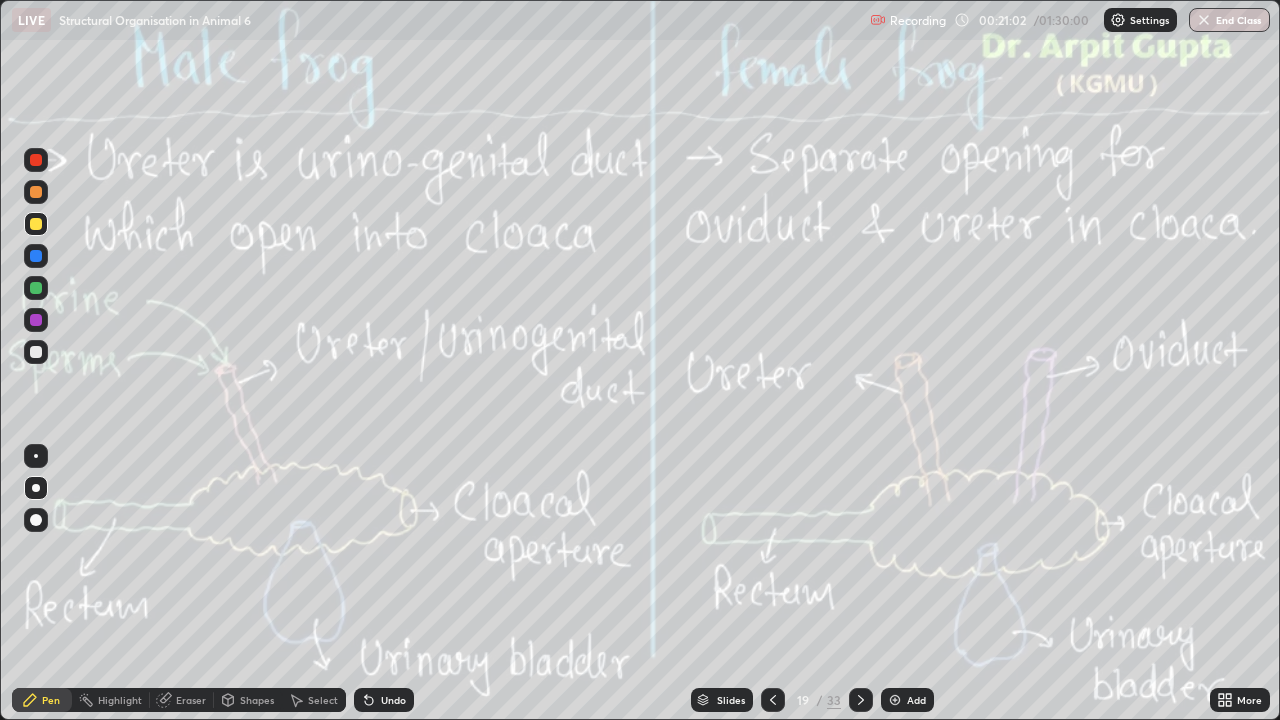 click 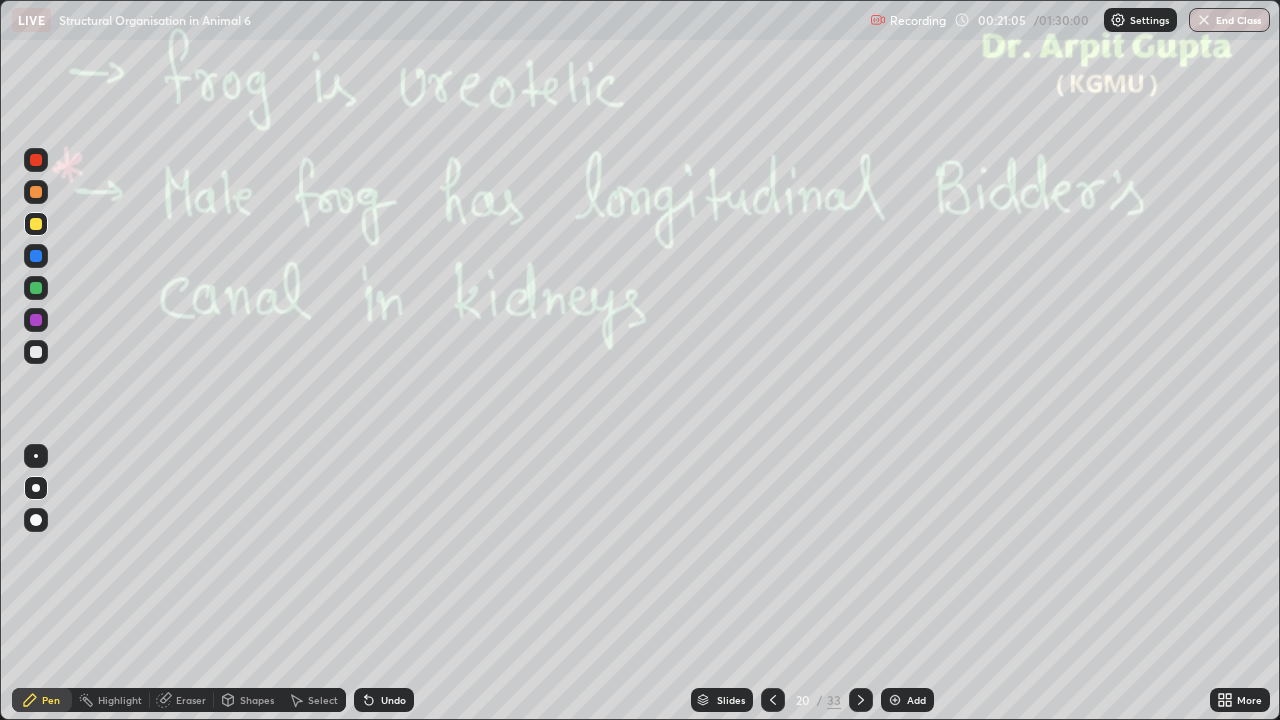 click 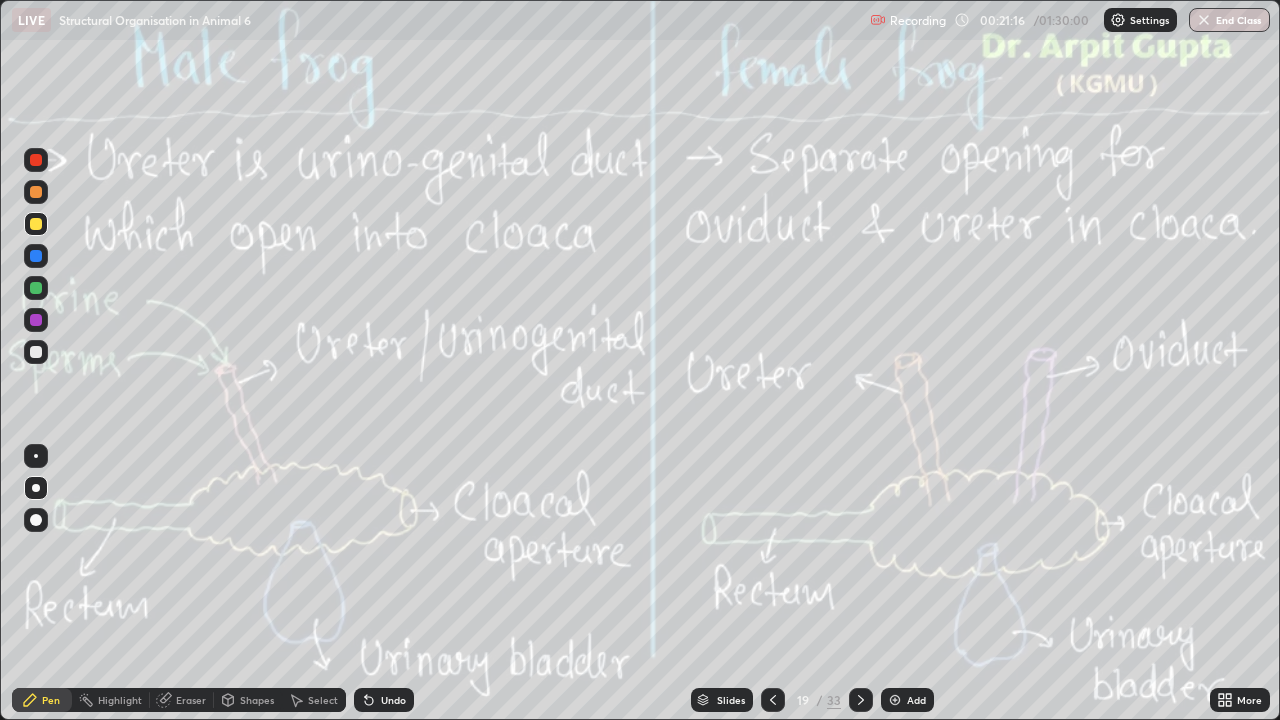 click at bounding box center (36, 224) 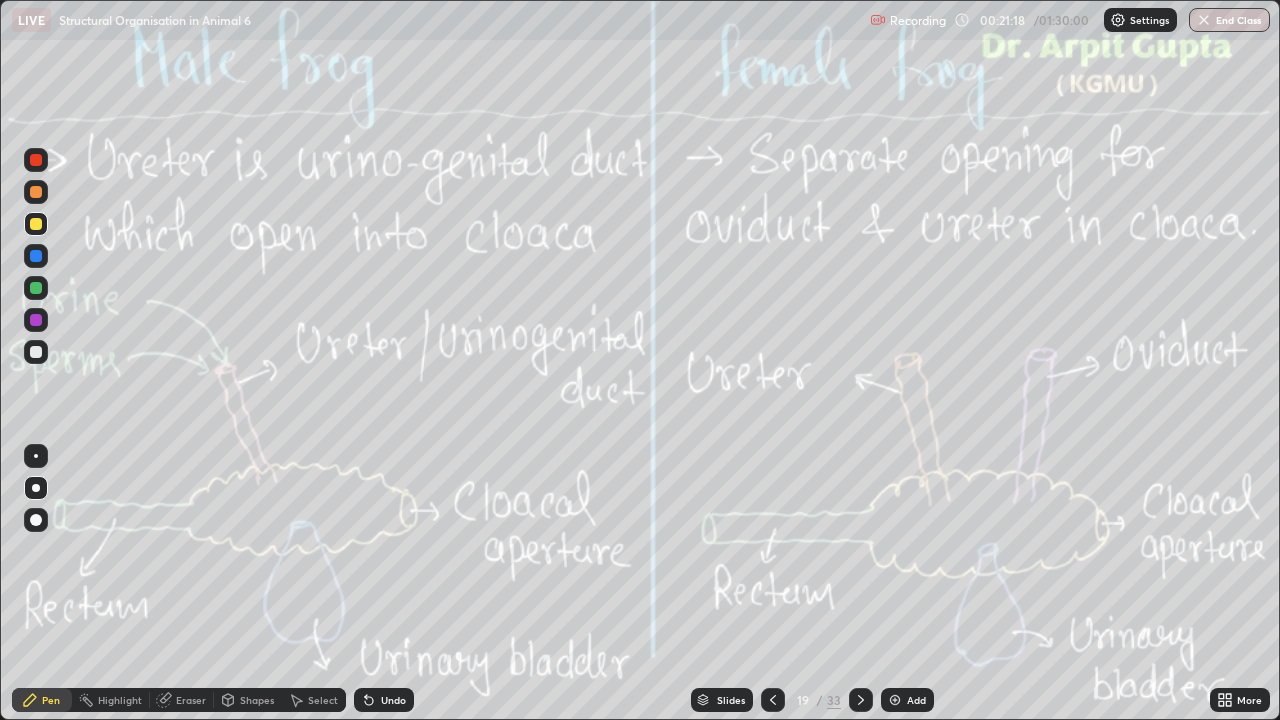 click 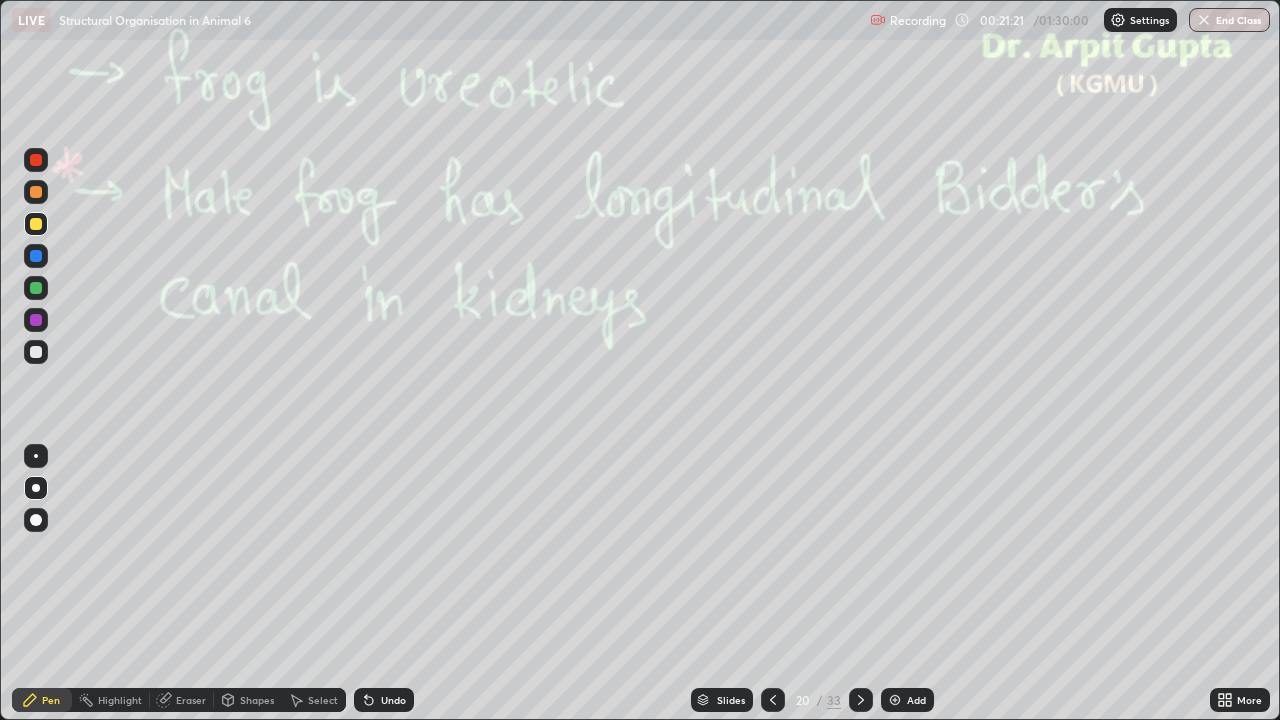 click at bounding box center (36, 456) 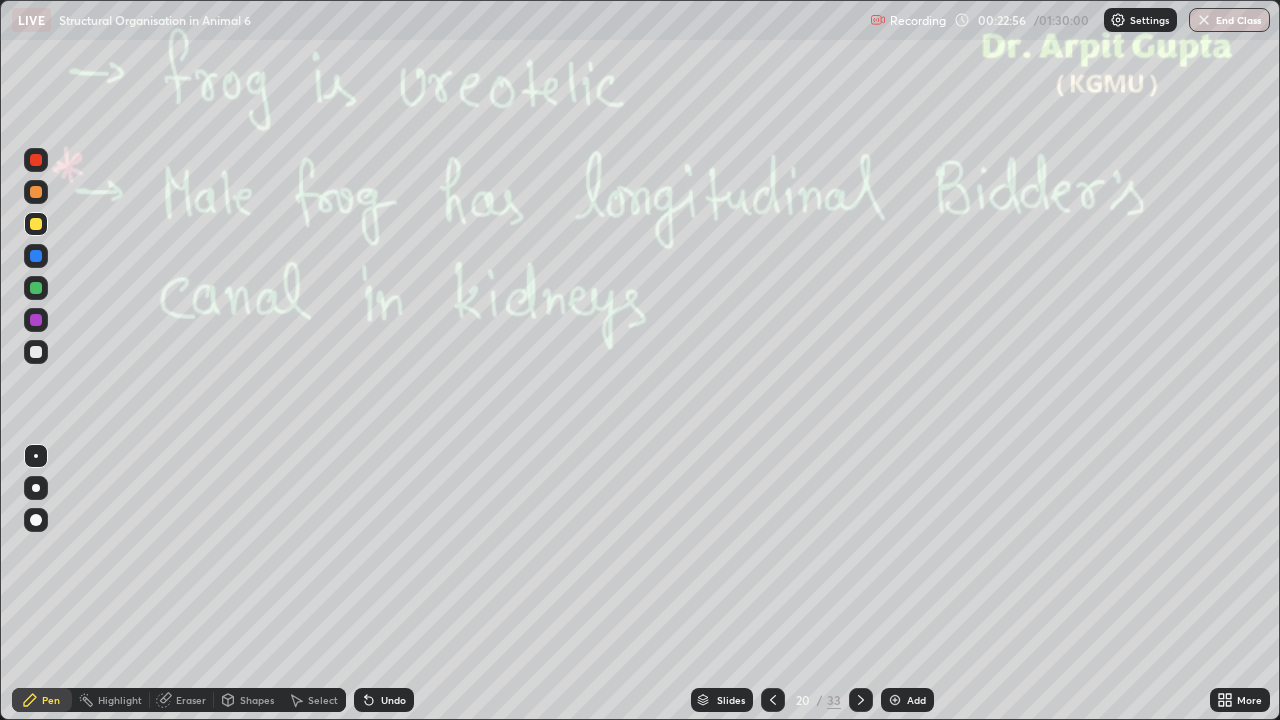 click at bounding box center (861, 700) 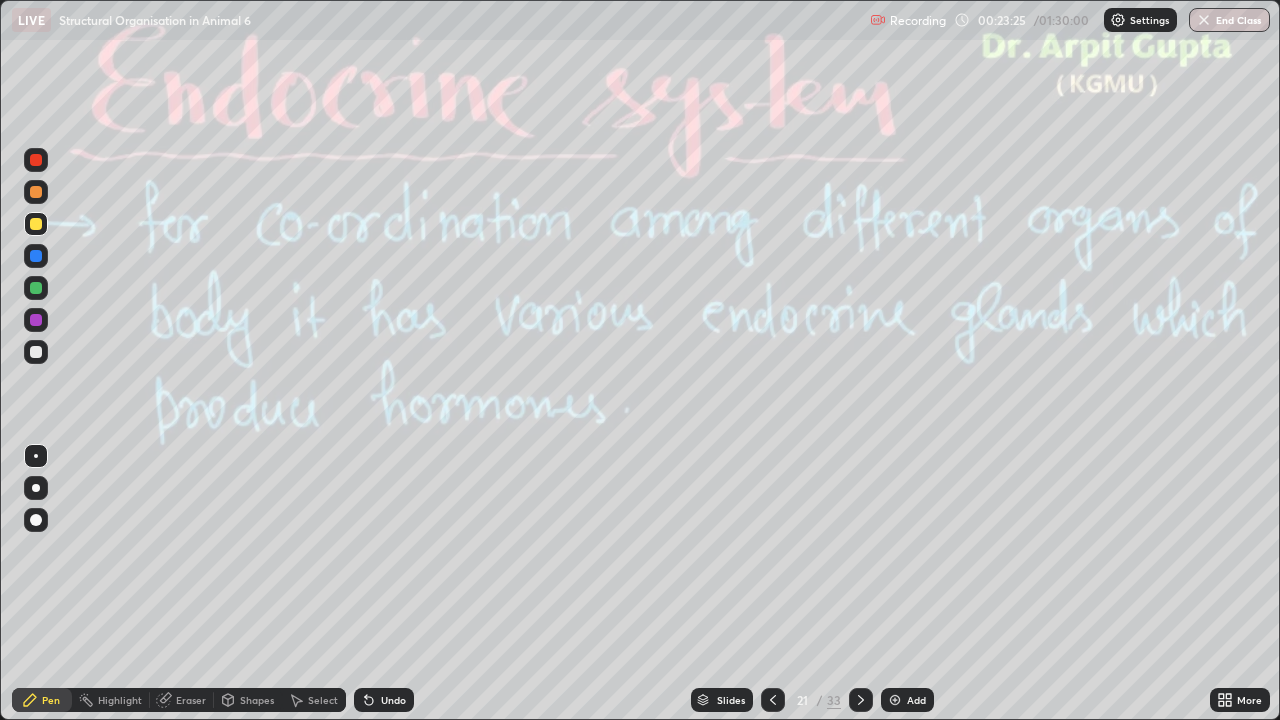 click at bounding box center [36, 224] 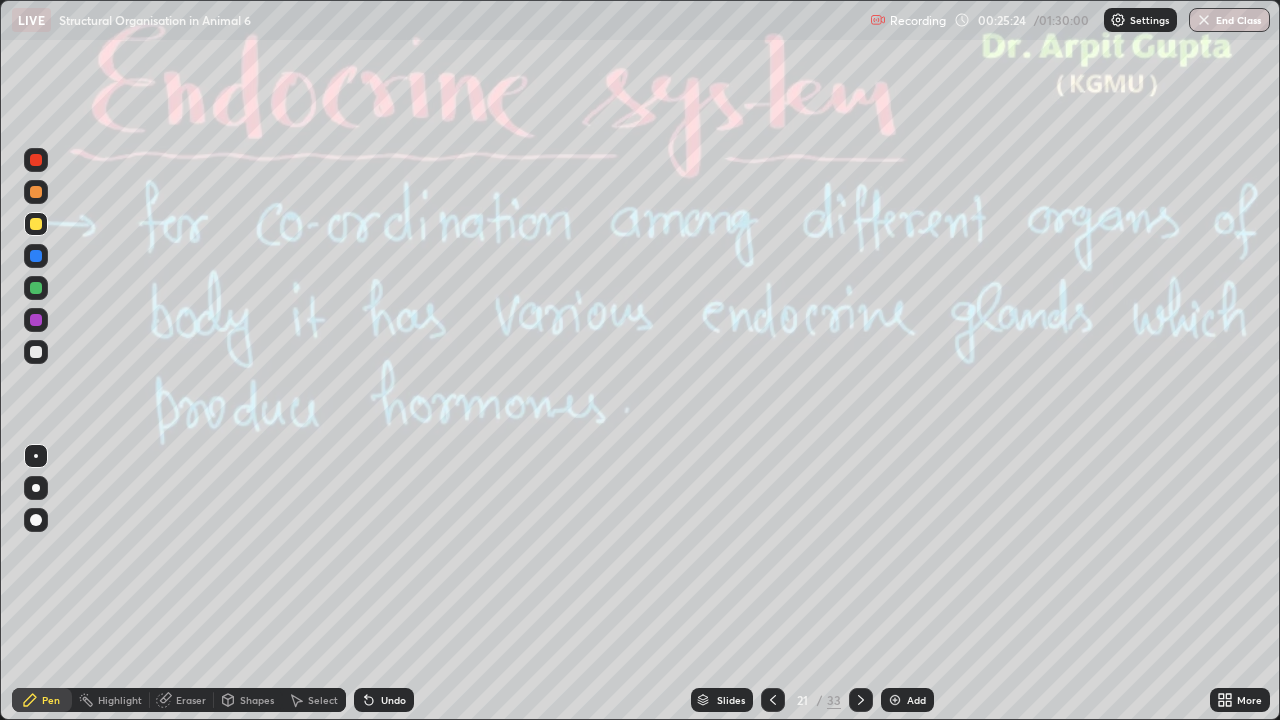 click at bounding box center (36, 256) 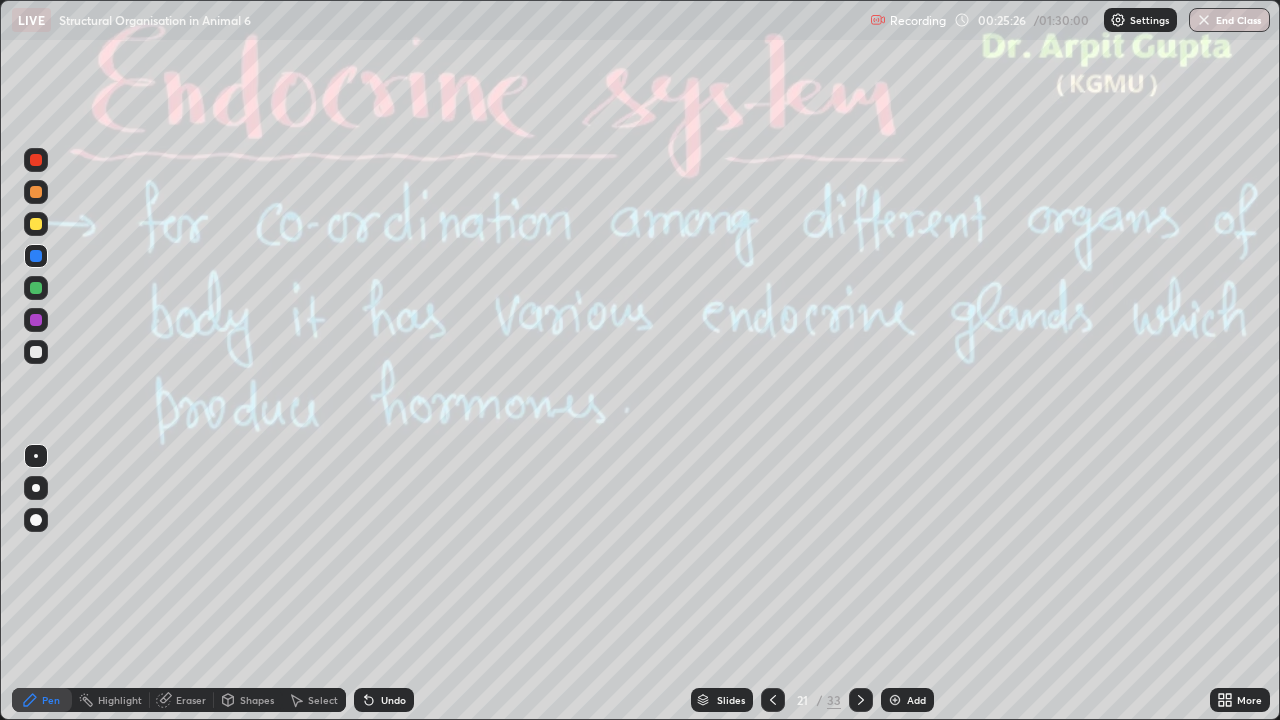 click 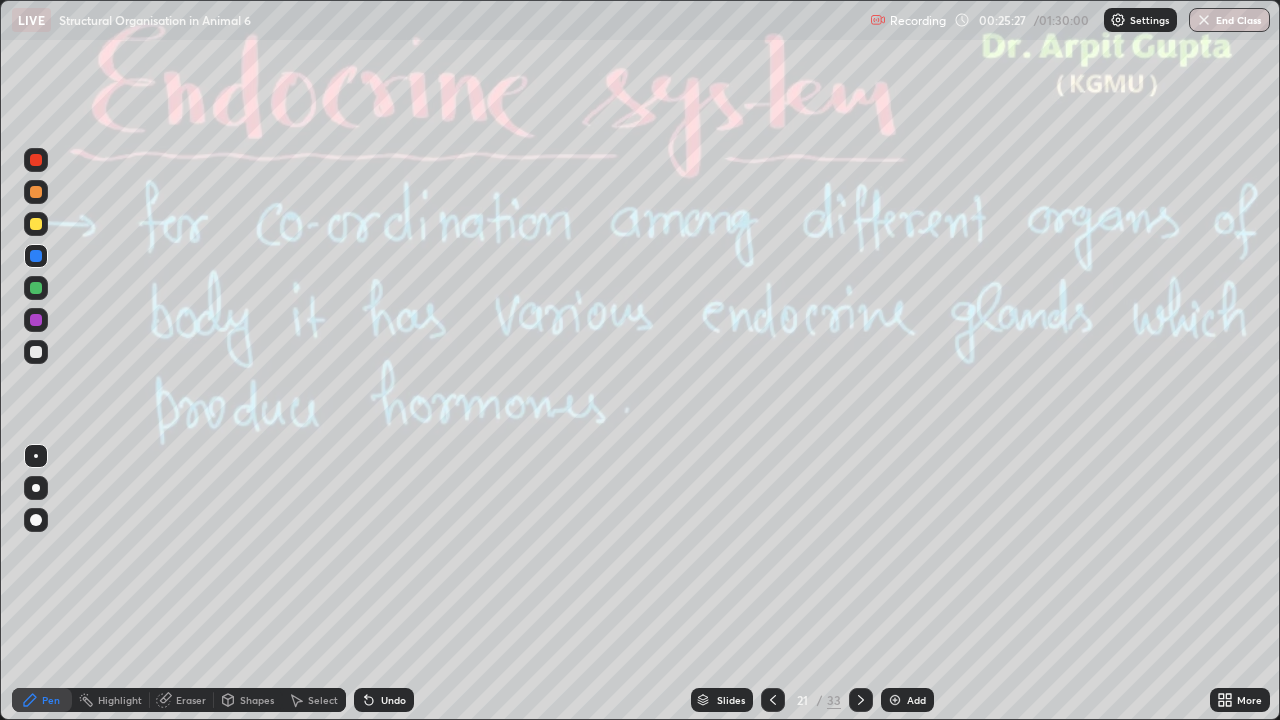click at bounding box center [36, 352] 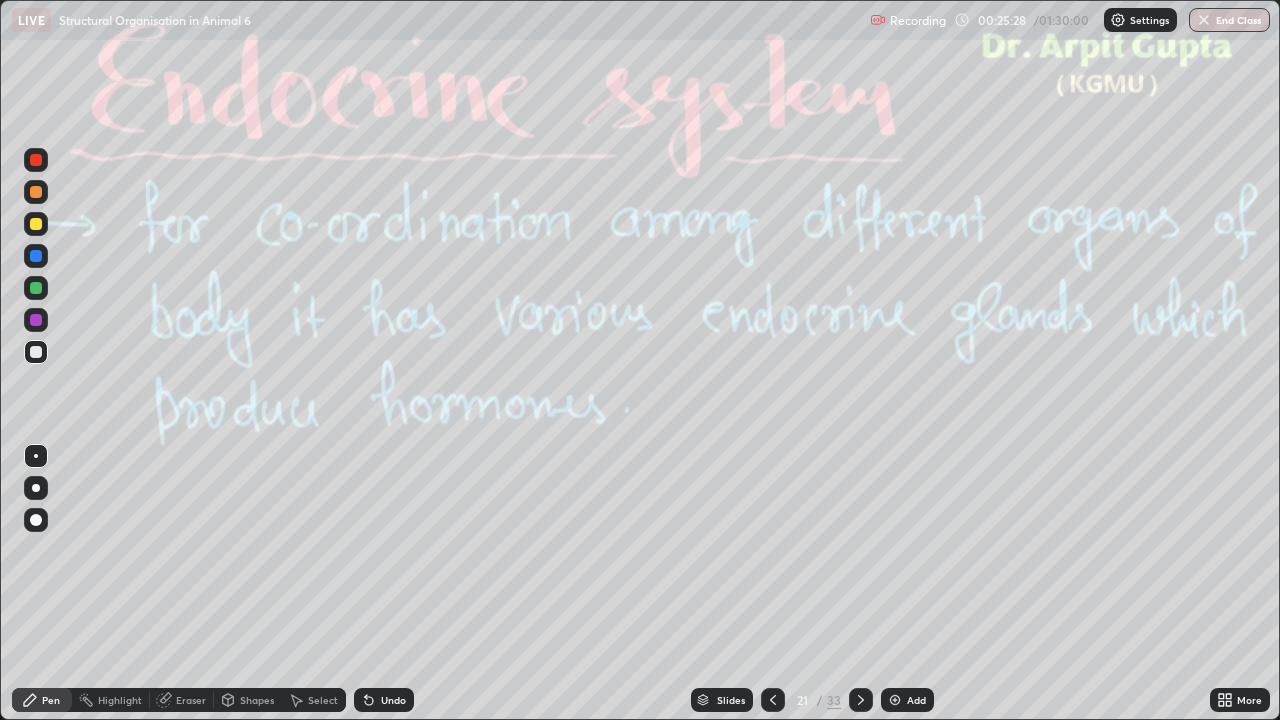 click at bounding box center [36, 488] 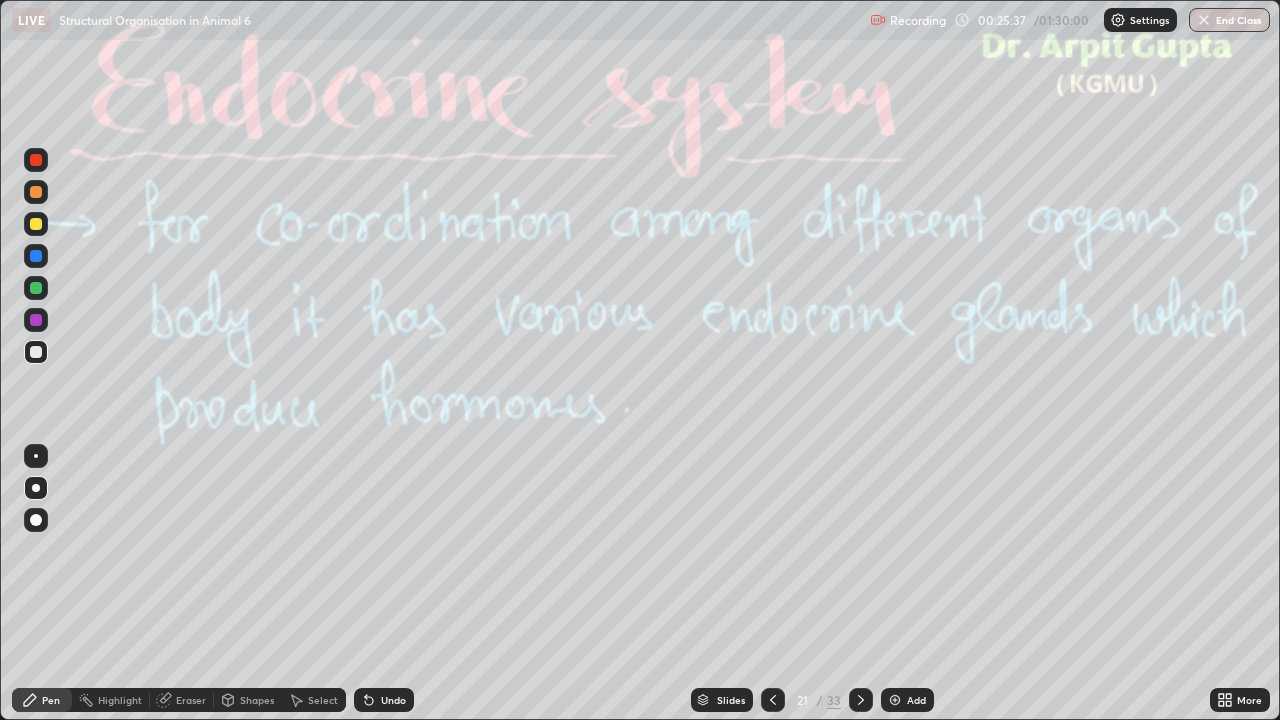 click 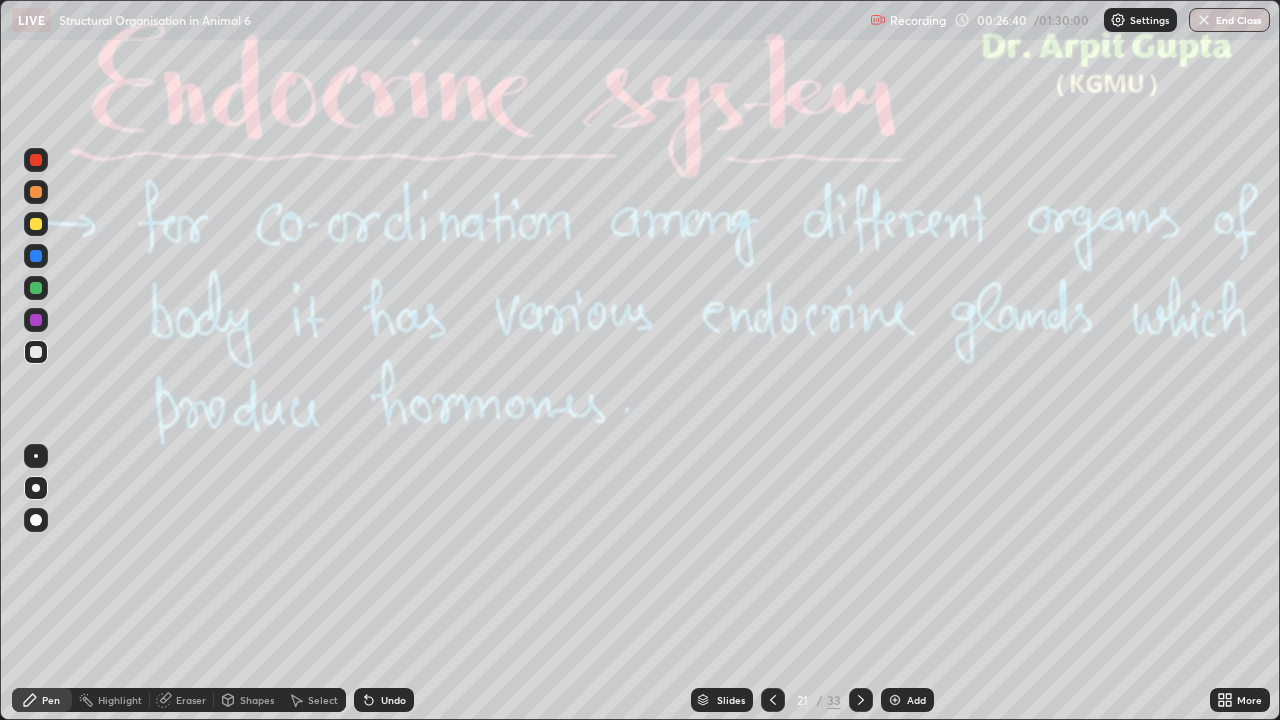 click 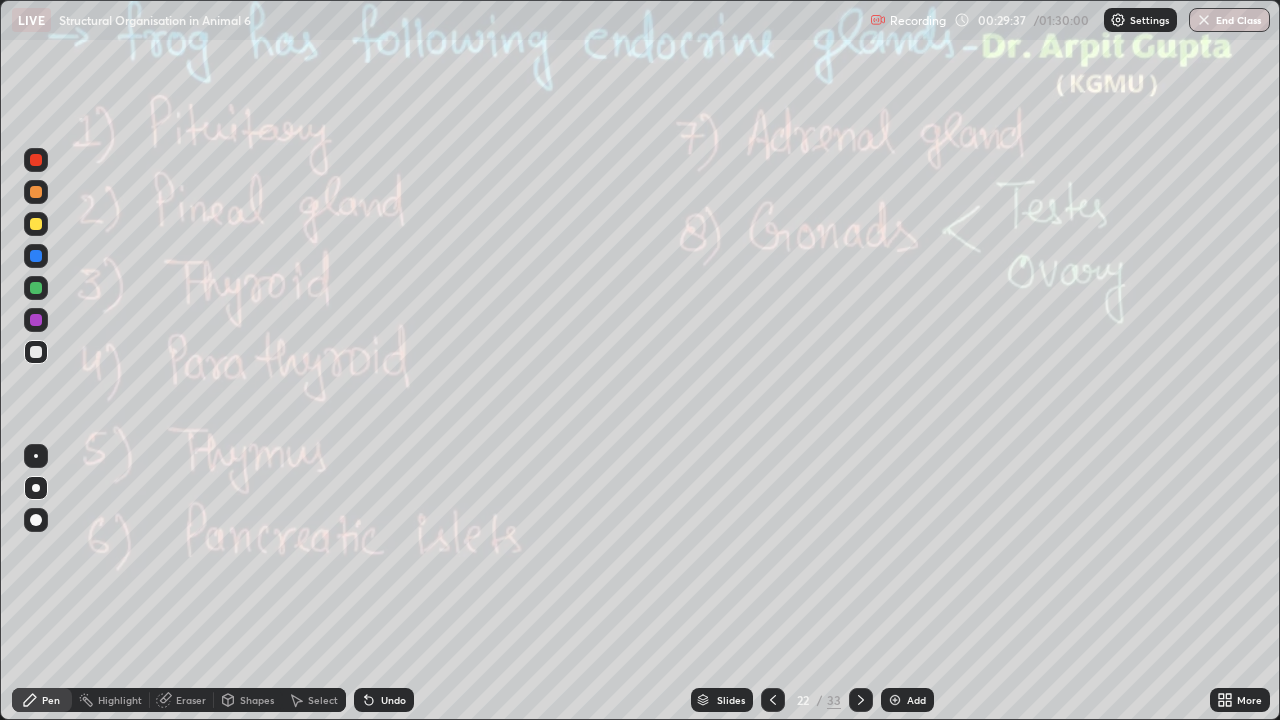 click 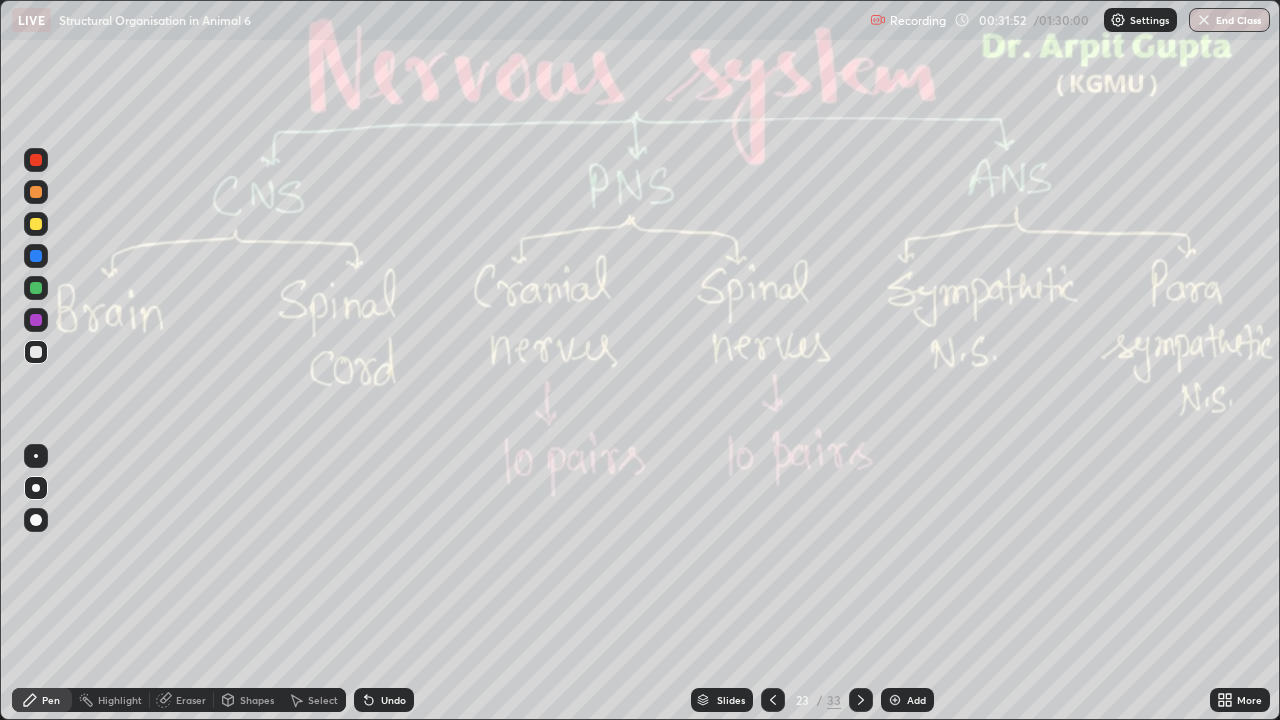 click at bounding box center (861, 700) 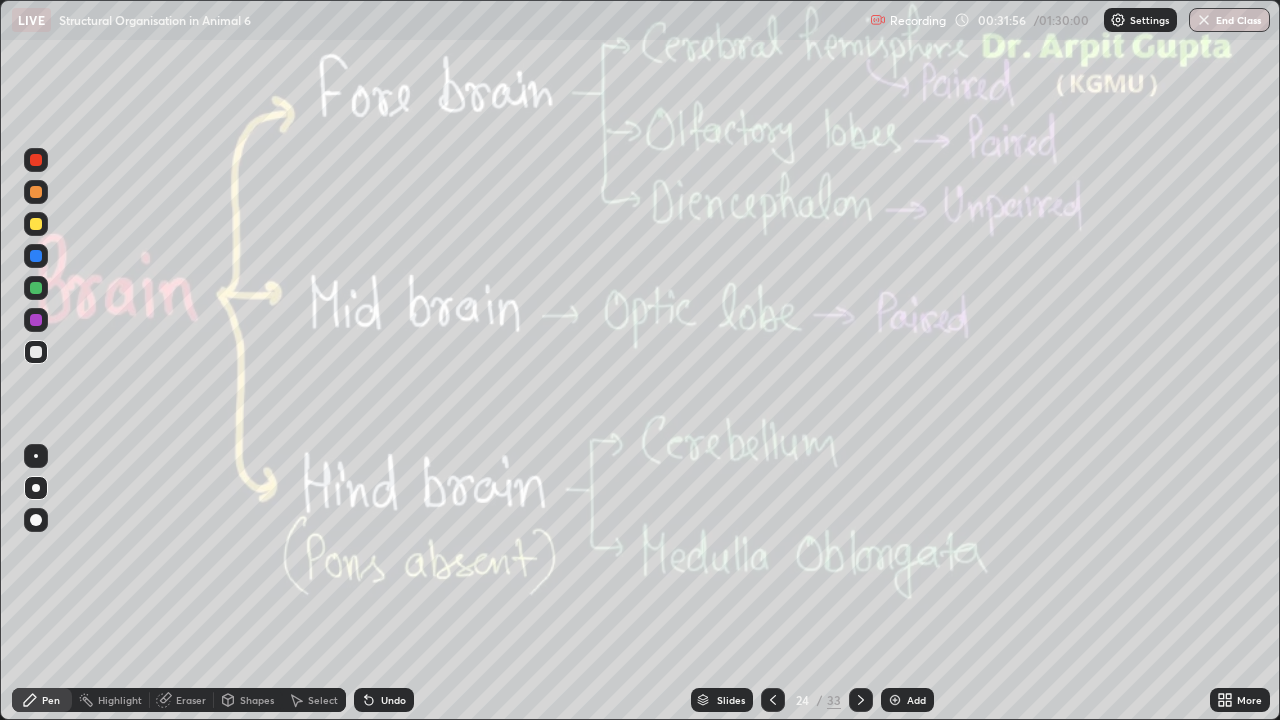click 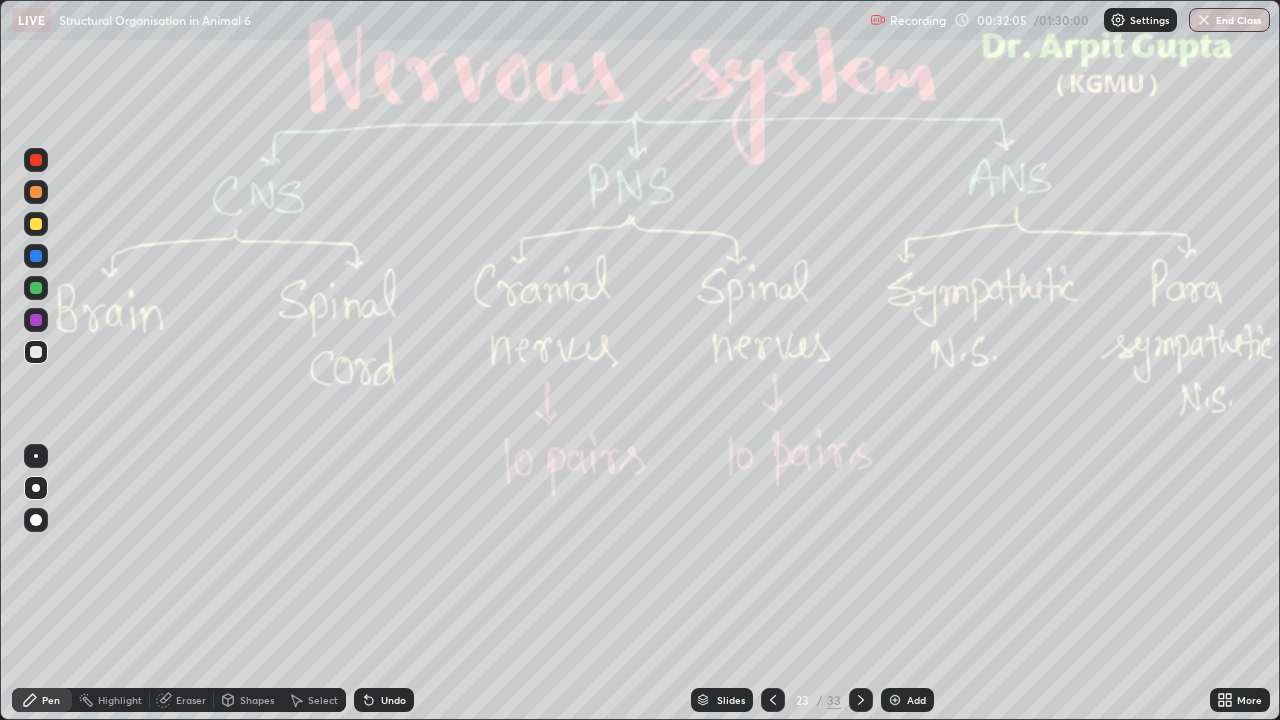 click 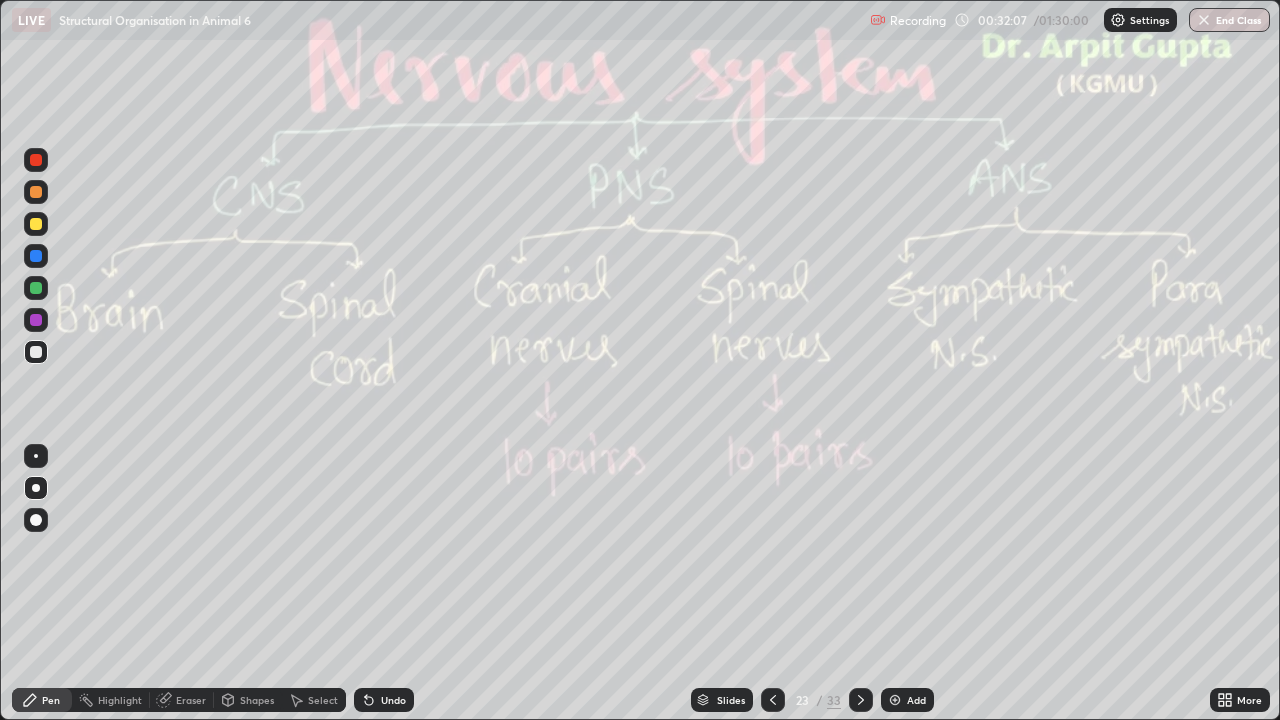 click 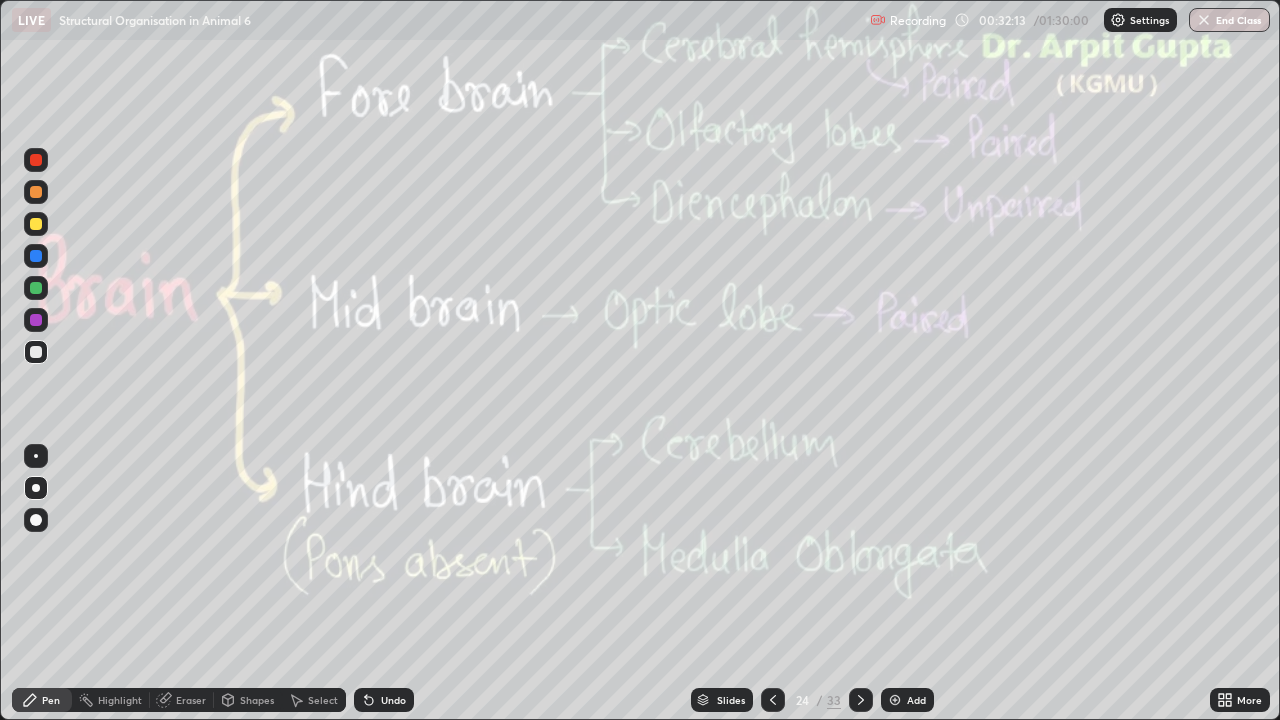 click on "Slides" at bounding box center (731, 700) 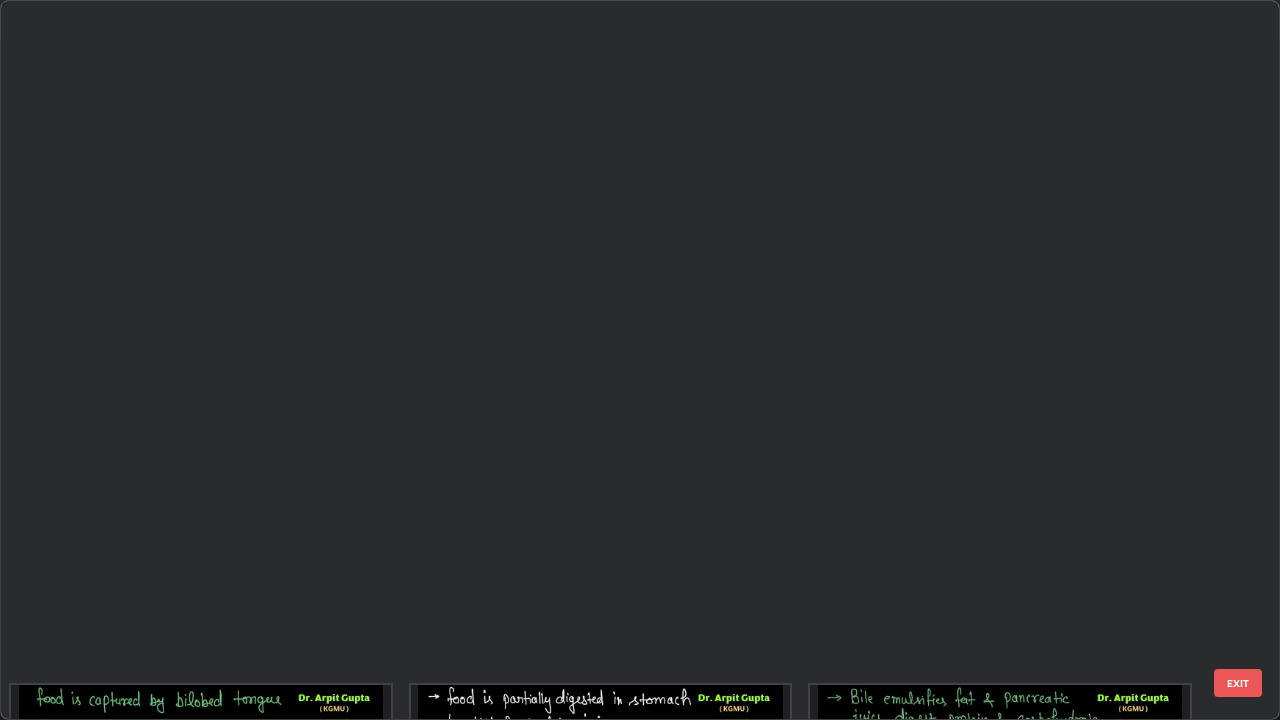 scroll, scrollTop: 1079, scrollLeft: 0, axis: vertical 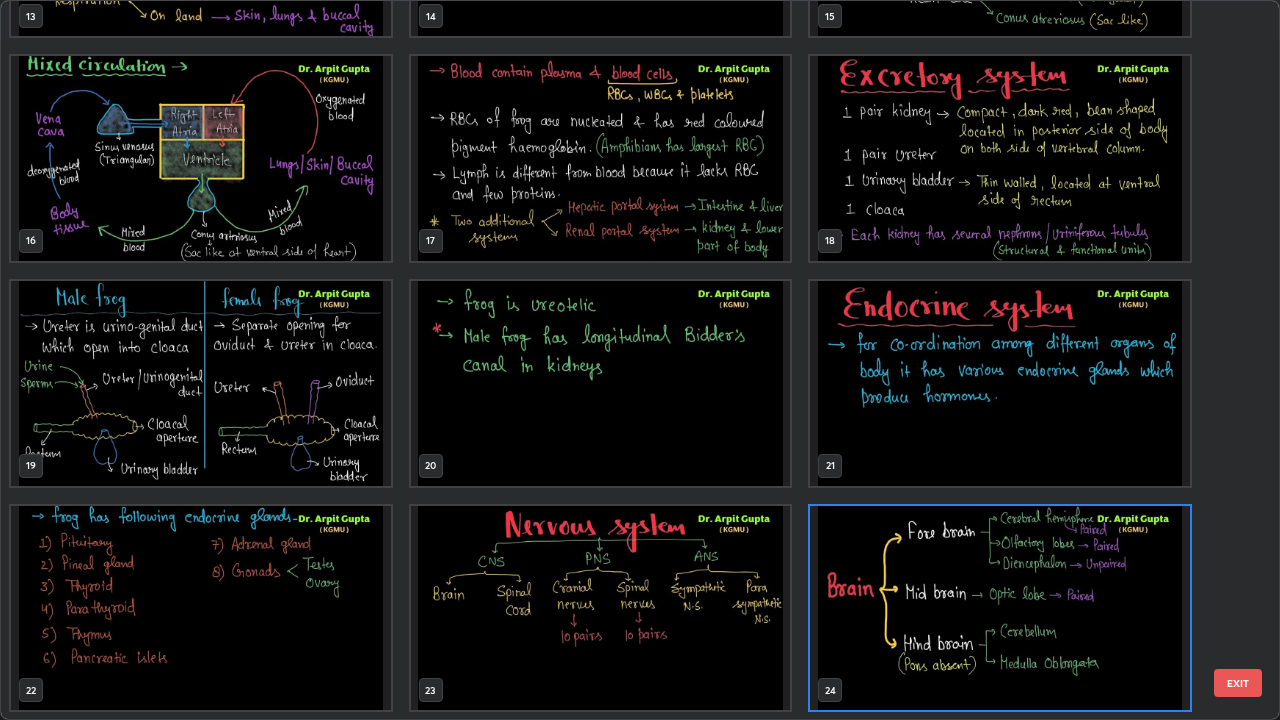 click at bounding box center [601, 608] 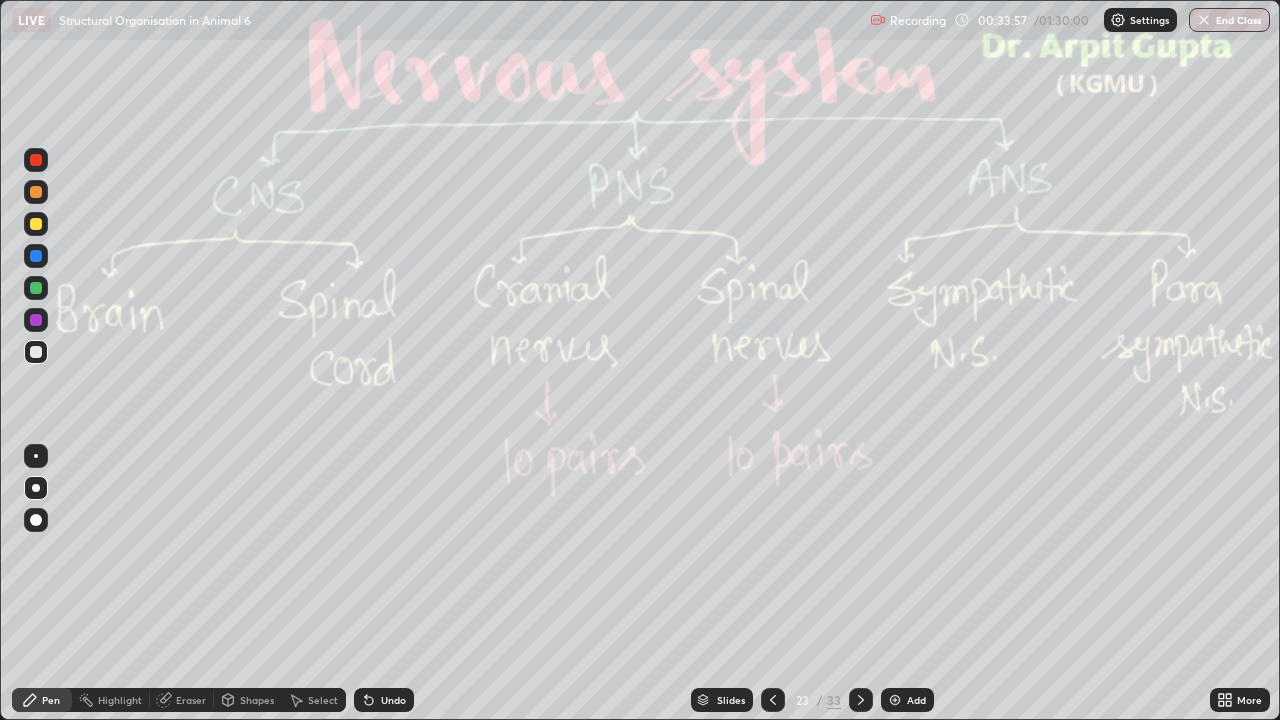 click at bounding box center [861, 700] 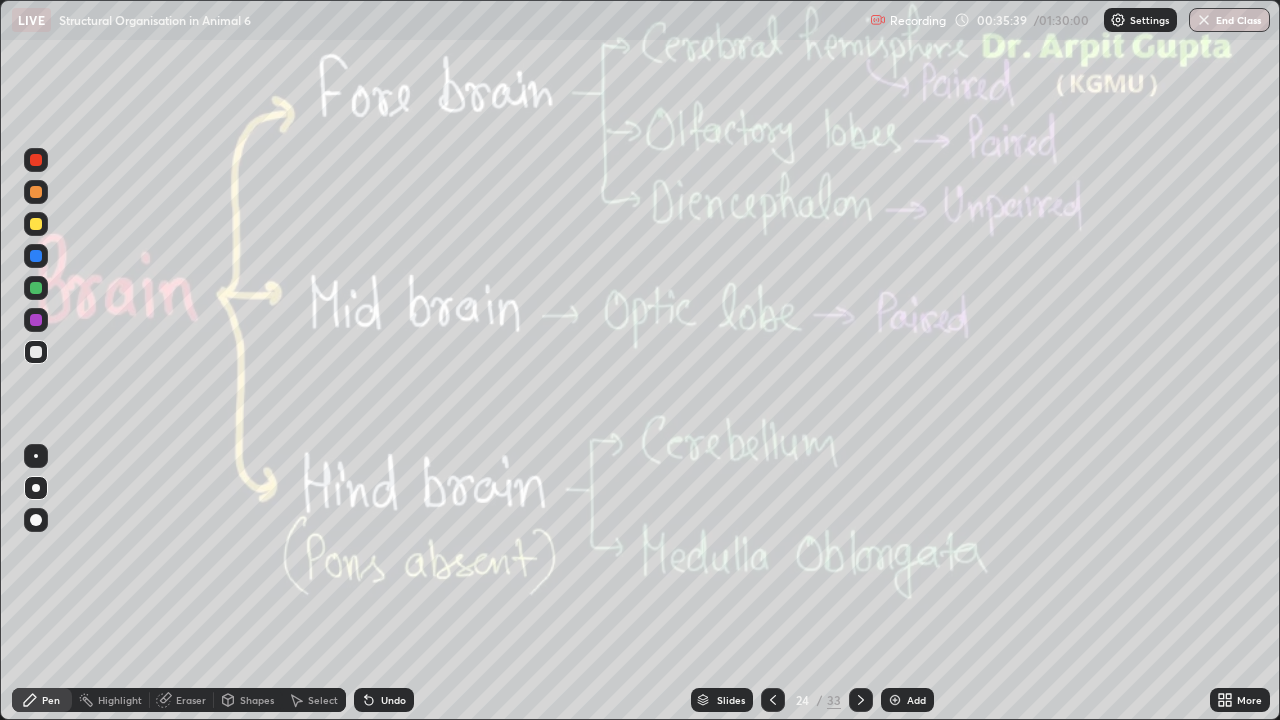 click on "Undo" at bounding box center [393, 700] 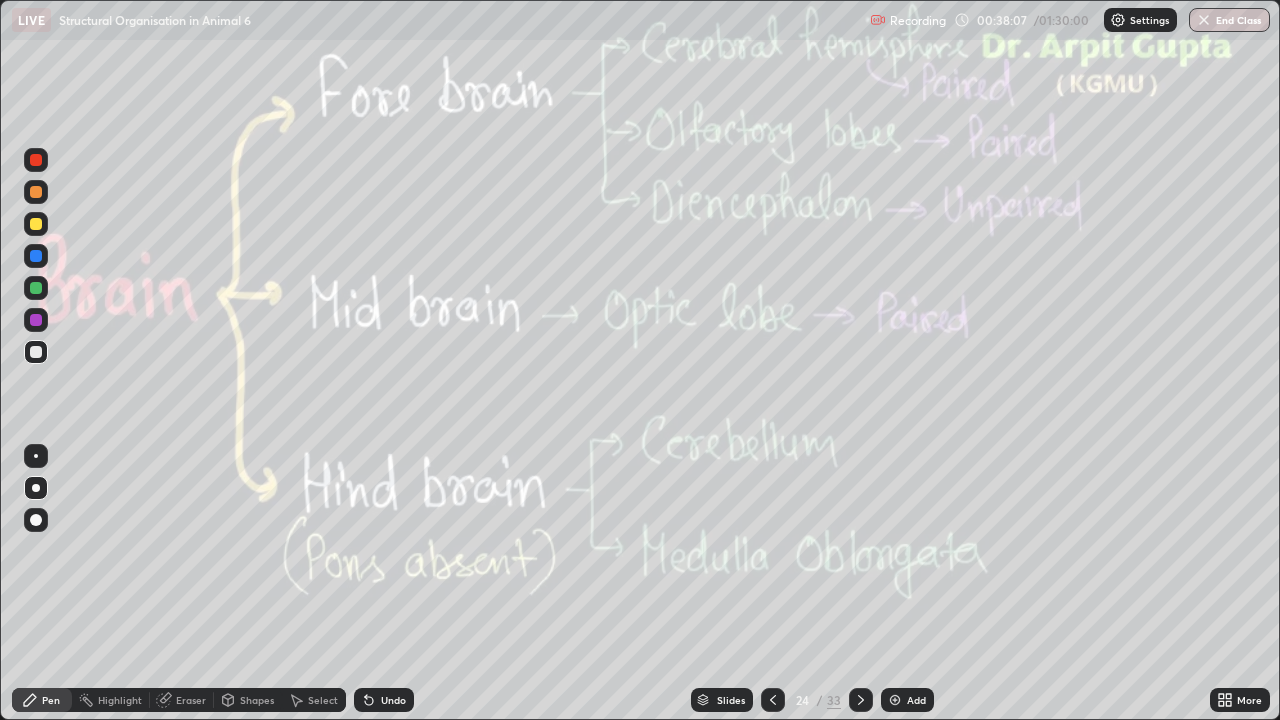 click 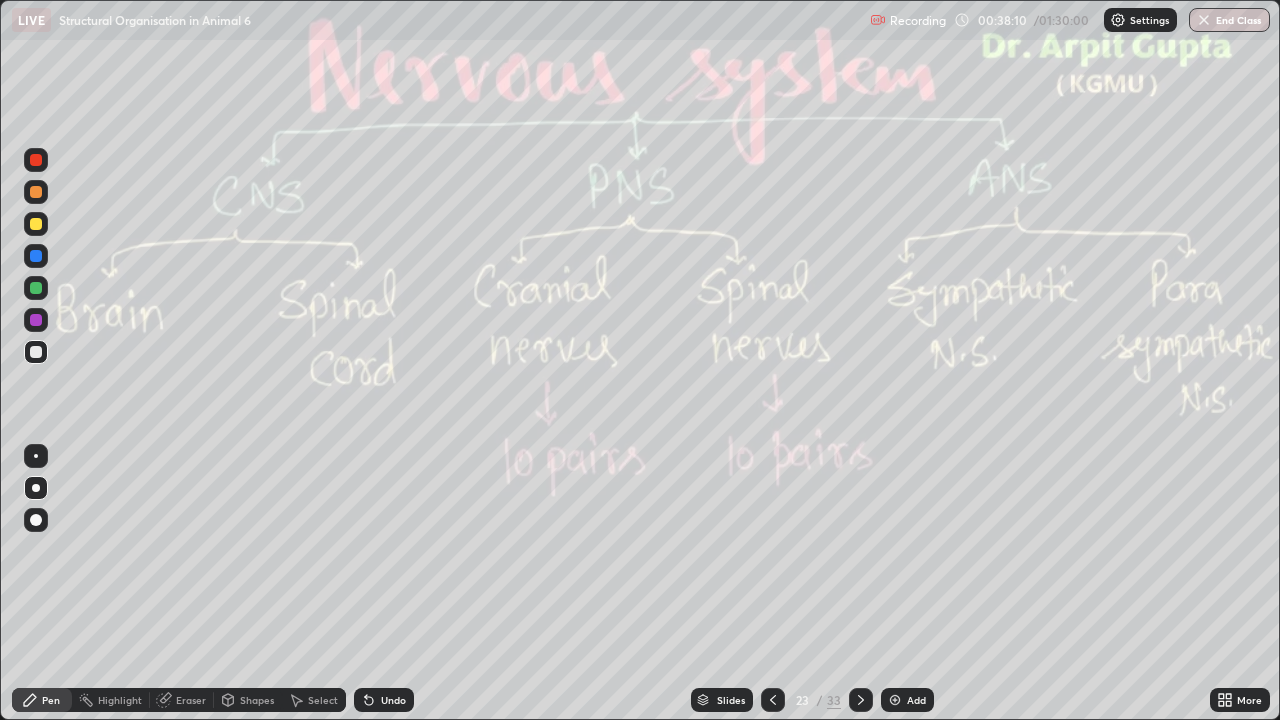 click 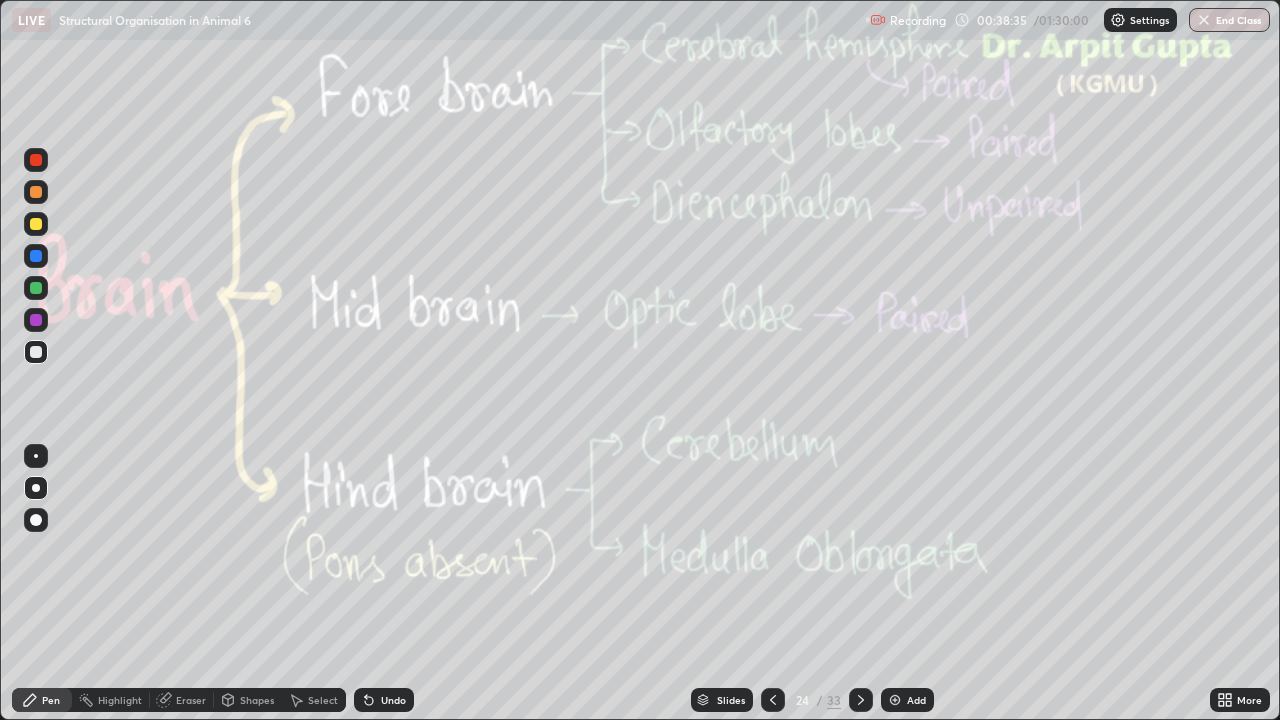 click 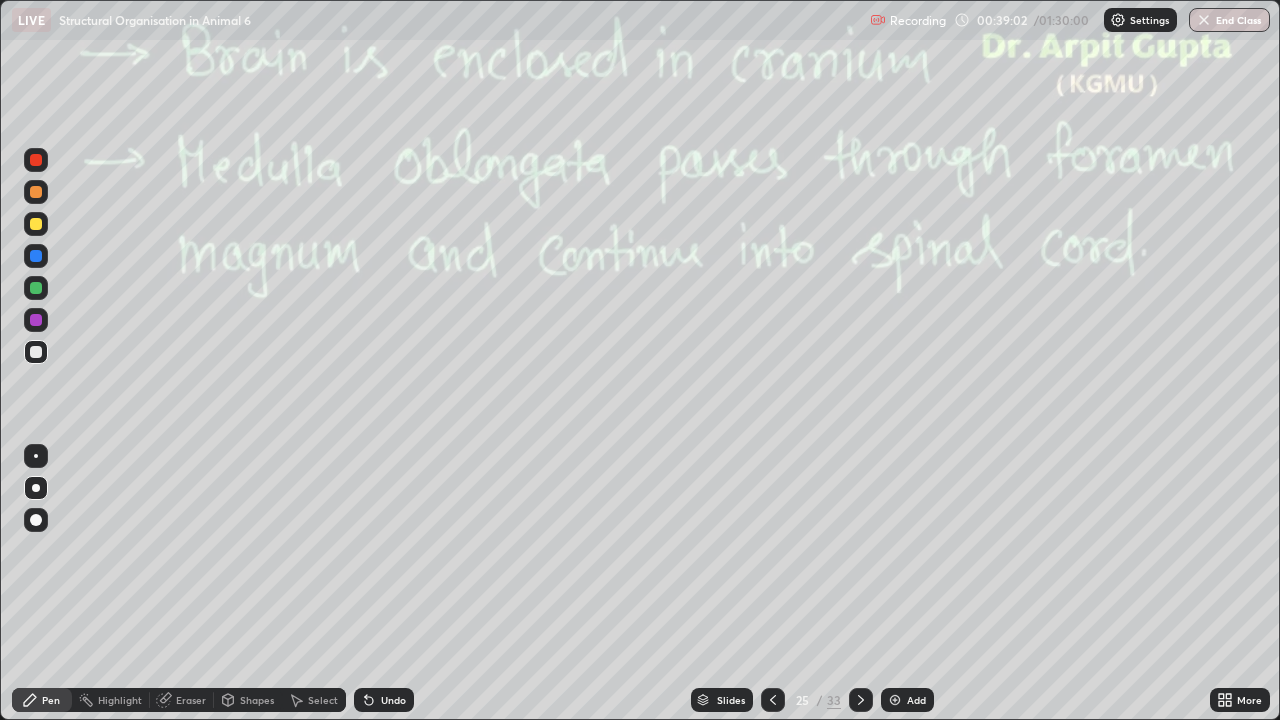 click 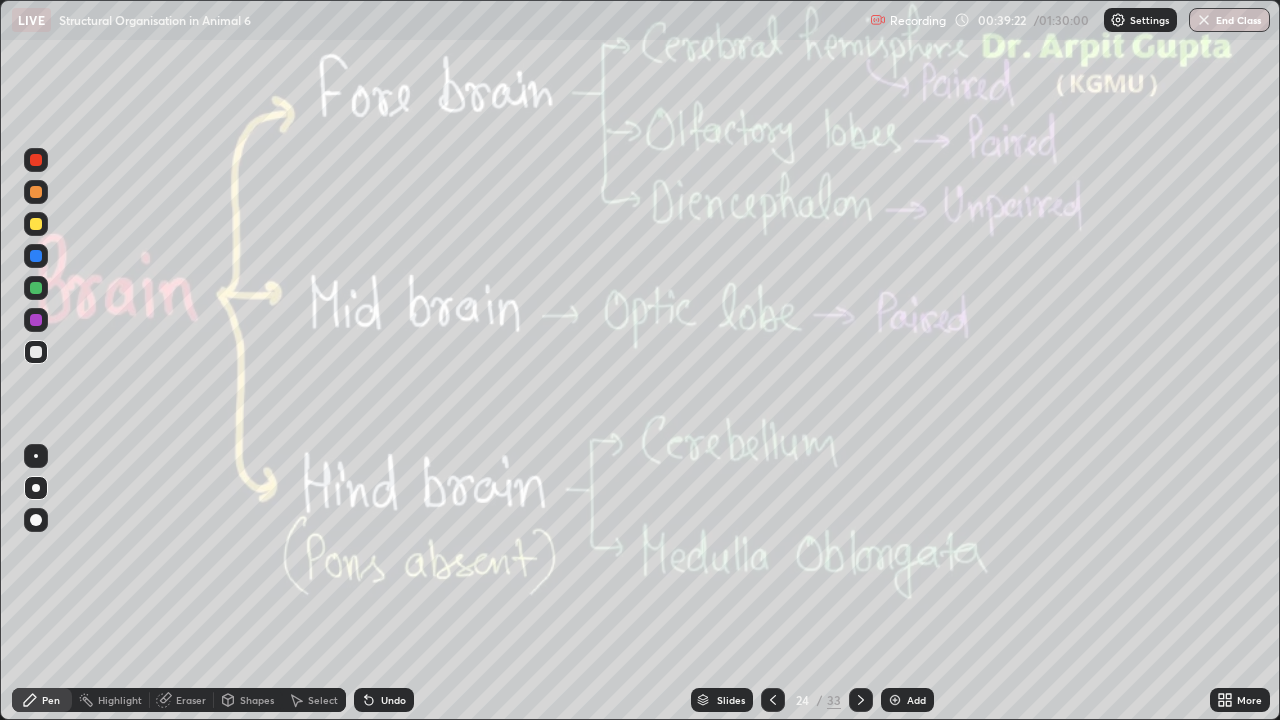 click 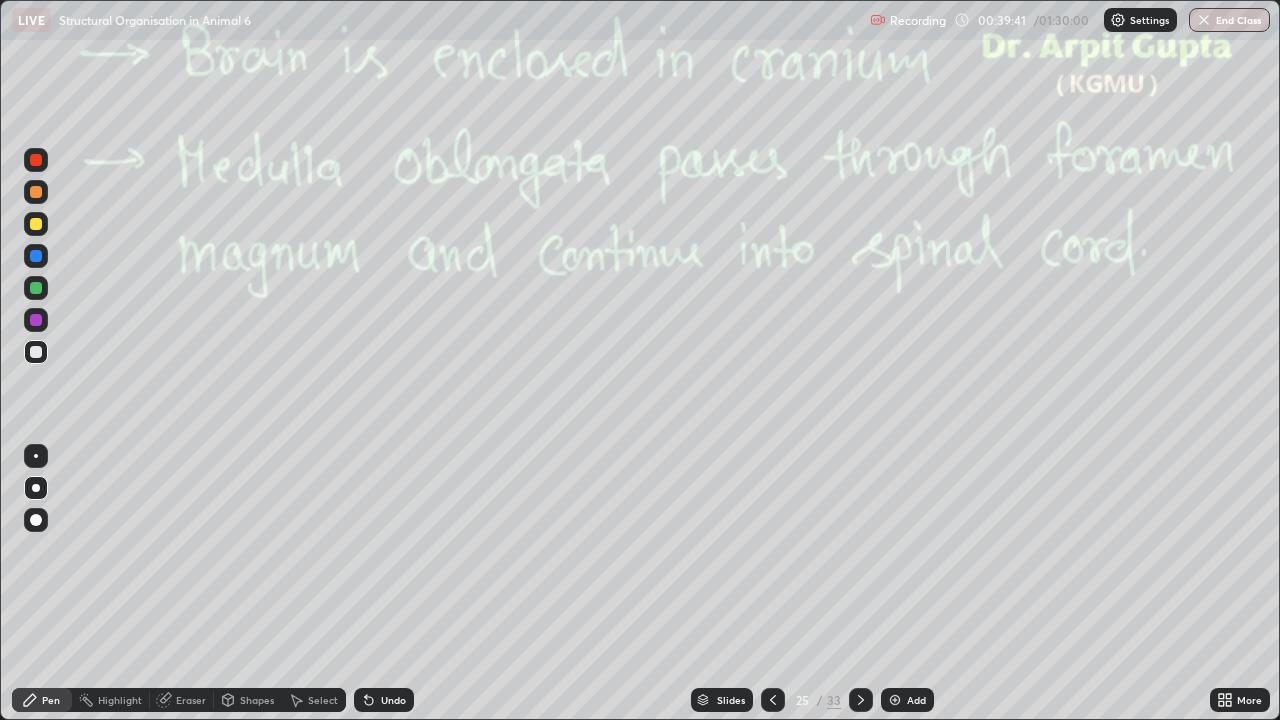 click at bounding box center [36, 352] 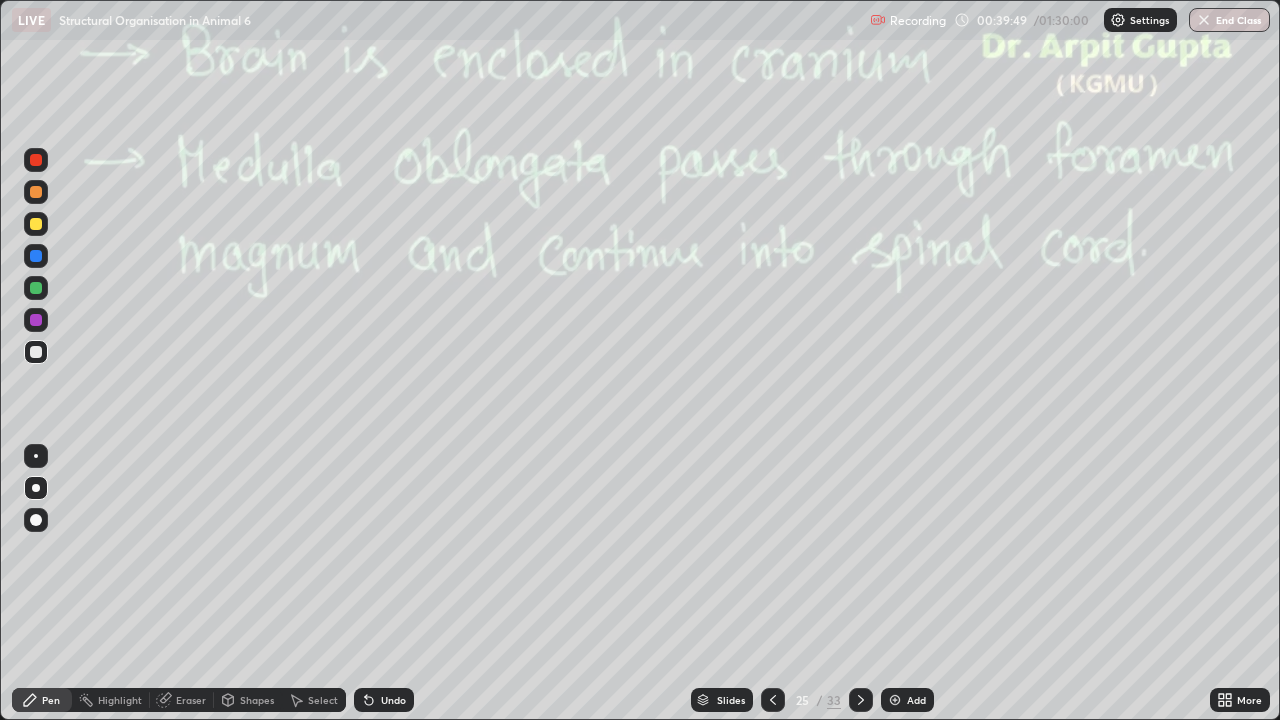 click on "Undo" at bounding box center (384, 700) 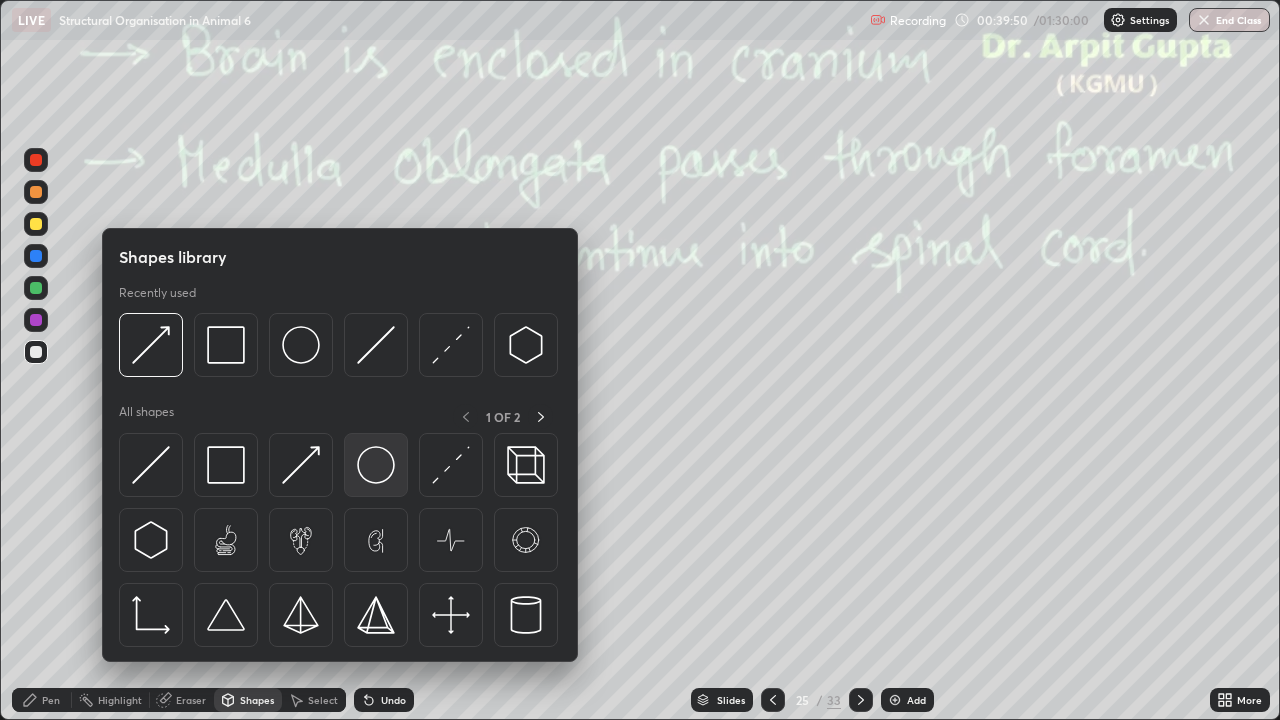 click at bounding box center [376, 465] 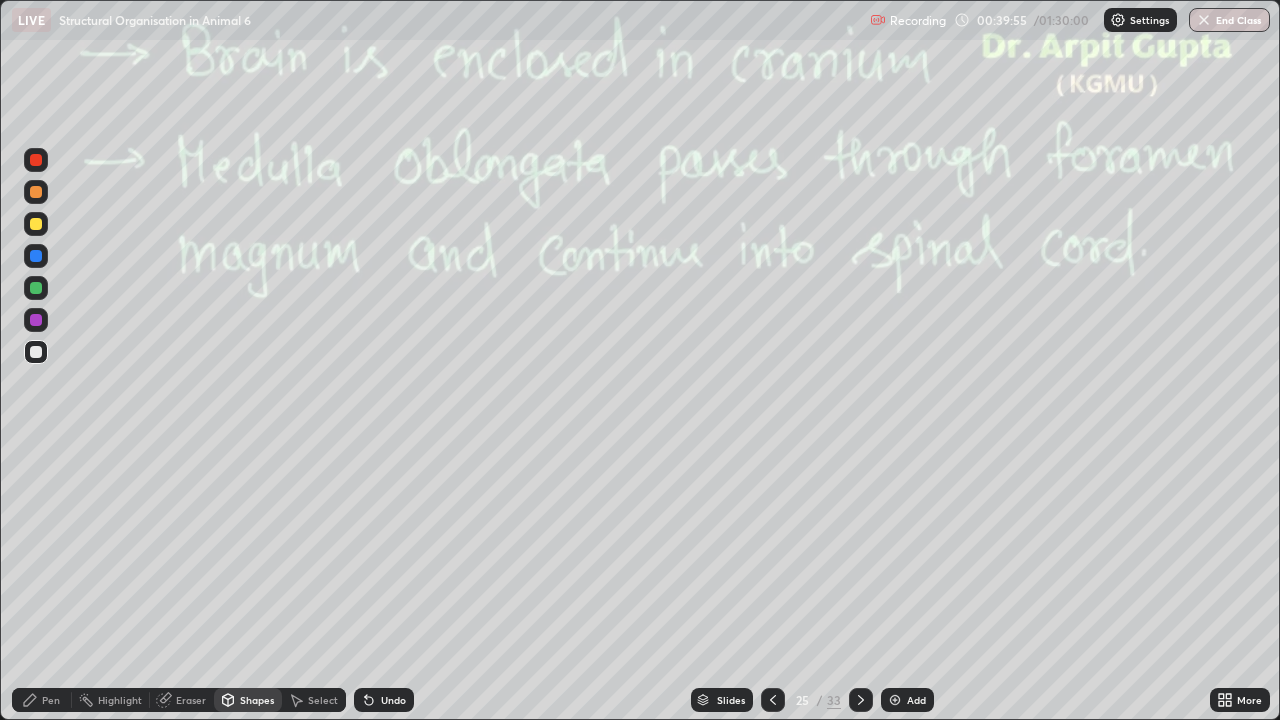 click at bounding box center (36, 224) 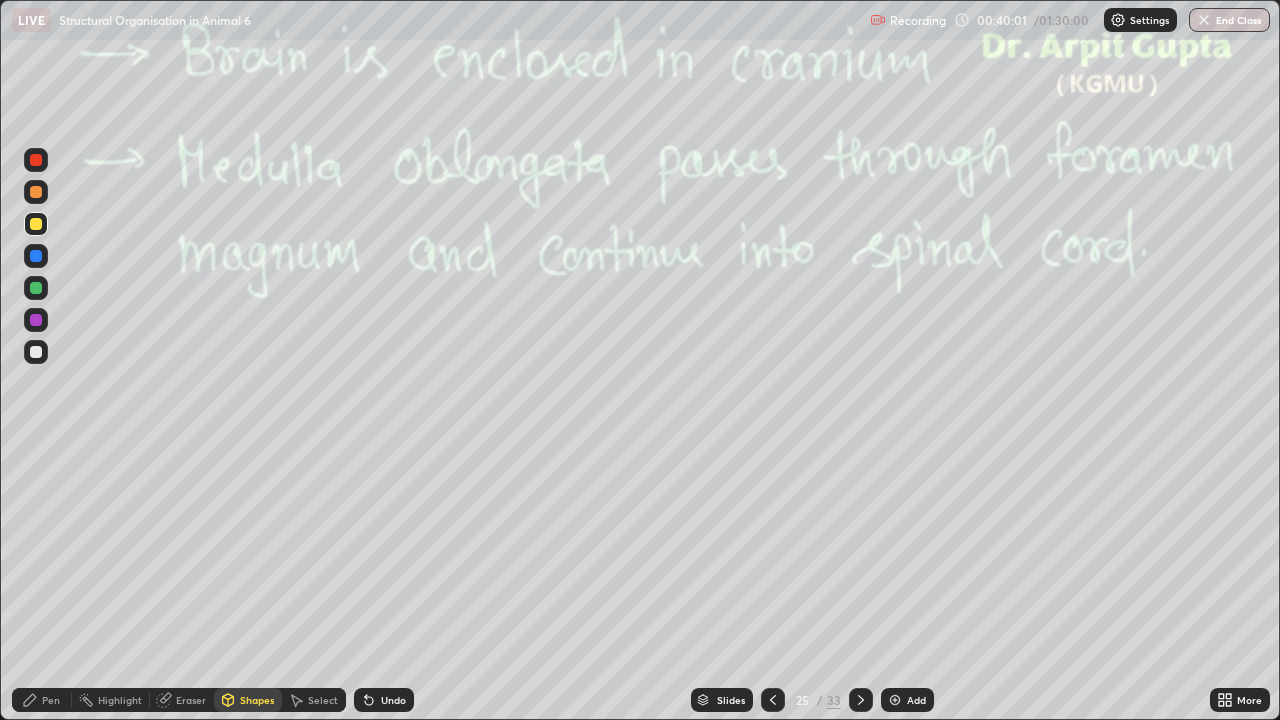 click on "Eraser" at bounding box center (191, 700) 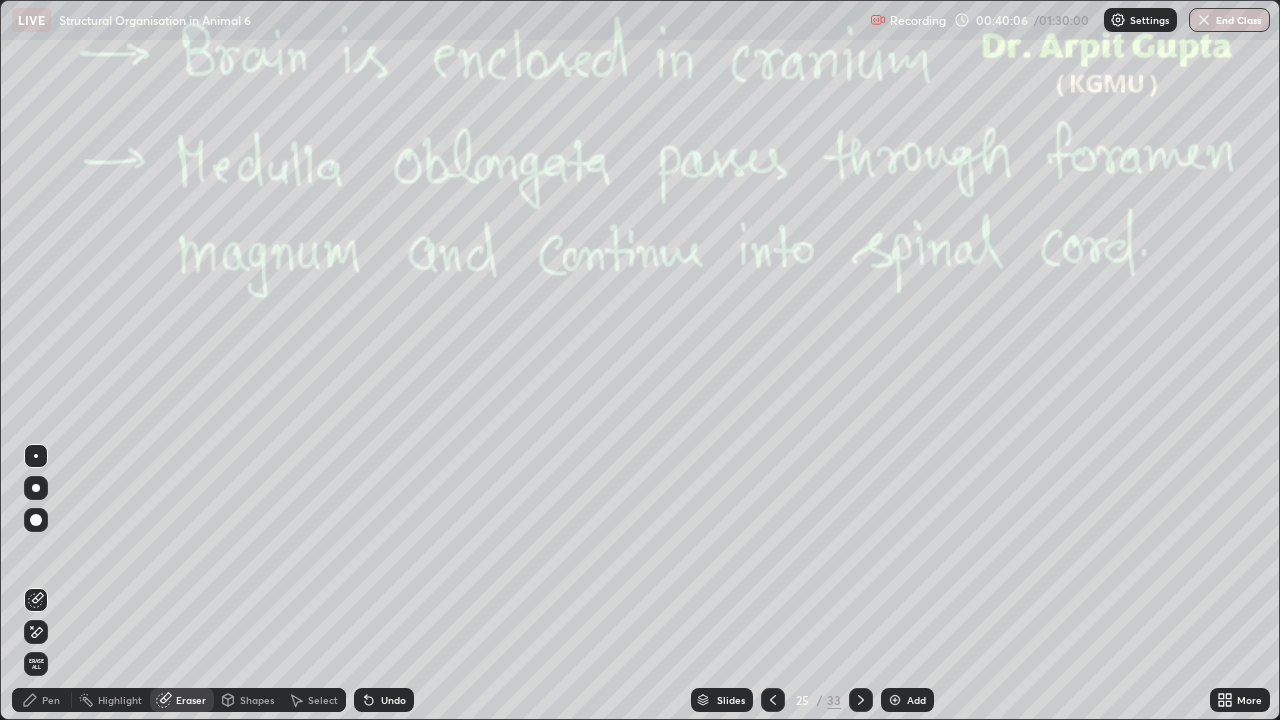 click on "Undo" at bounding box center [384, 700] 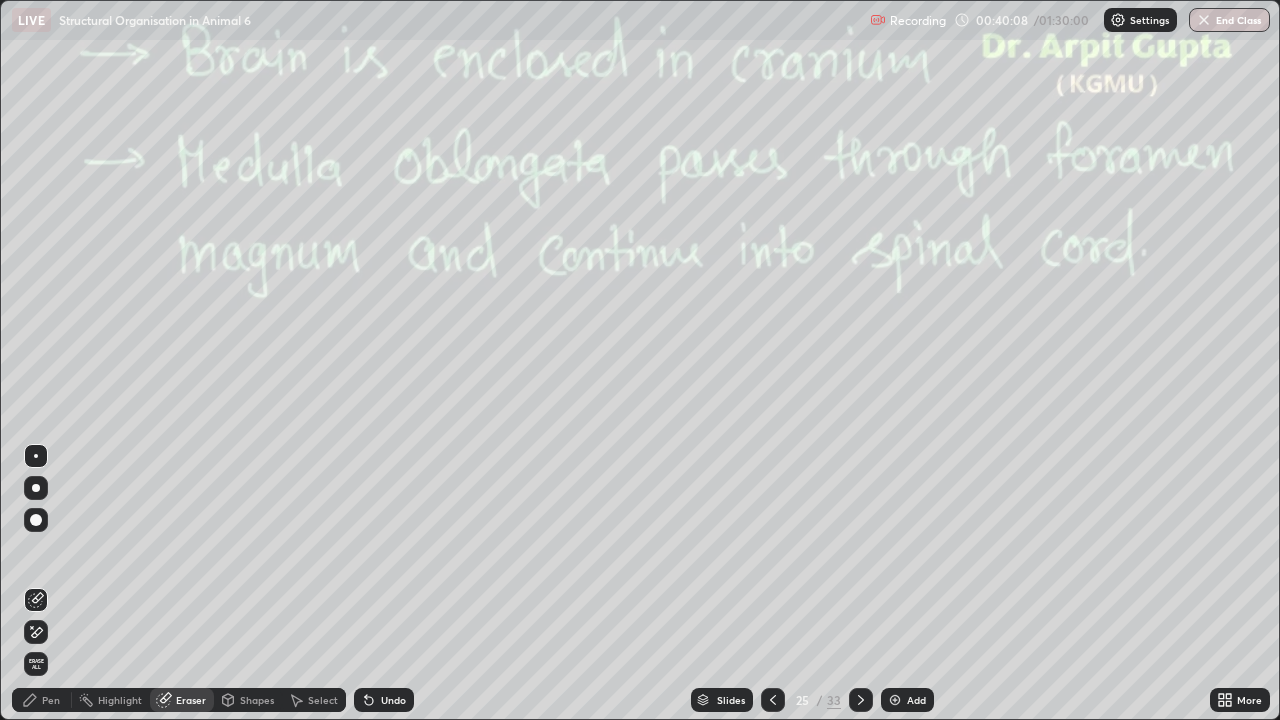 click on "Pen" at bounding box center [42, 700] 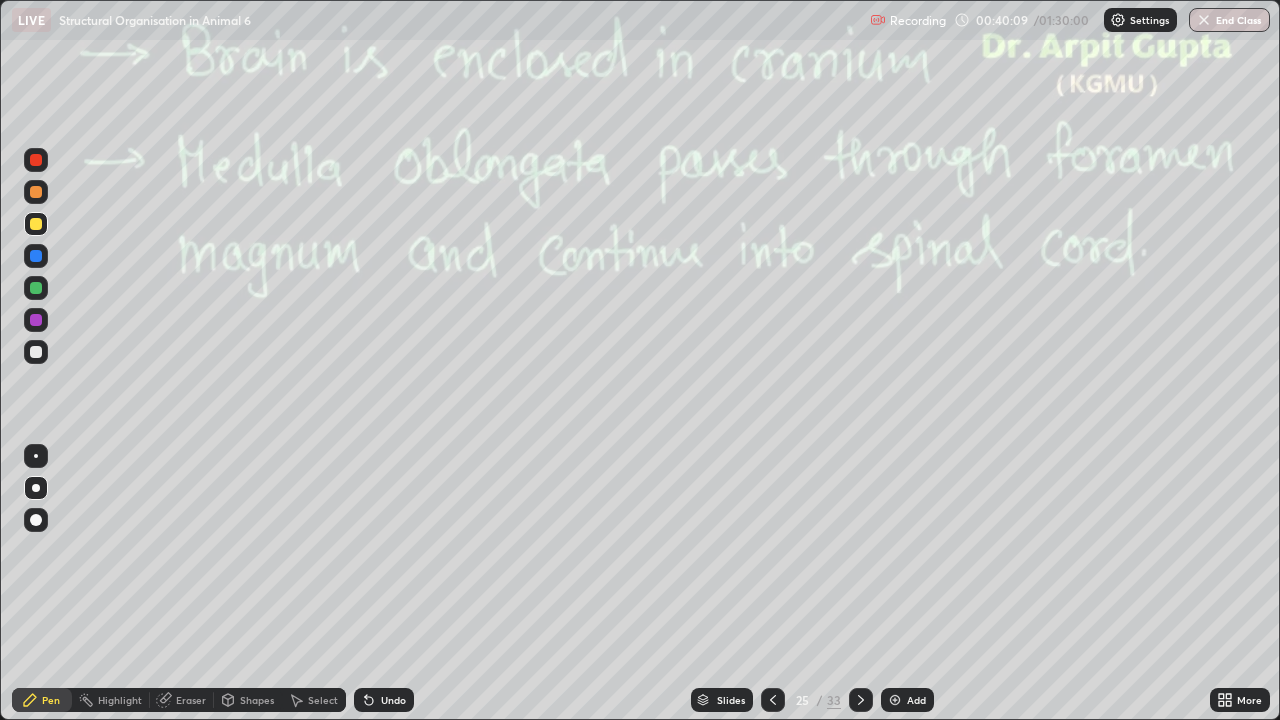 click at bounding box center (36, 352) 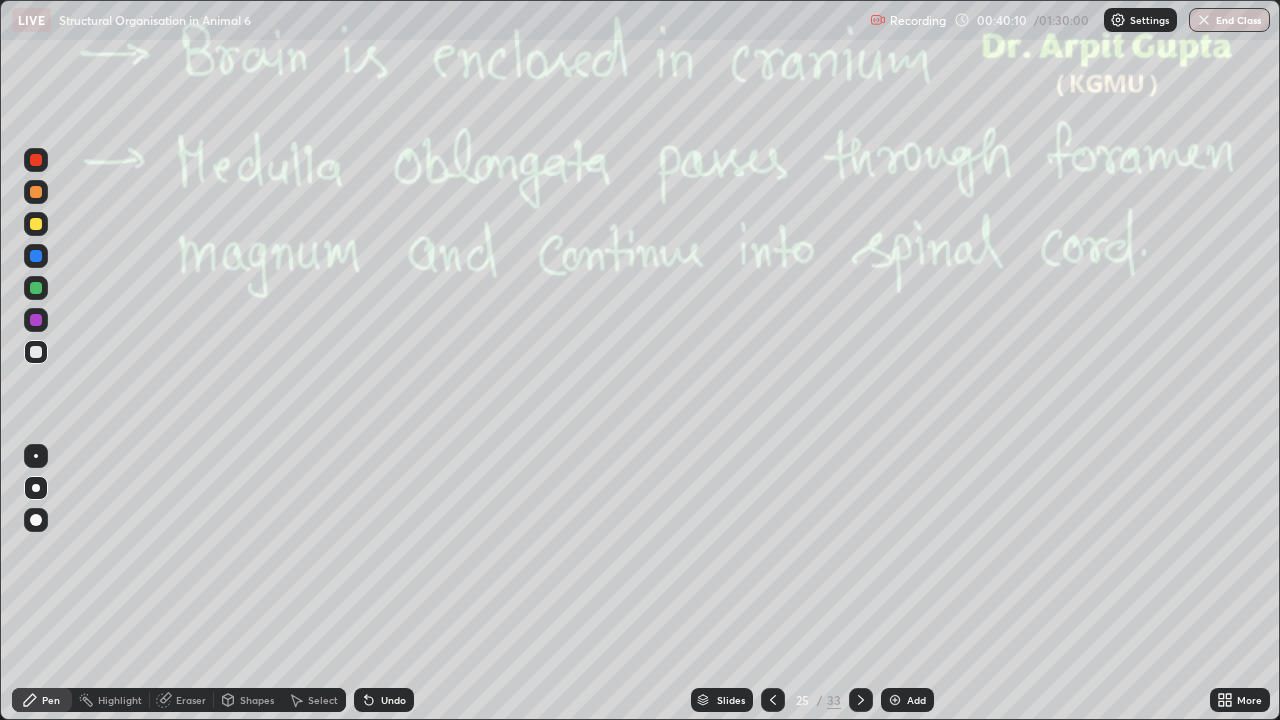 click at bounding box center (36, 288) 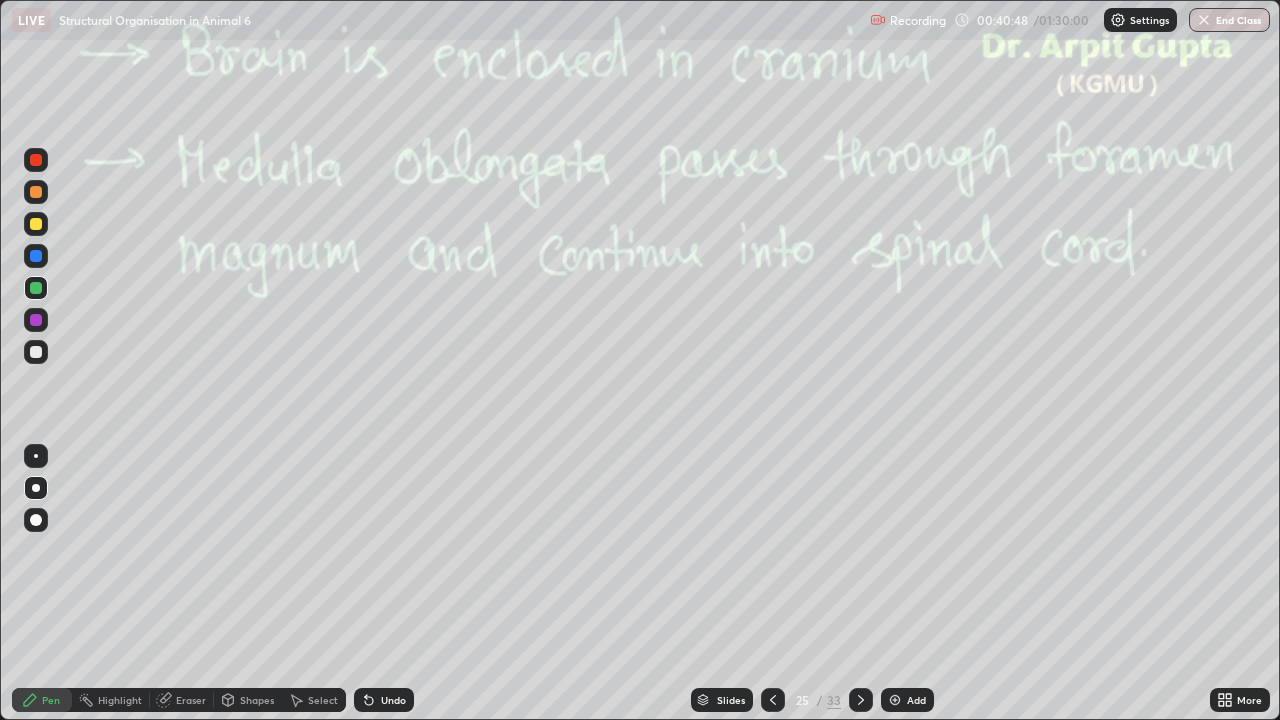 click on "Eraser" at bounding box center [191, 700] 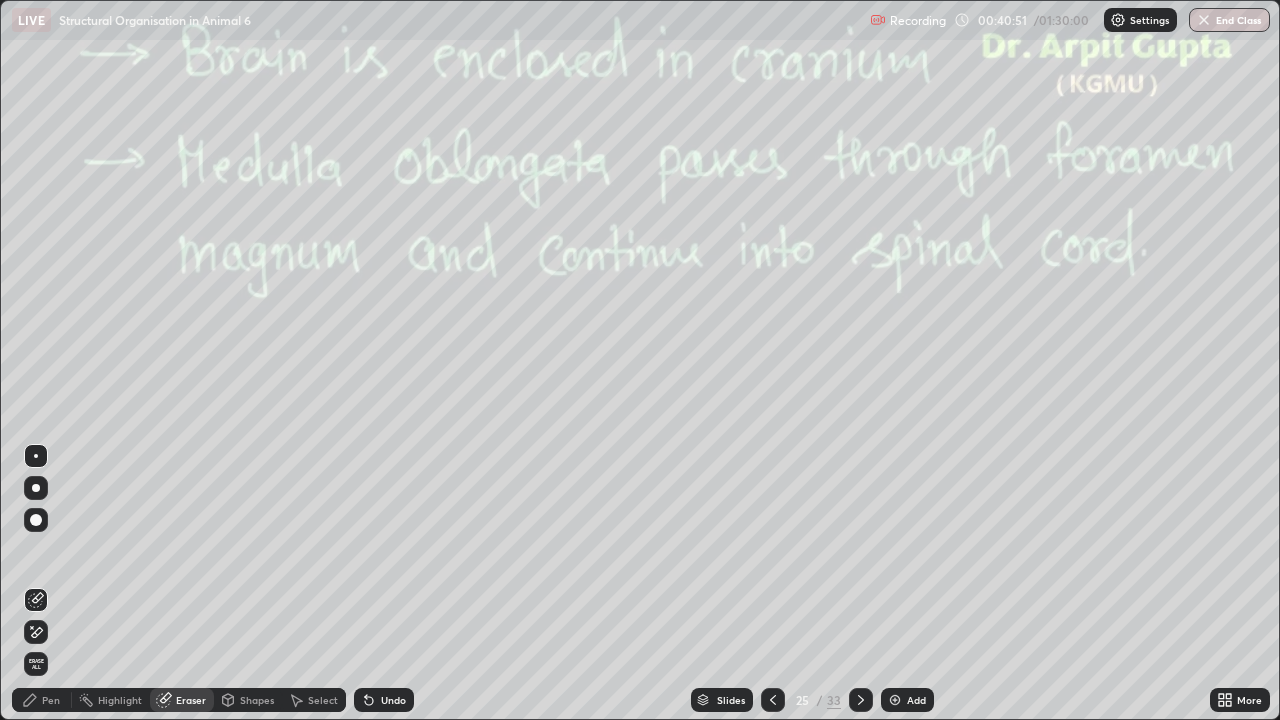 click on "Pen" at bounding box center (51, 700) 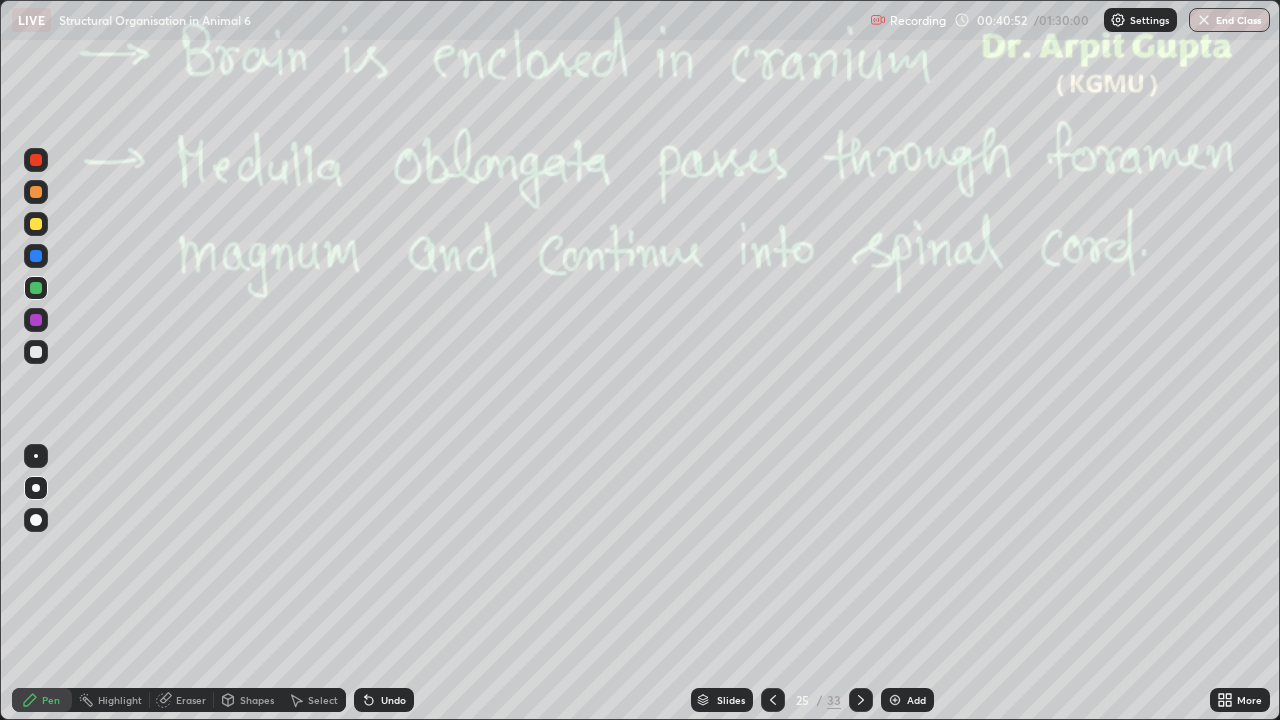 click at bounding box center [36, 288] 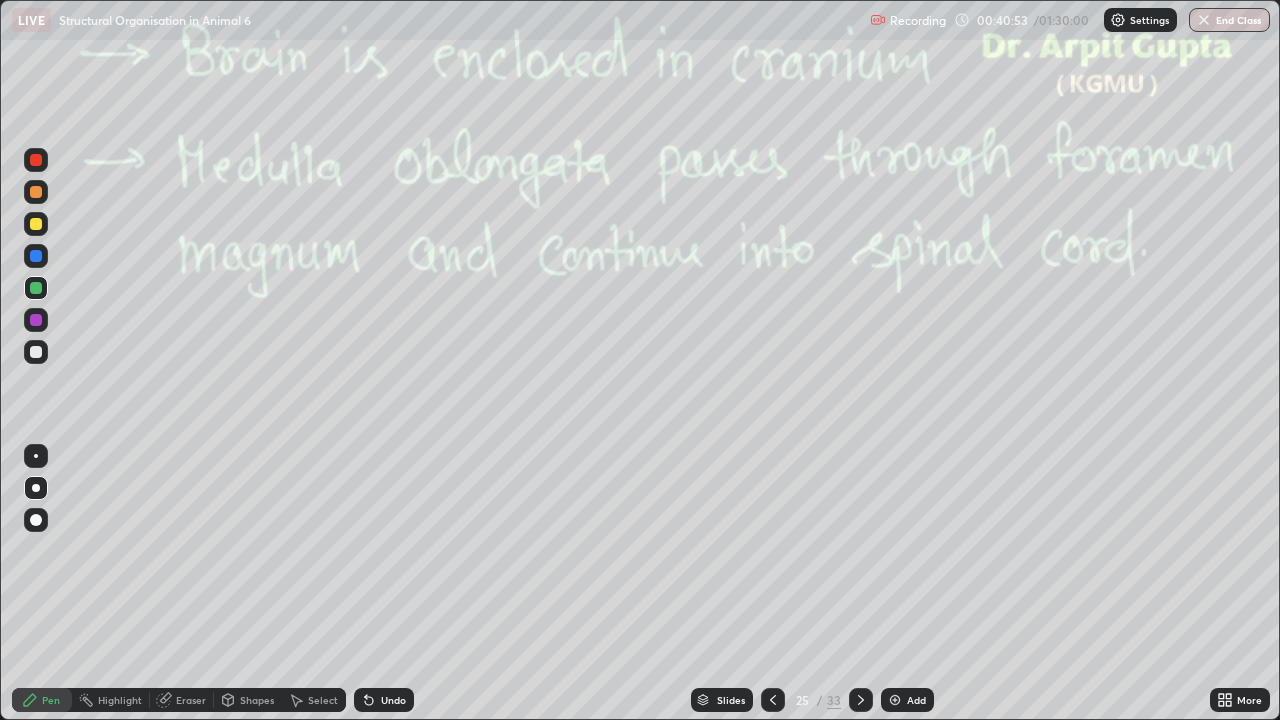 click at bounding box center (36, 192) 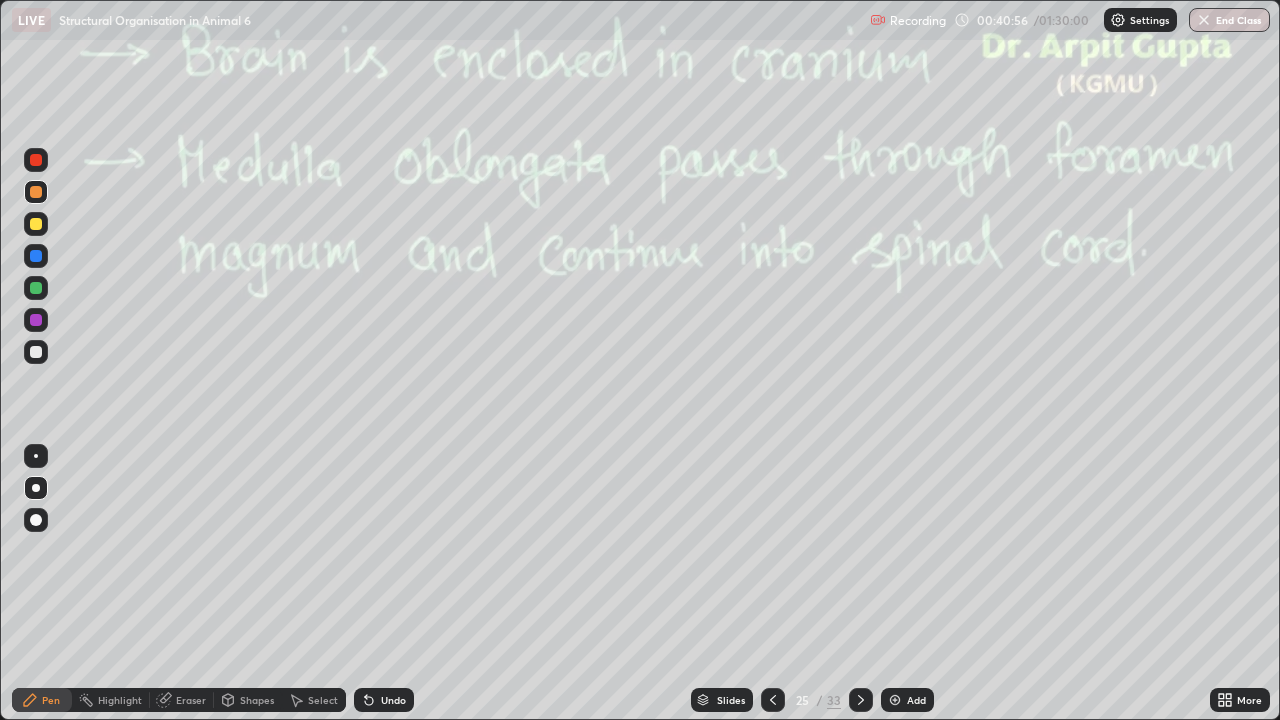 click 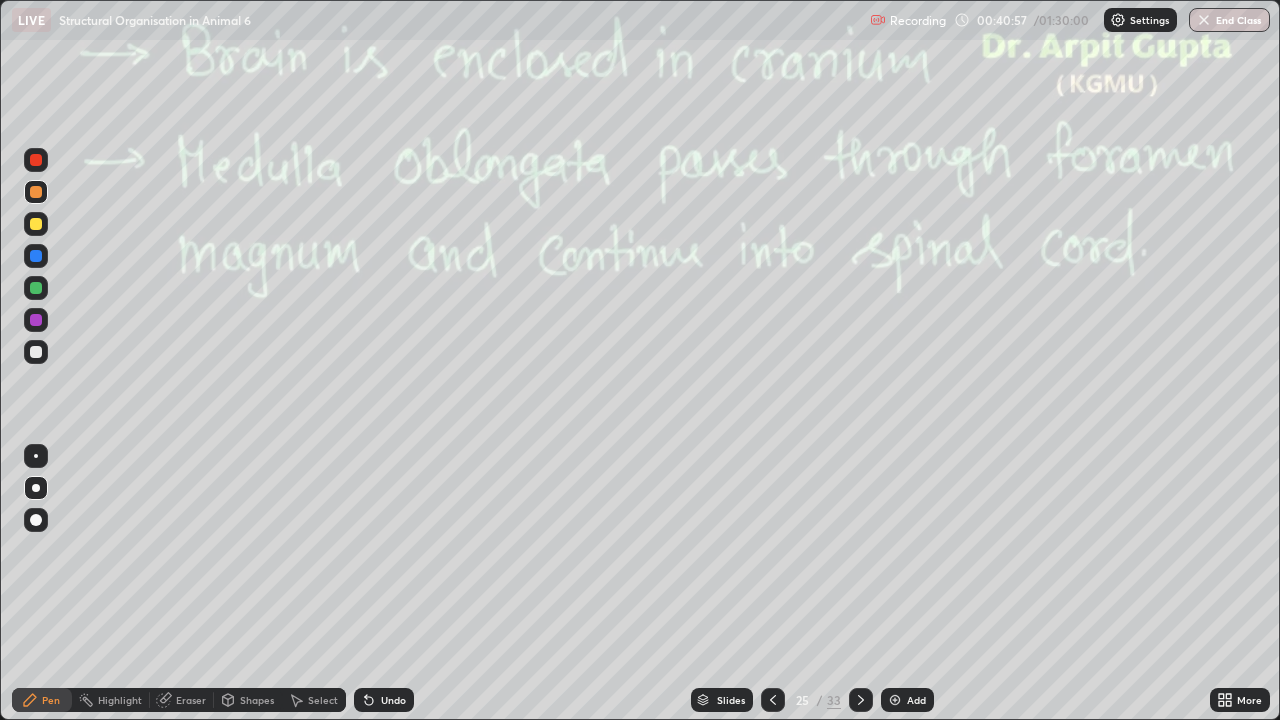 click on "Eraser" at bounding box center (182, 700) 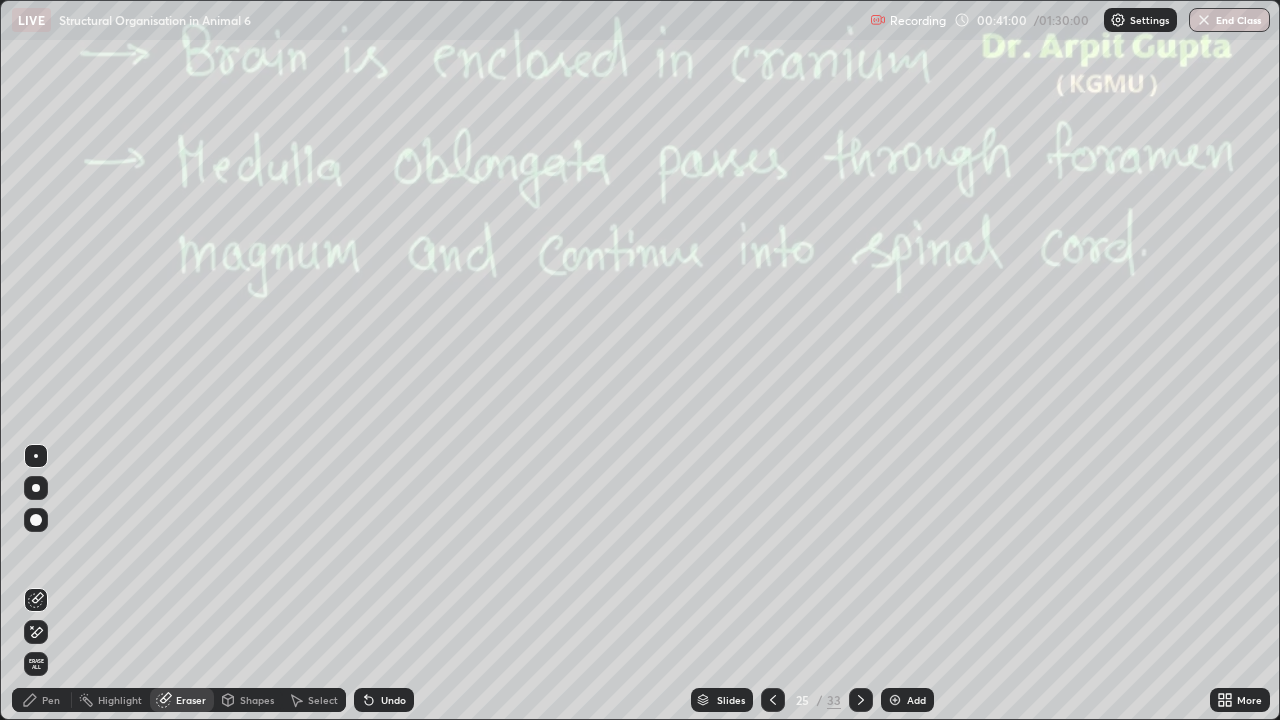 click on "Pen" at bounding box center [51, 700] 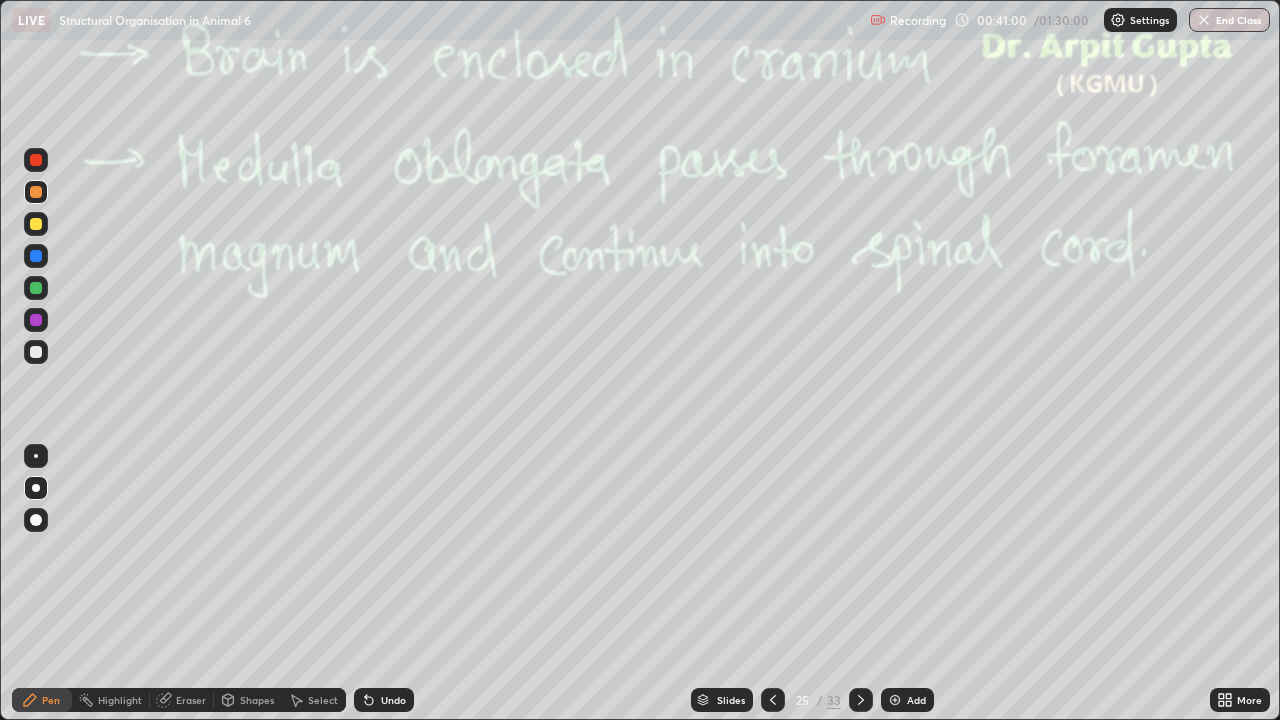 click at bounding box center (36, 352) 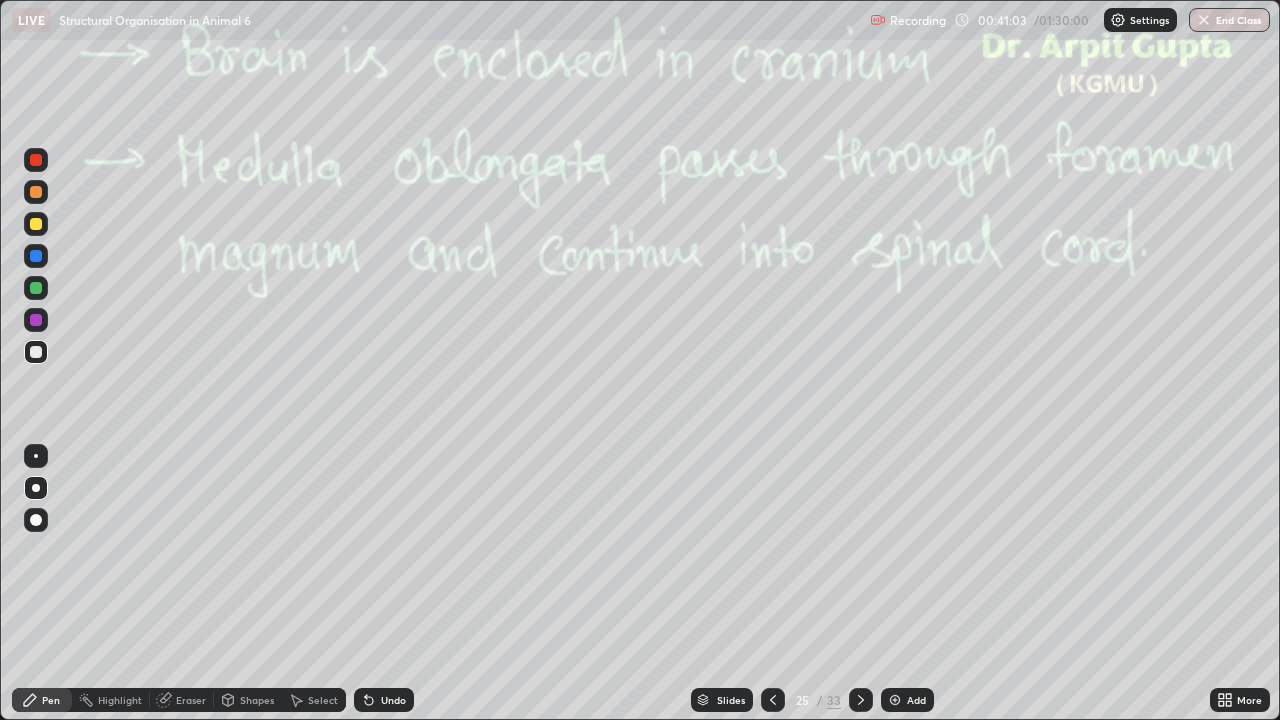 click 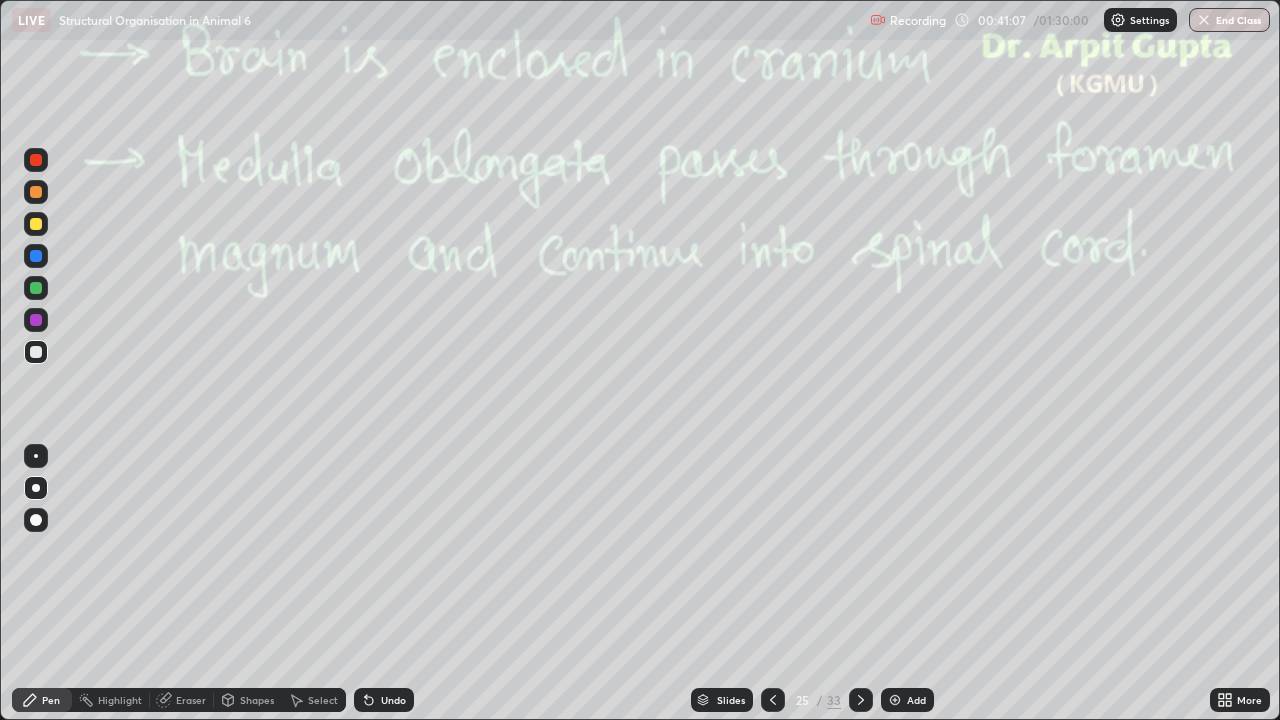 click 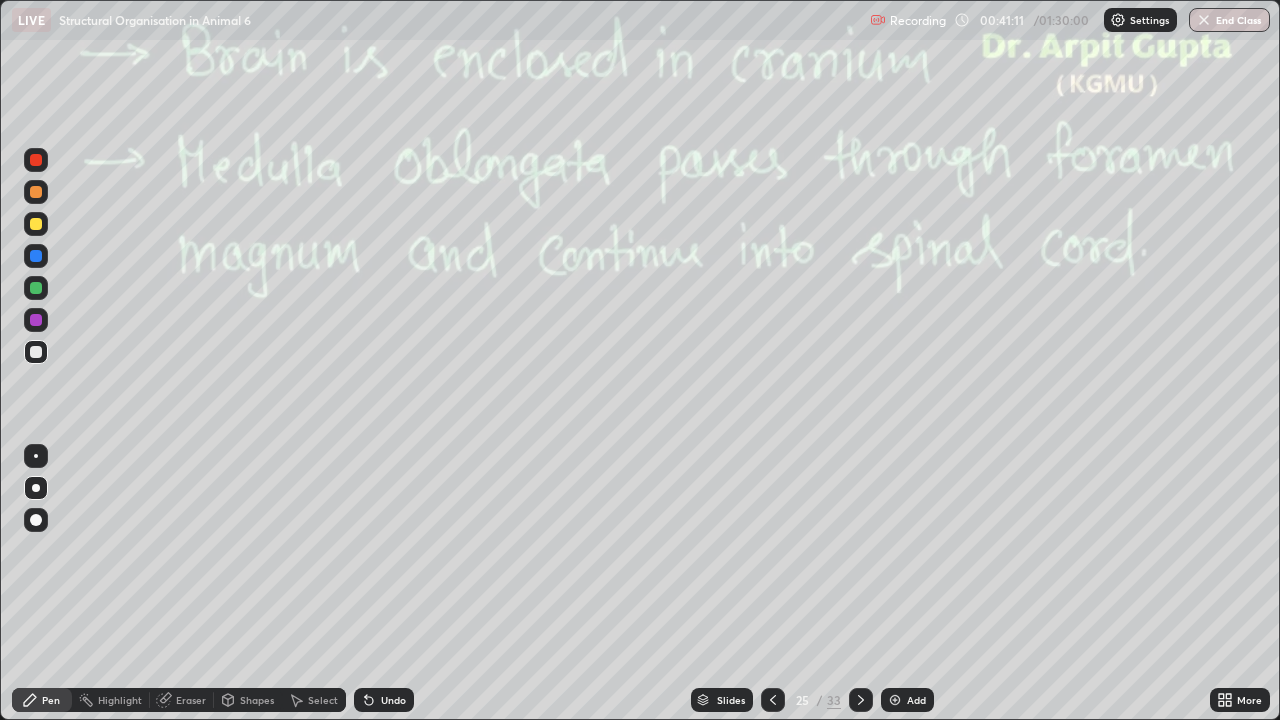 click at bounding box center (36, 288) 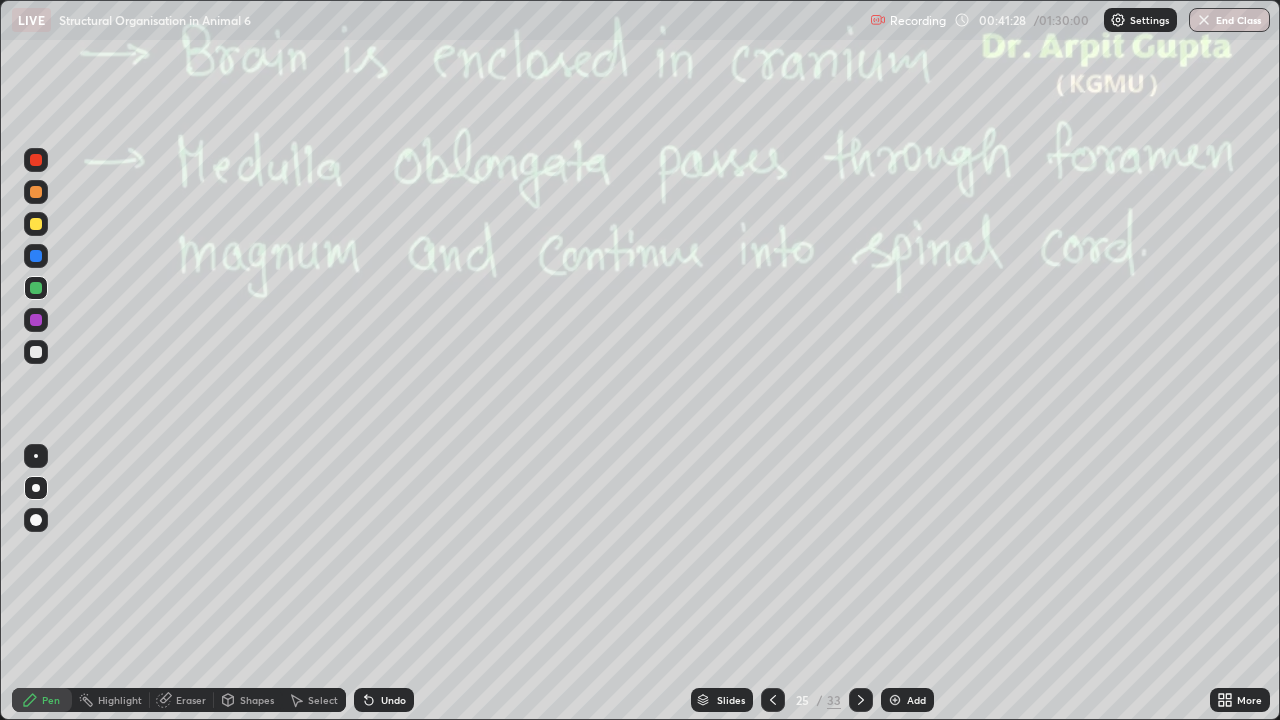 click at bounding box center [36, 352] 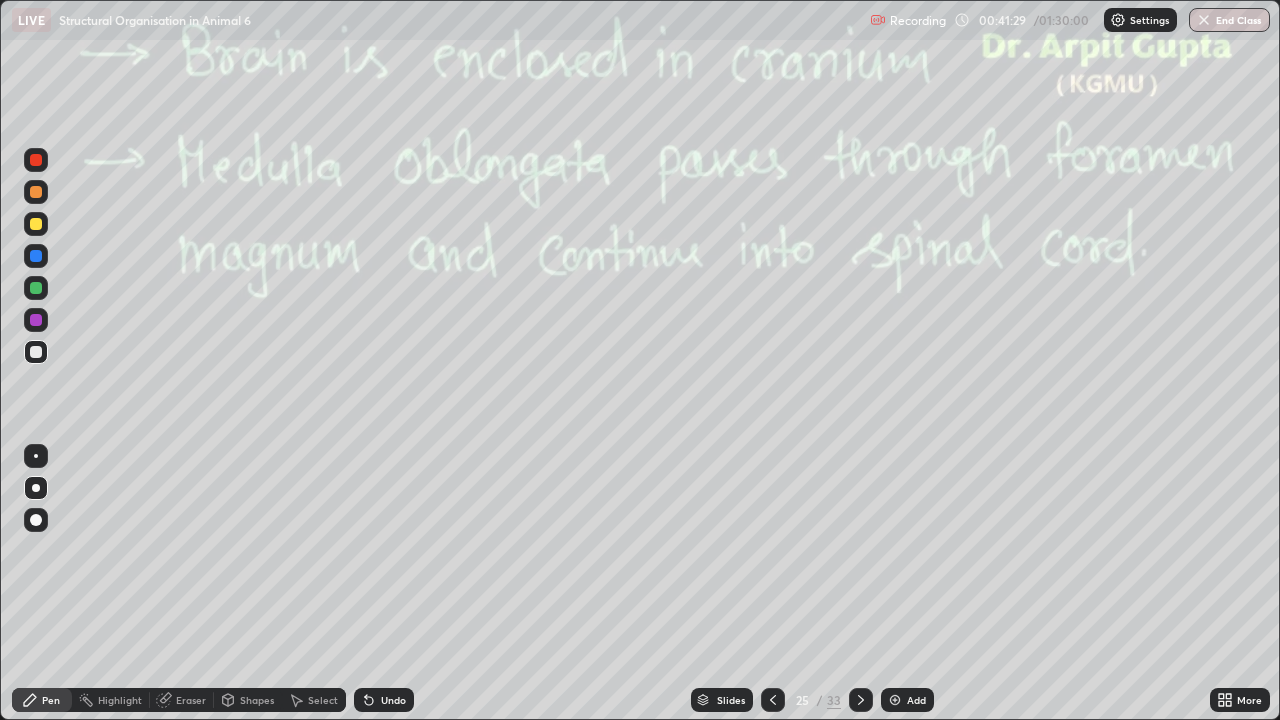 click at bounding box center [36, 320] 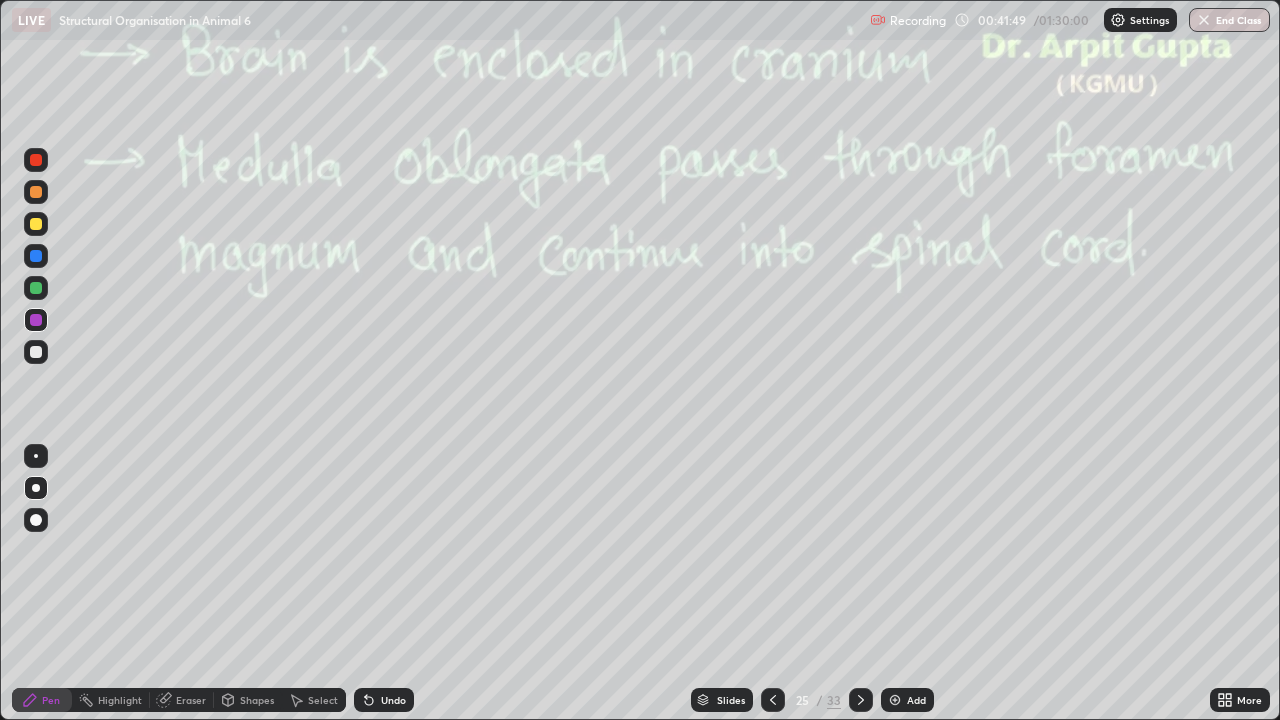 click at bounding box center [36, 288] 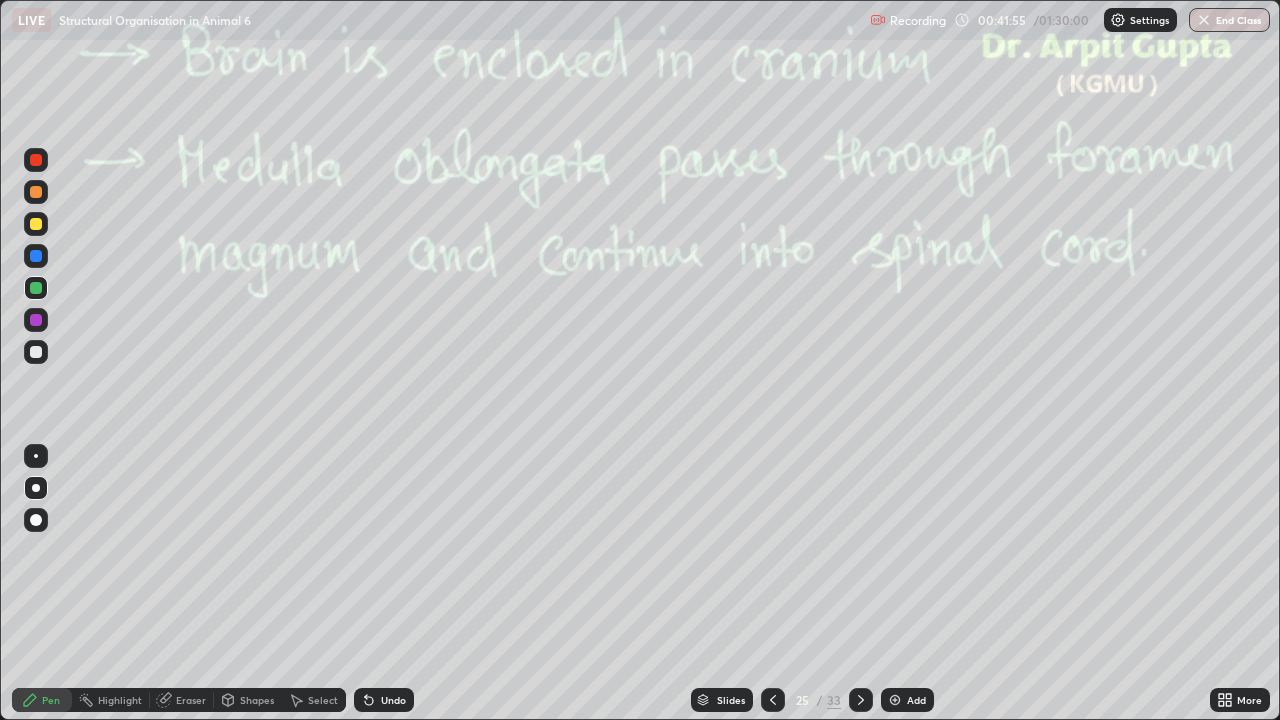 click 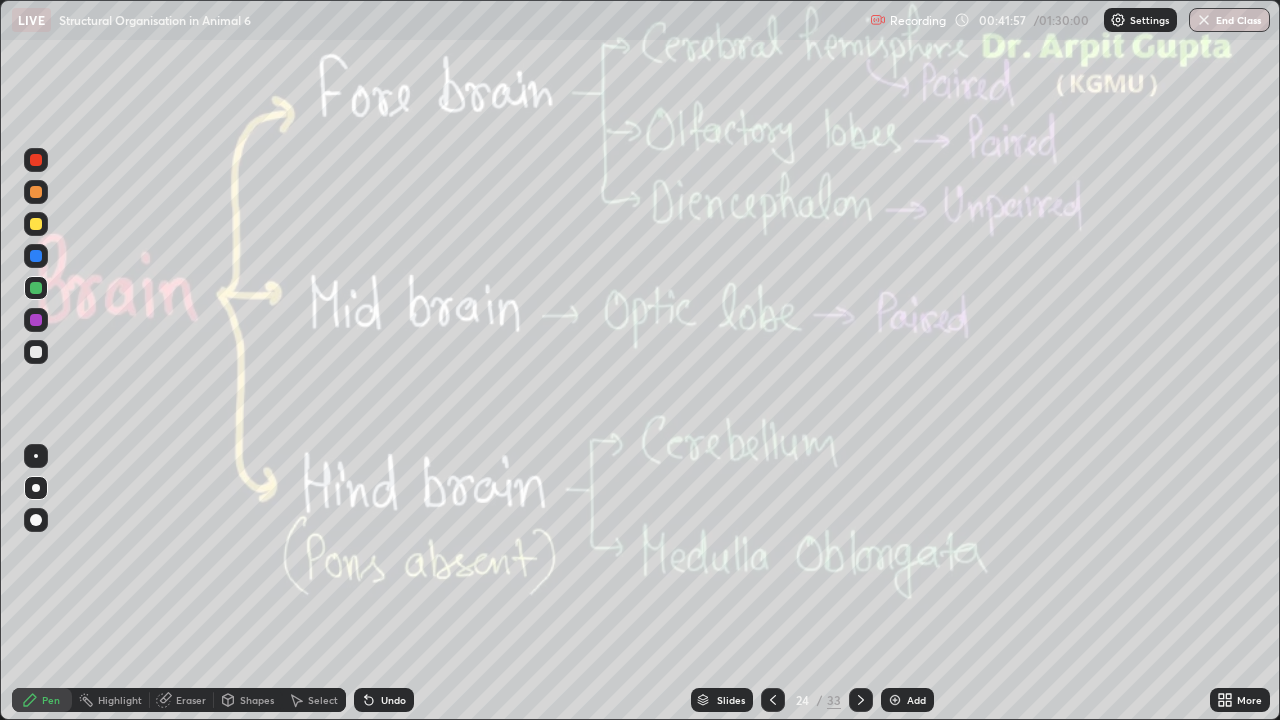 click 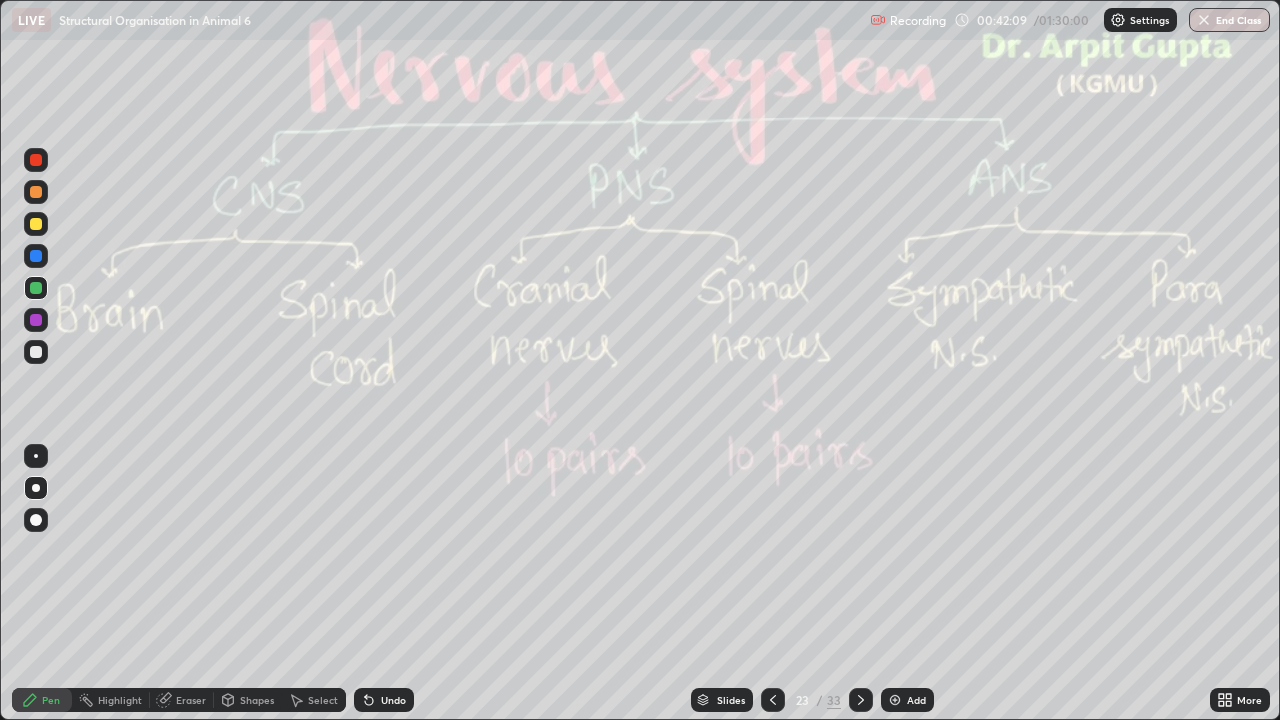 click 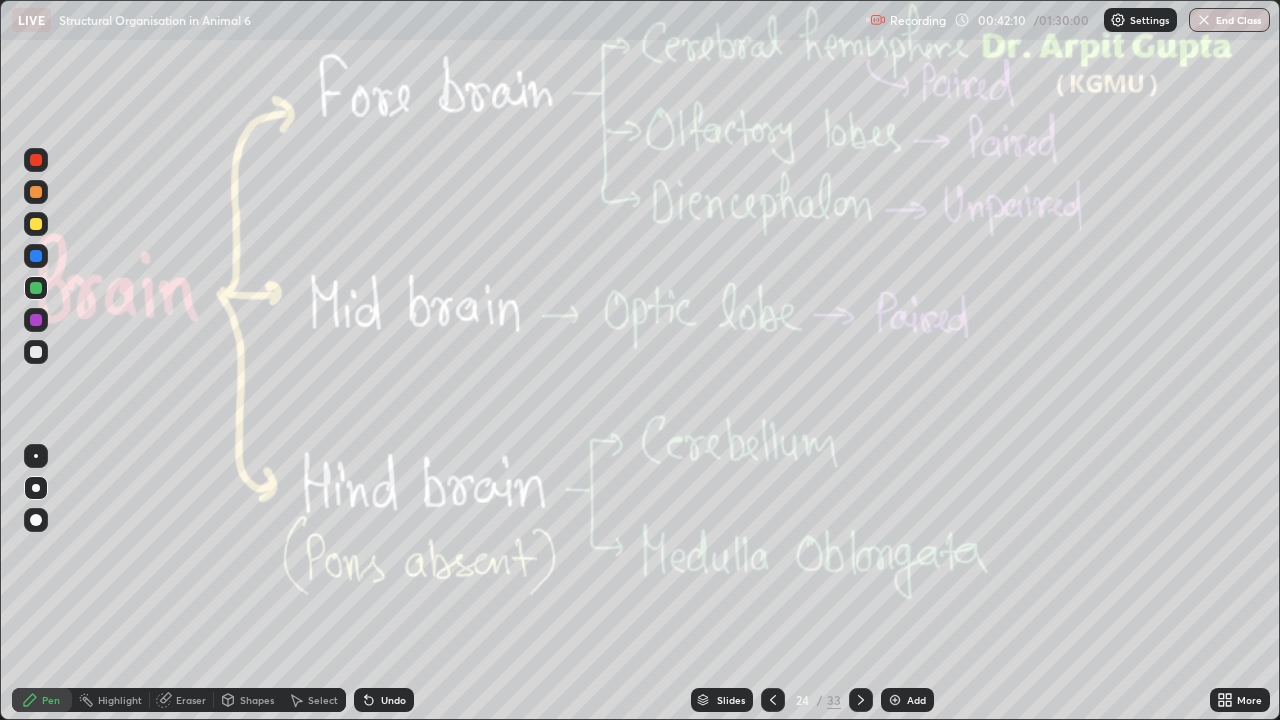click 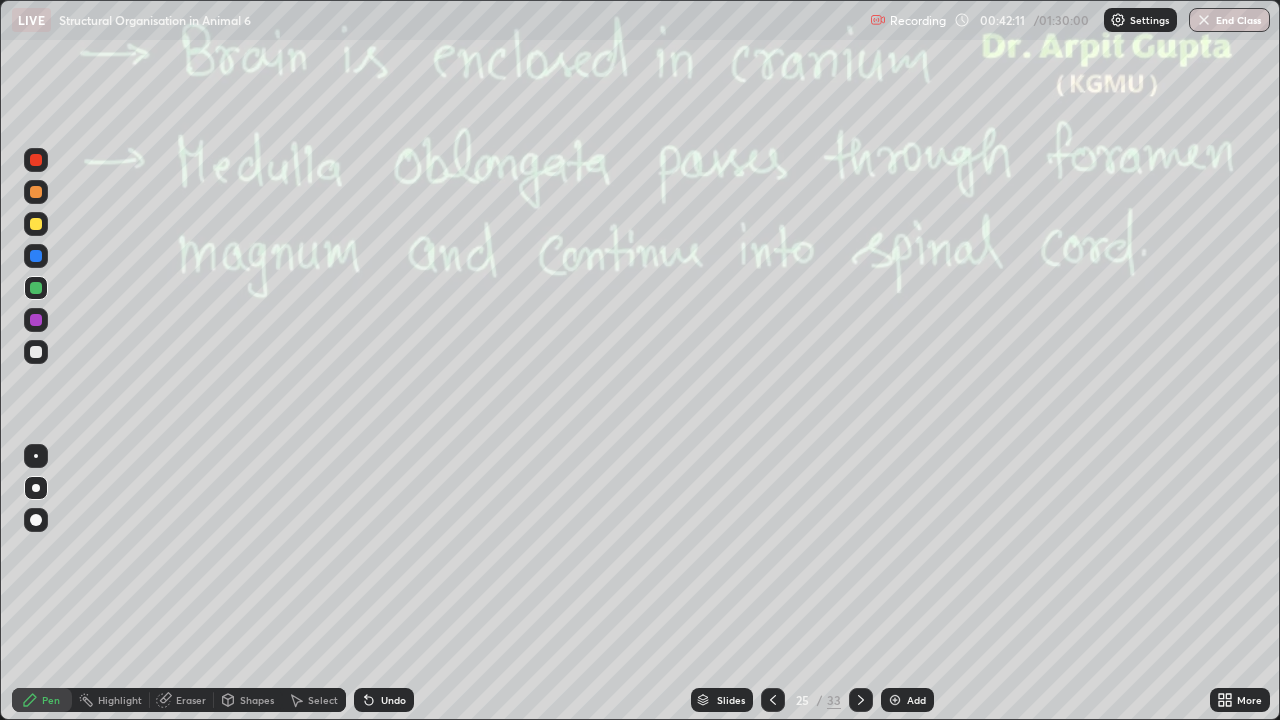 click at bounding box center [36, 256] 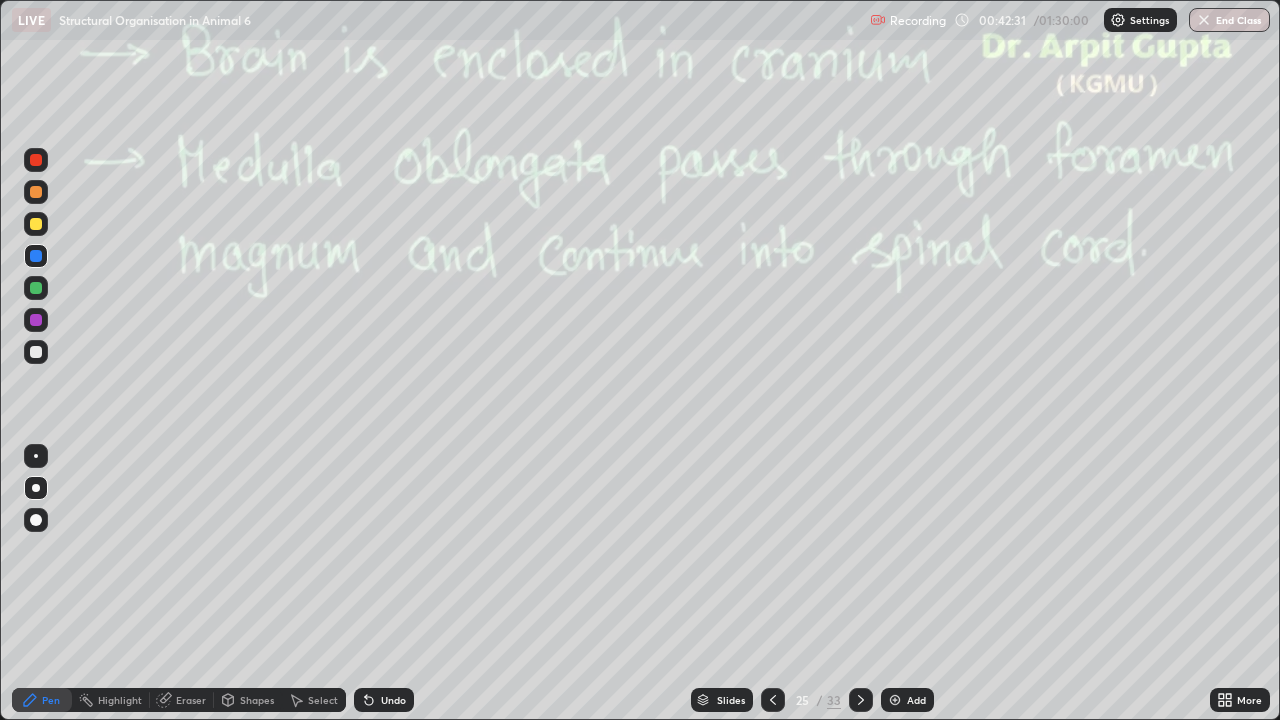 click at bounding box center (36, 288) 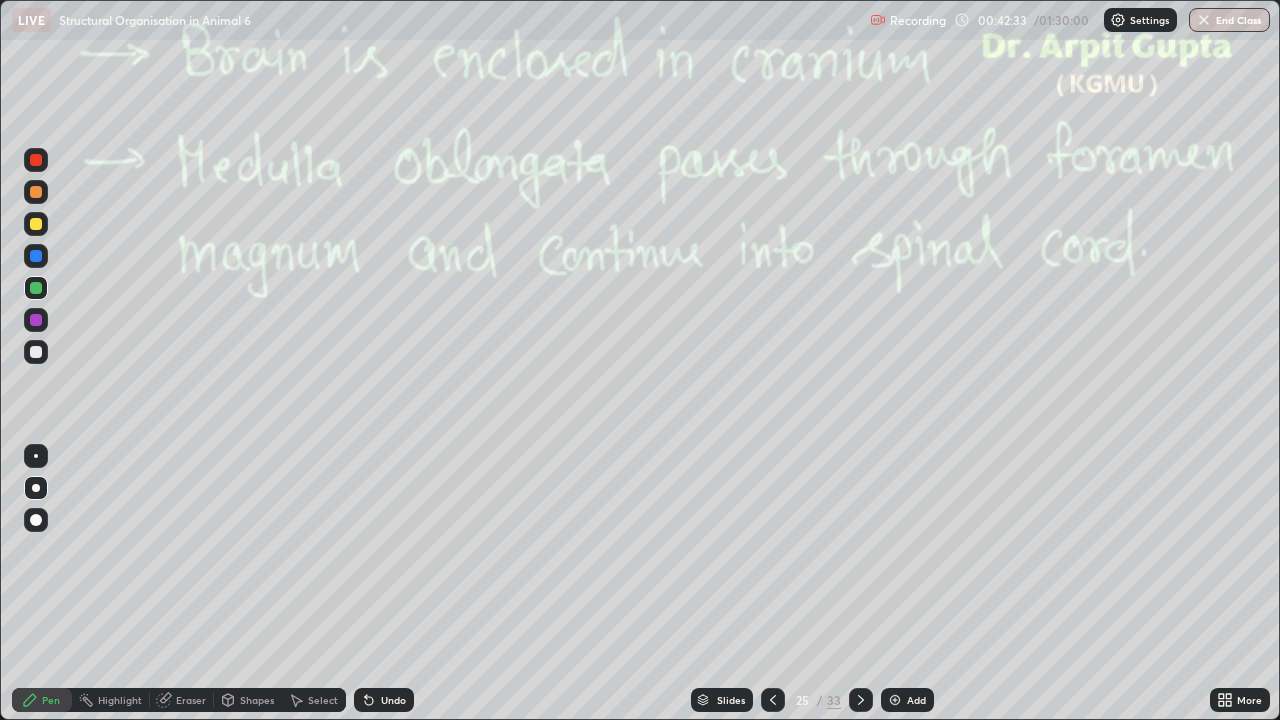 click on "Undo" at bounding box center [384, 700] 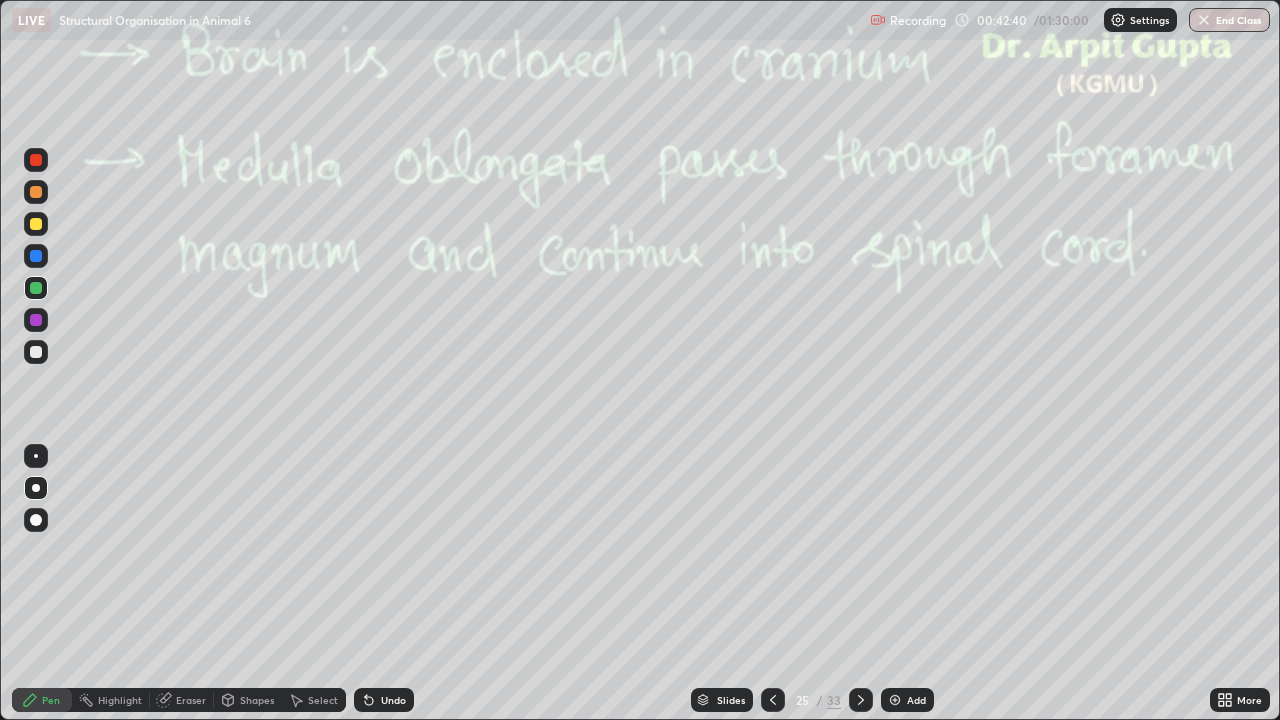 click on "Eraser" at bounding box center (191, 700) 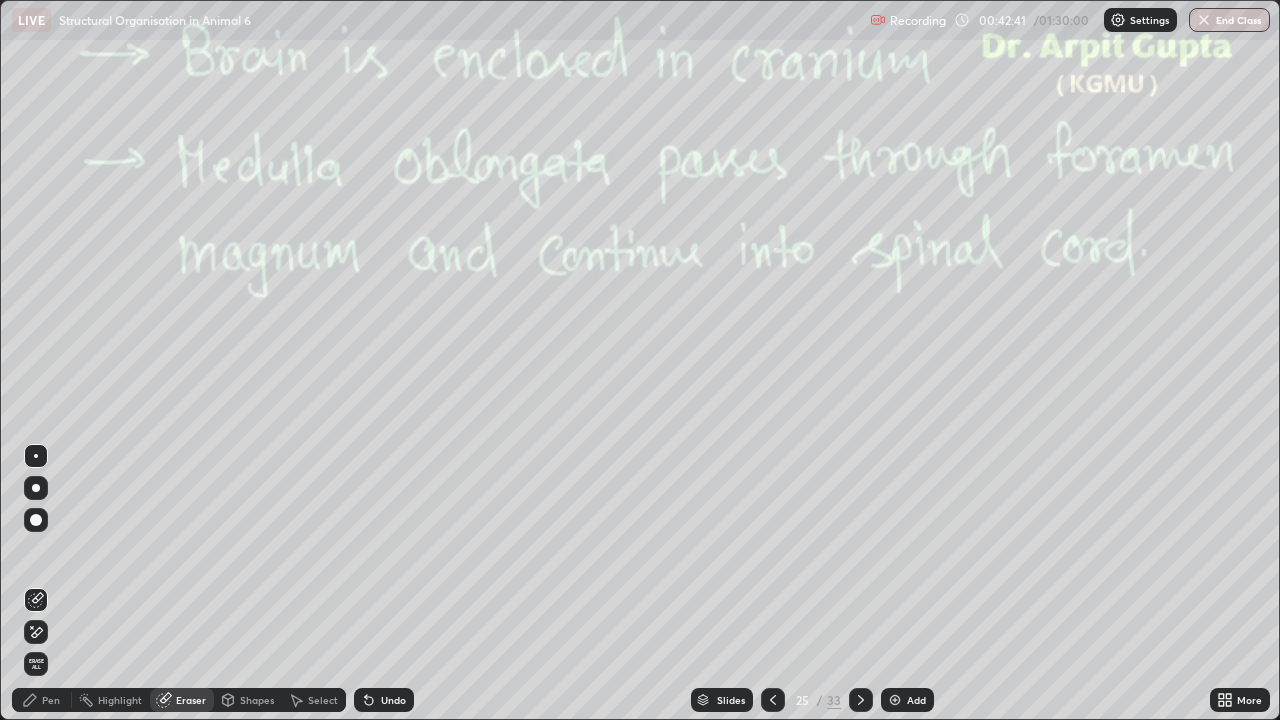 click at bounding box center [36, 456] 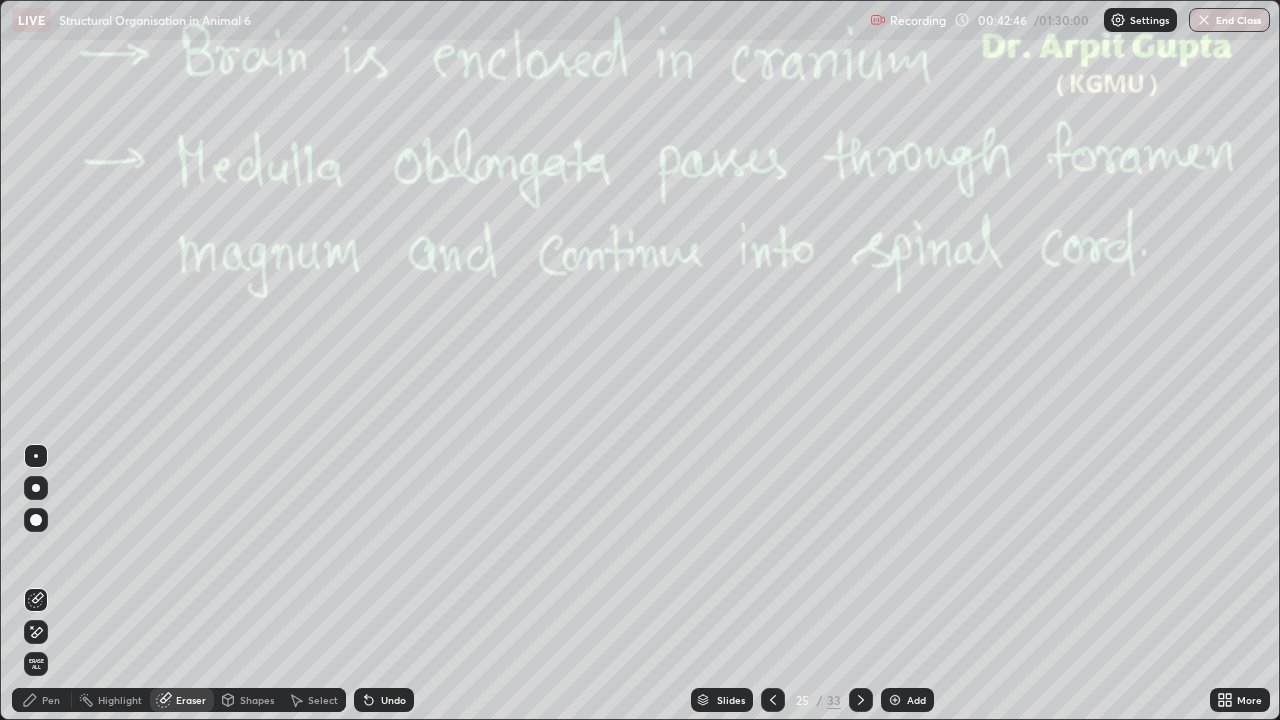 click on "Pen" at bounding box center [51, 700] 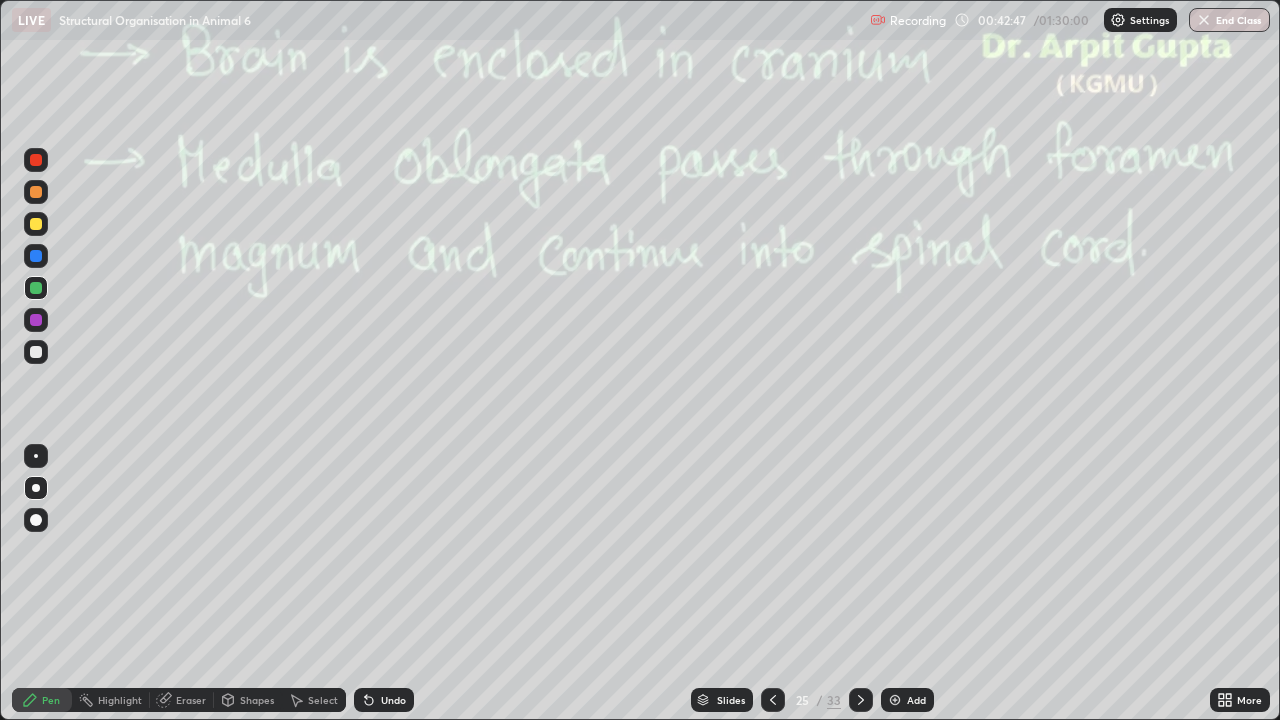 click at bounding box center [36, 352] 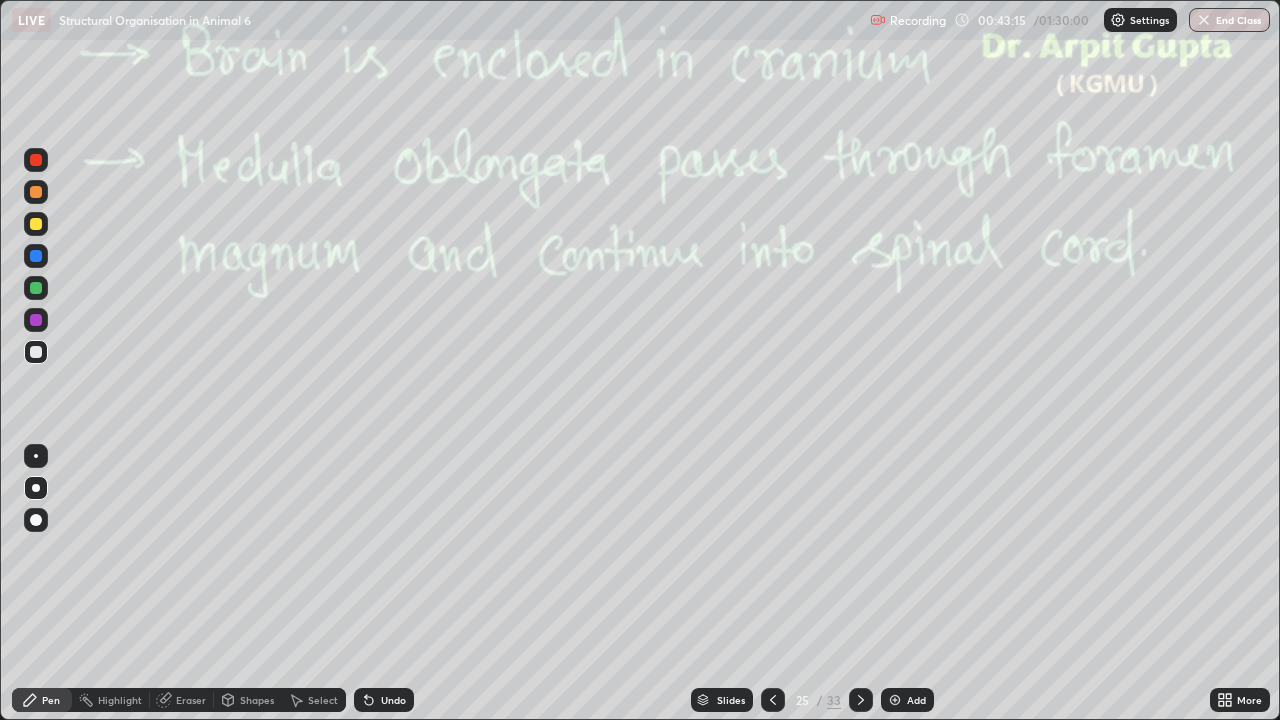 click at bounding box center [36, 256] 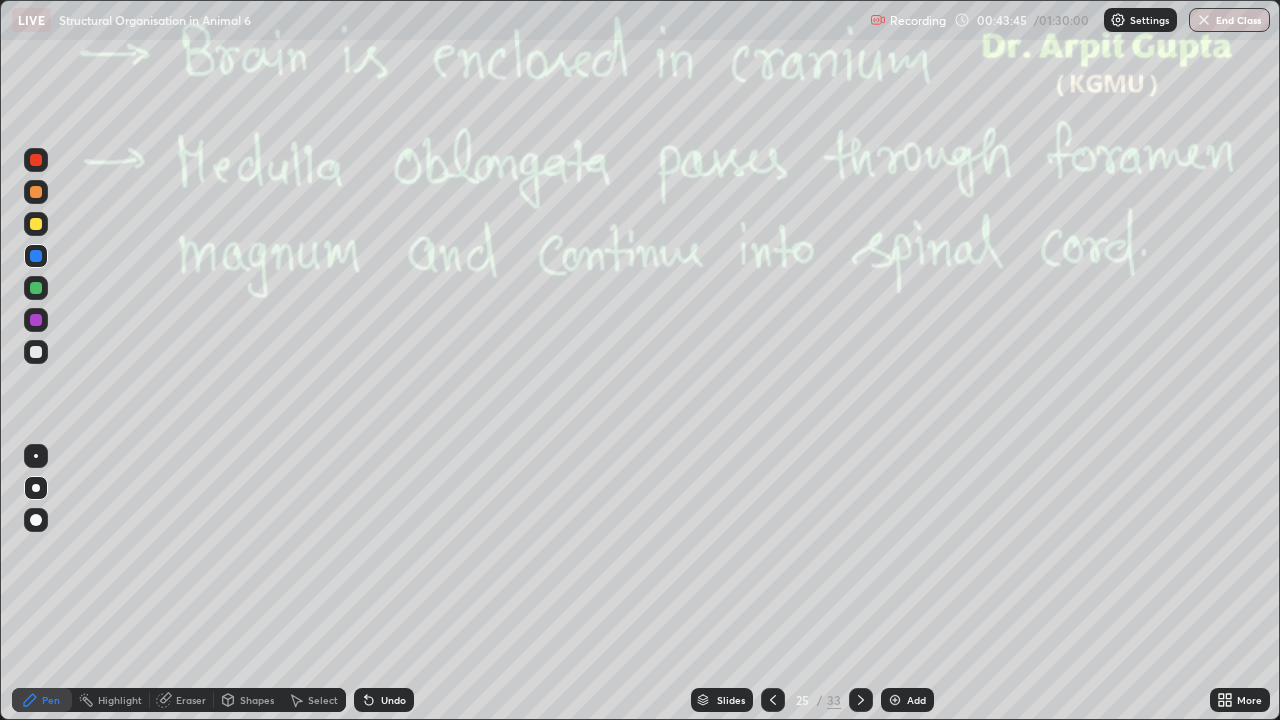click at bounding box center [36, 288] 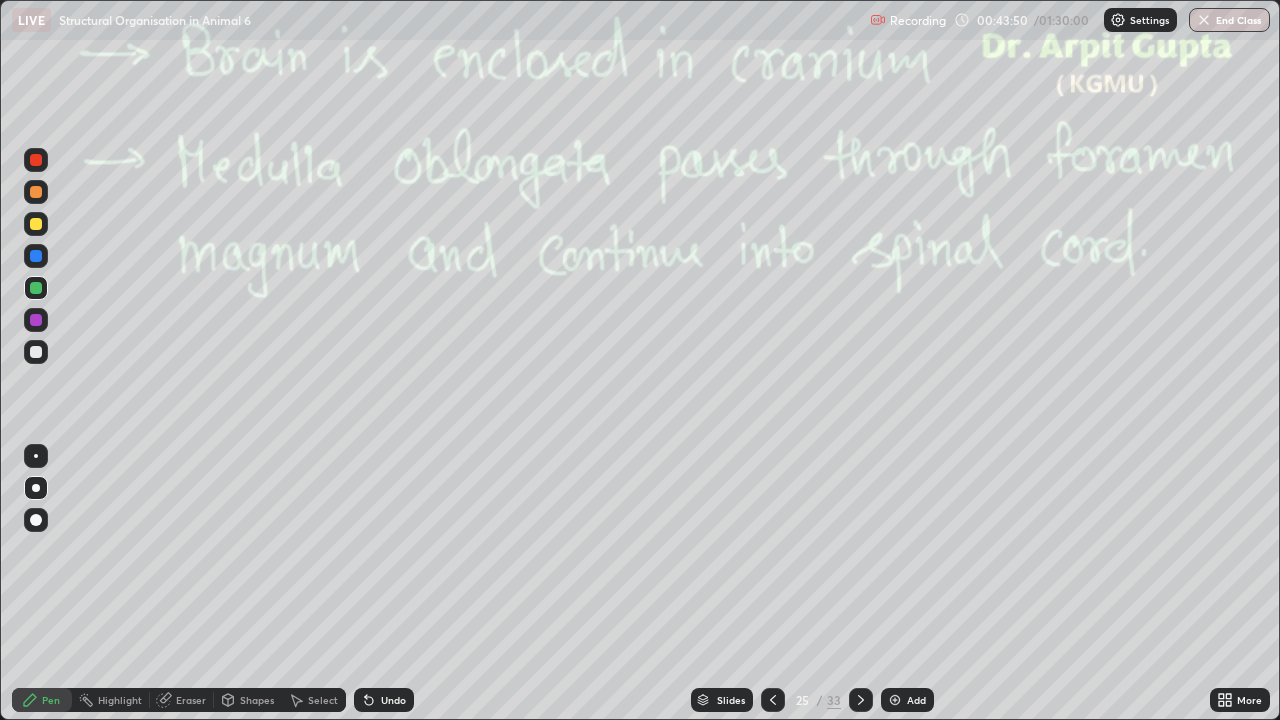 click on "Eraser" at bounding box center [182, 700] 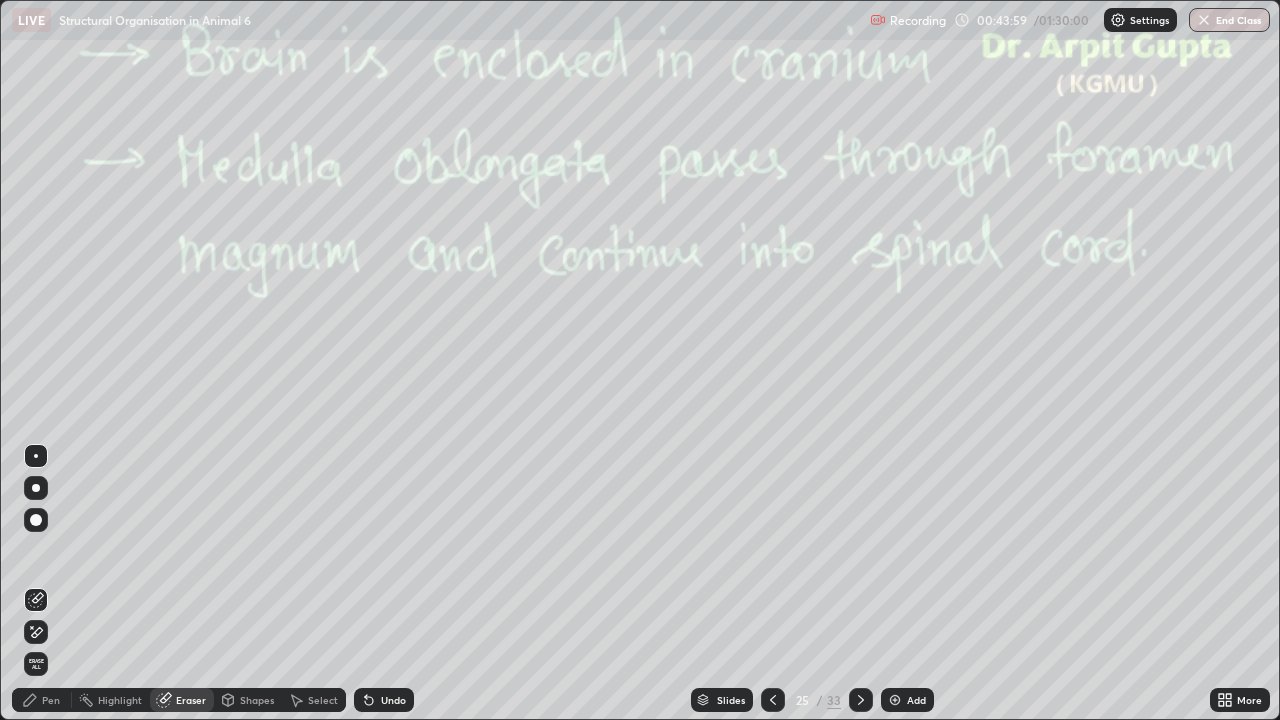 click on "Pen" at bounding box center [42, 700] 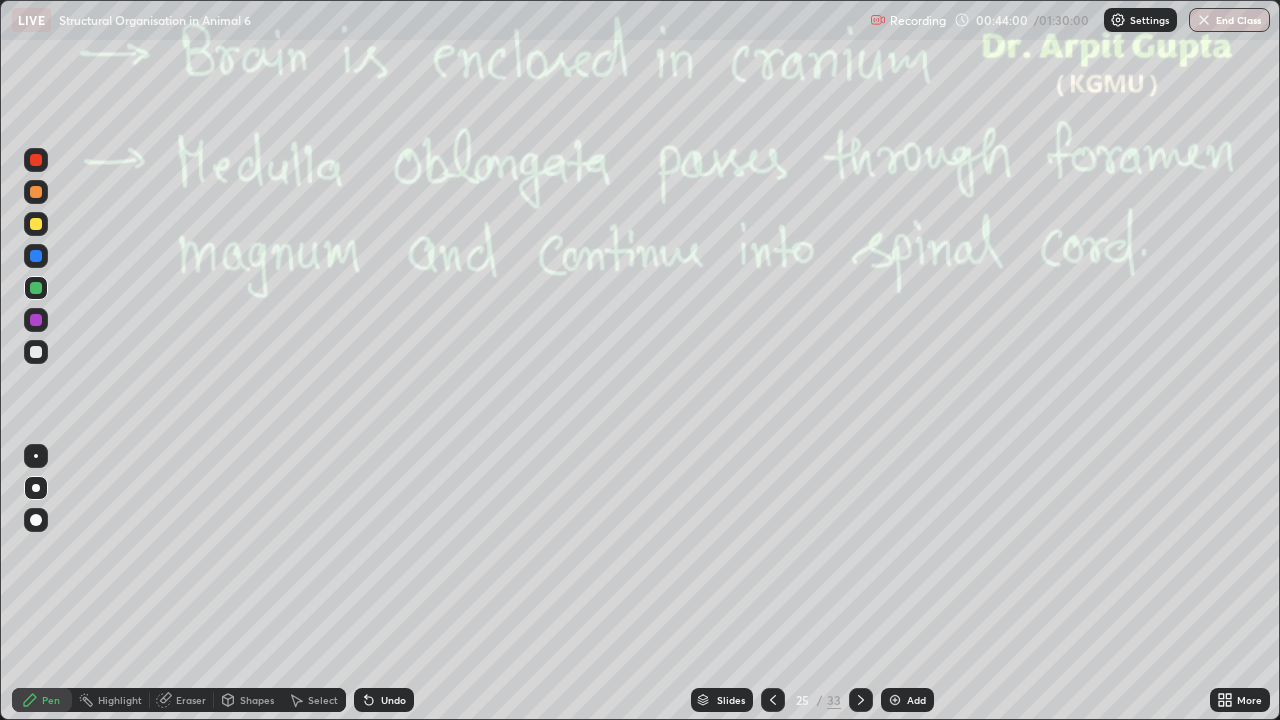 click at bounding box center [36, 320] 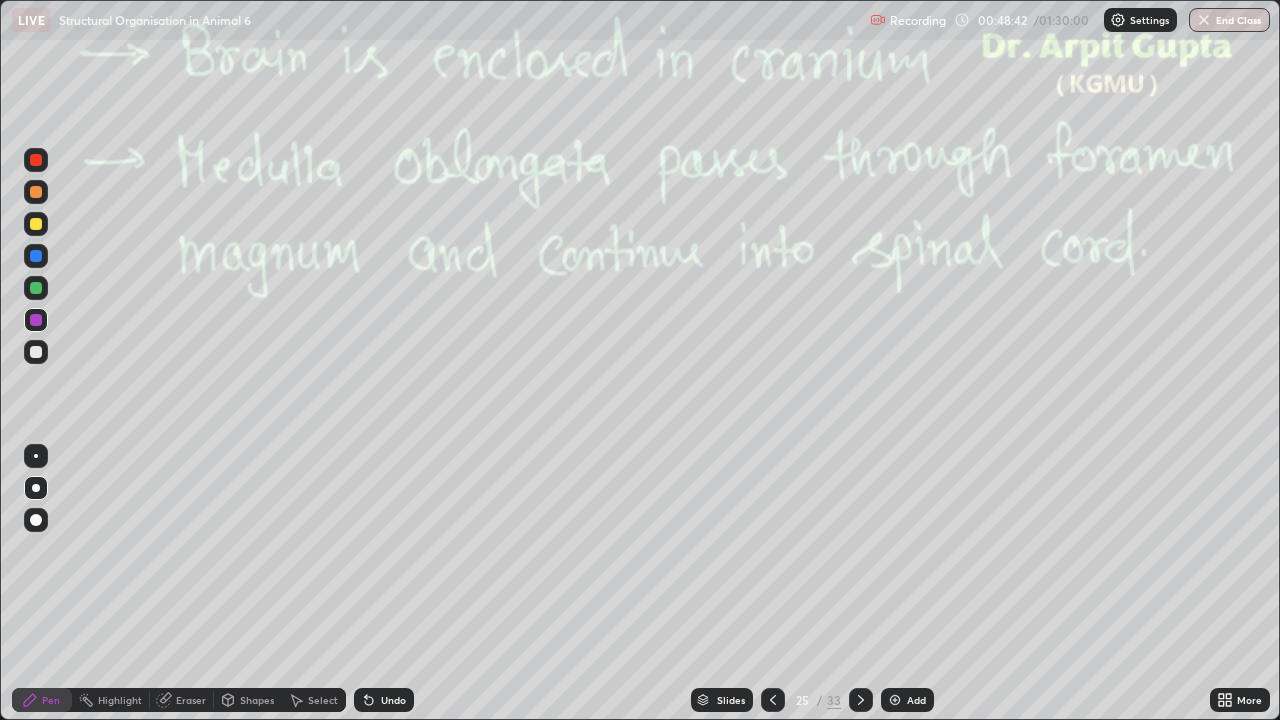 click 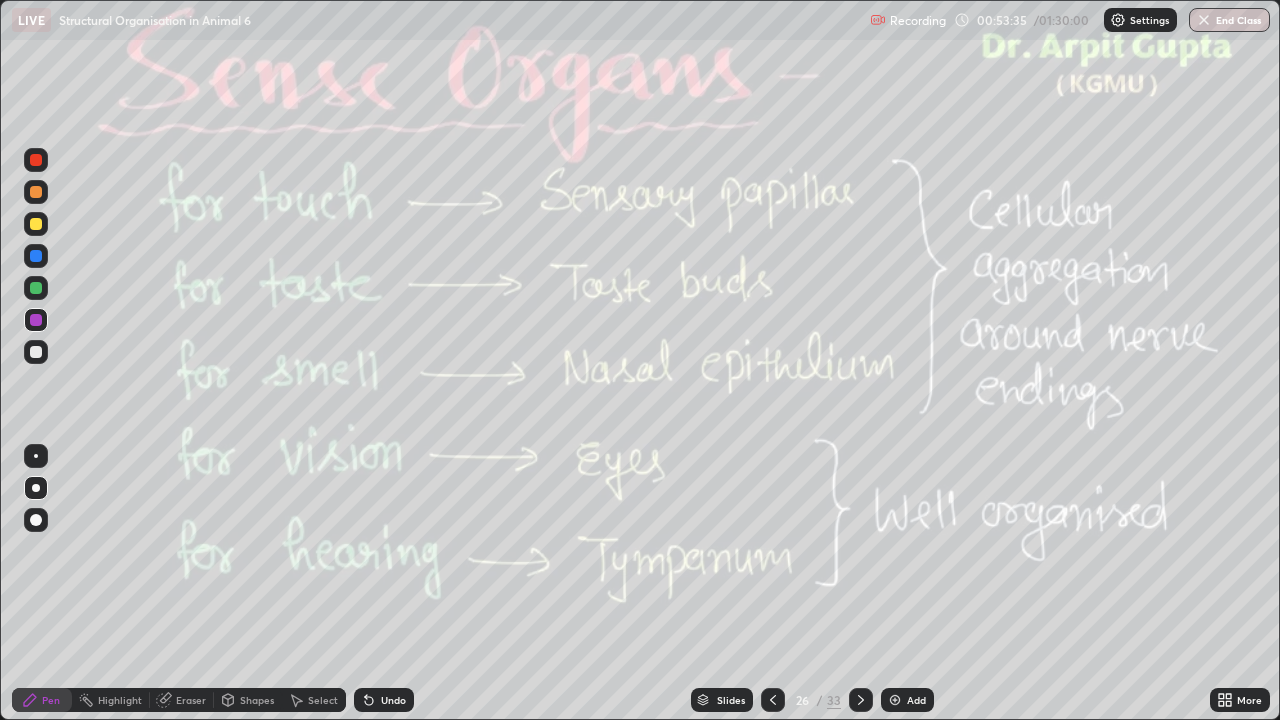 click 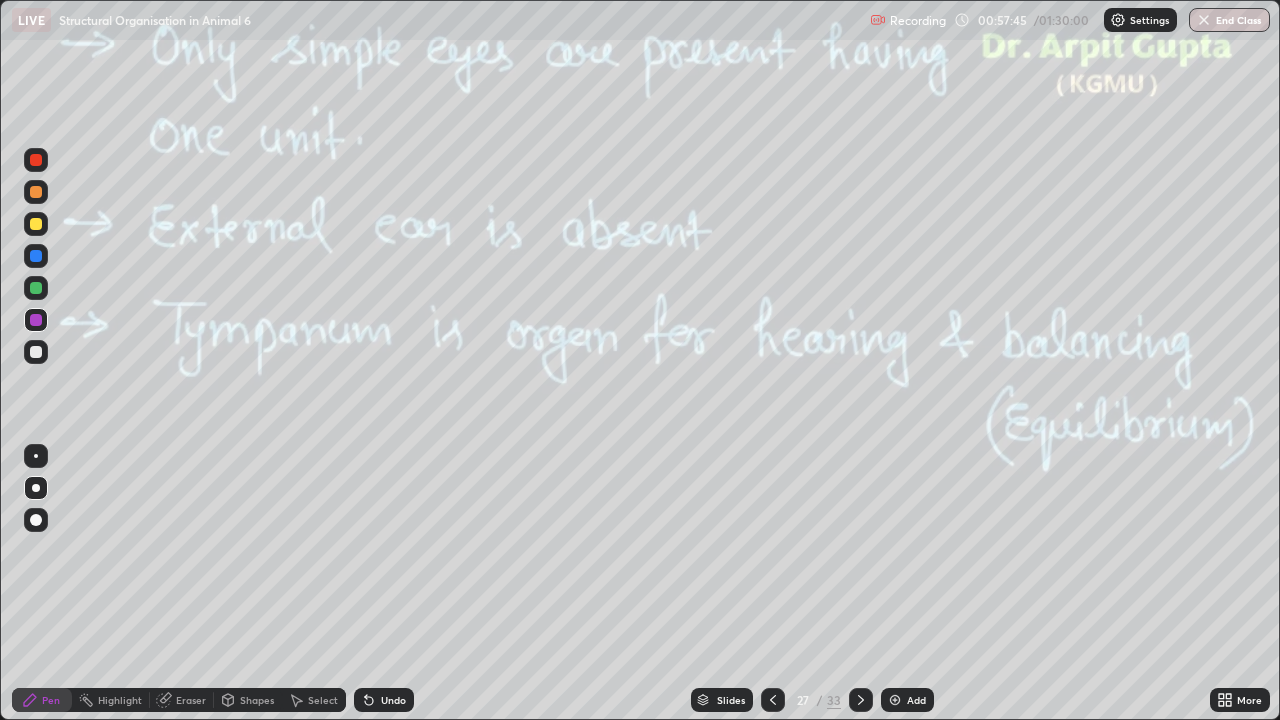 click 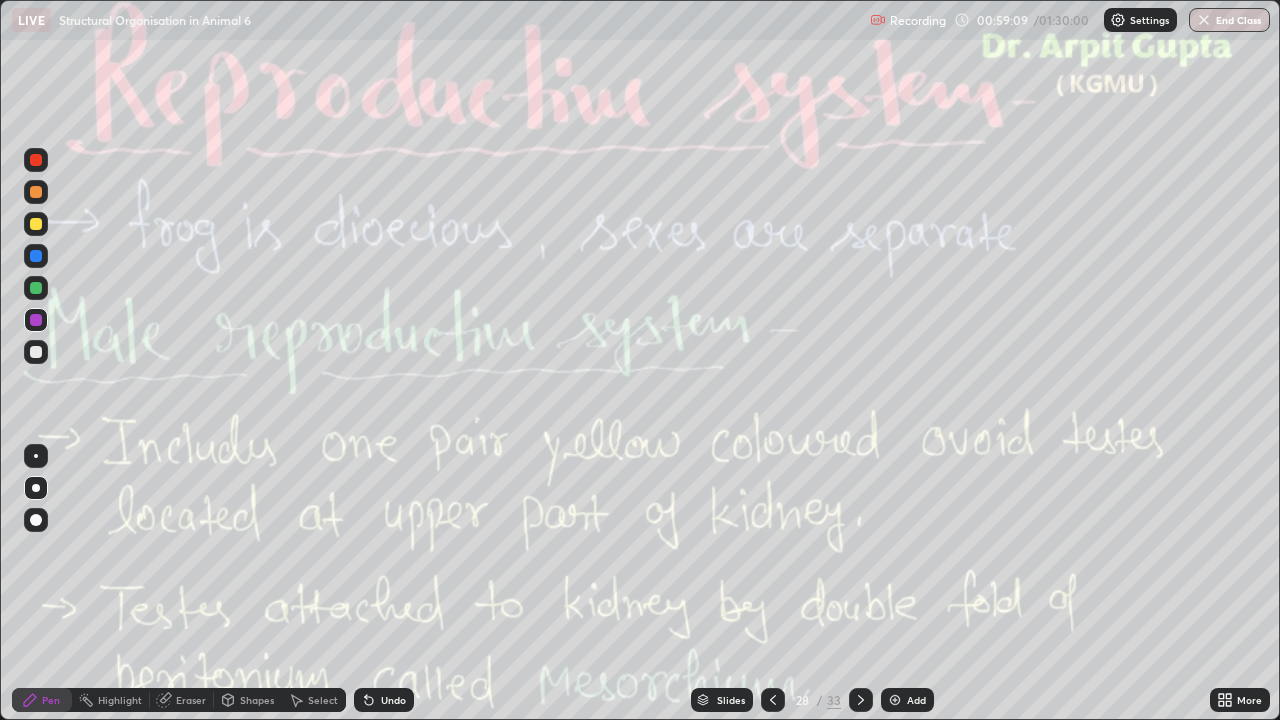 click at bounding box center (36, 160) 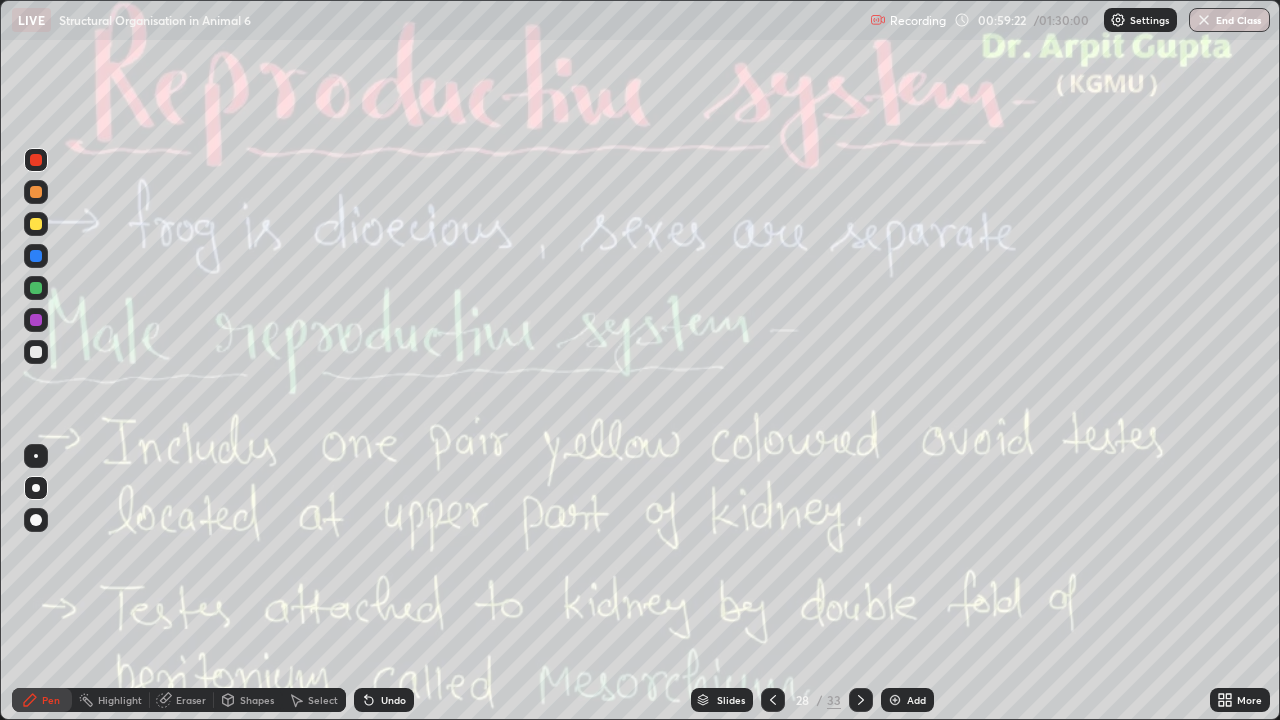 click at bounding box center [36, 224] 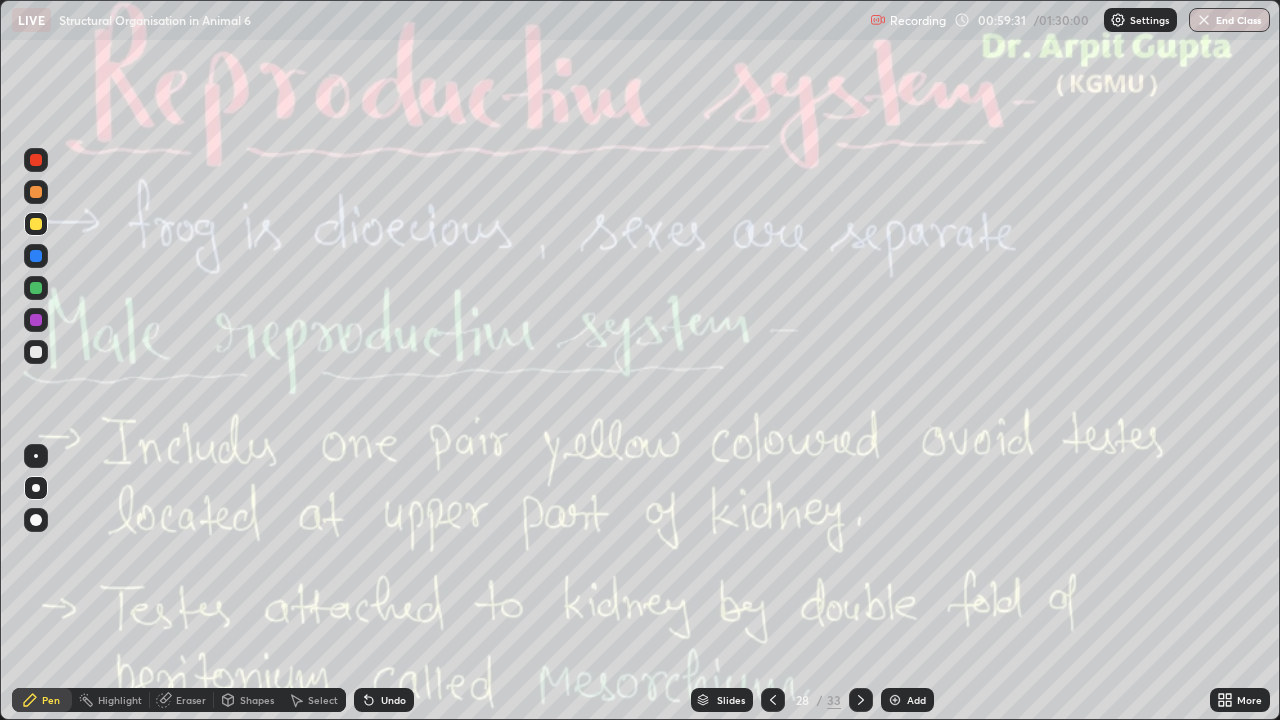 click at bounding box center (36, 352) 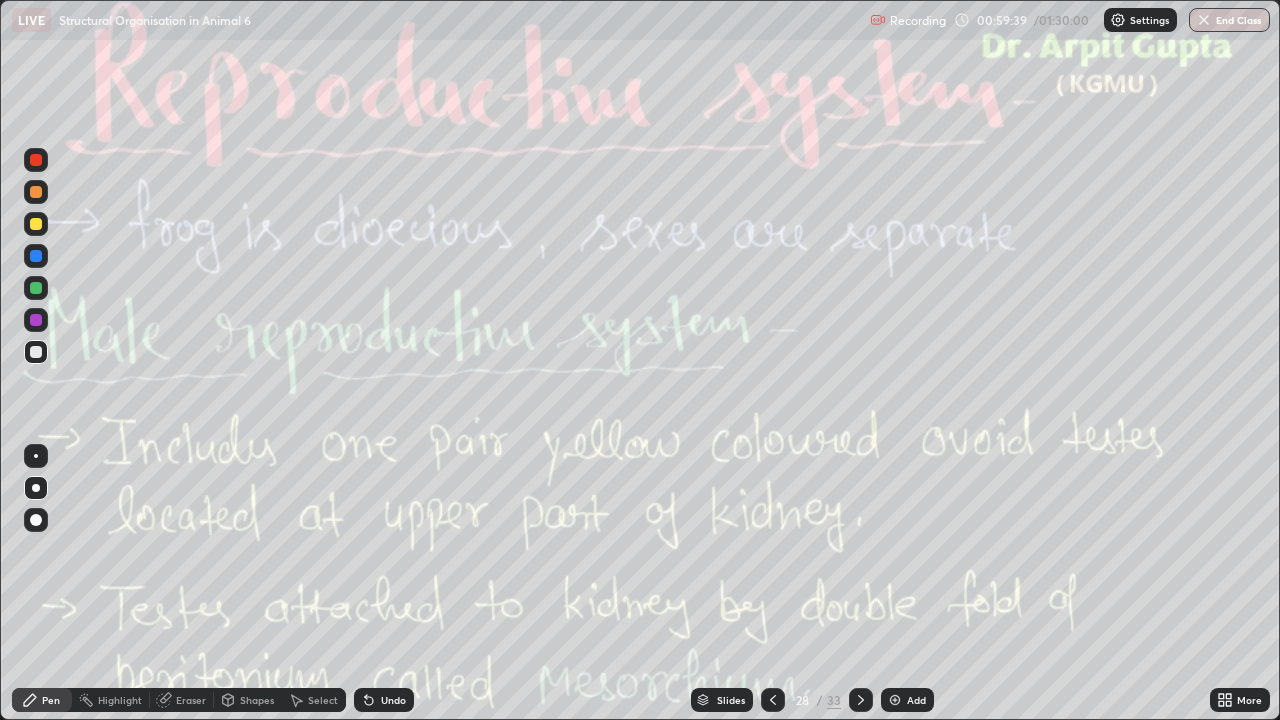 click on "Undo" at bounding box center [384, 700] 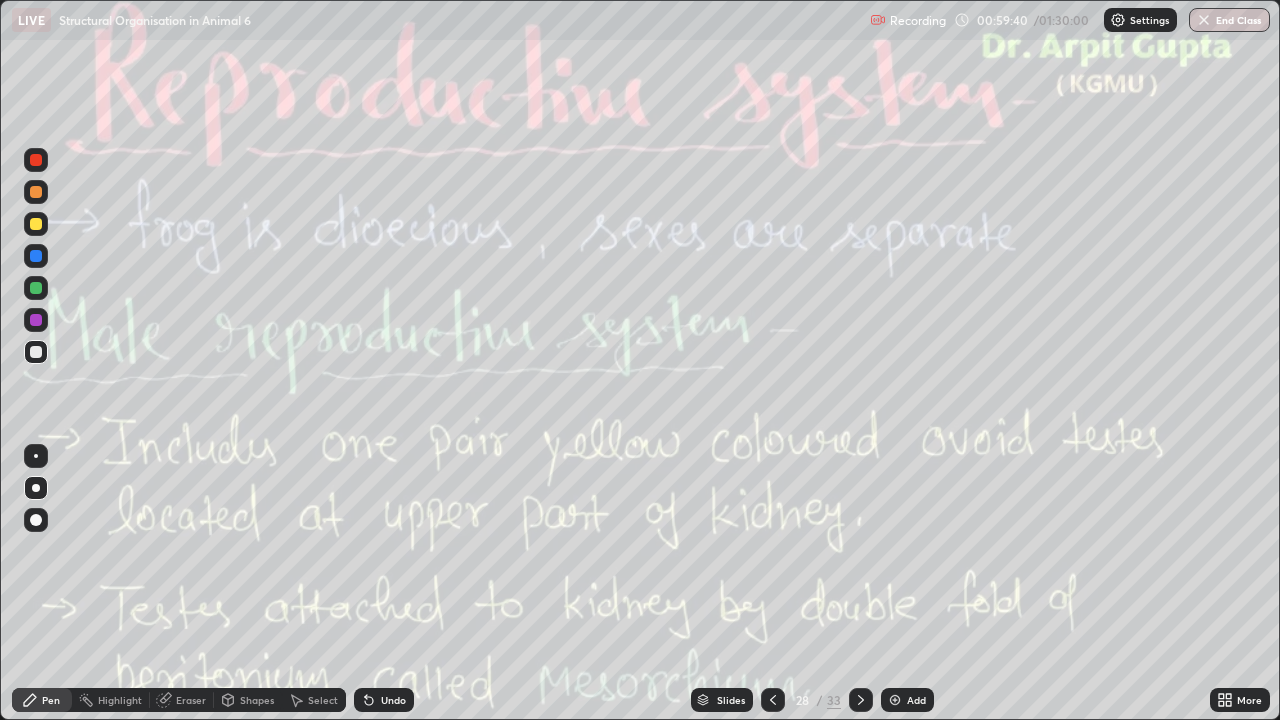 click on "Undo" at bounding box center [384, 700] 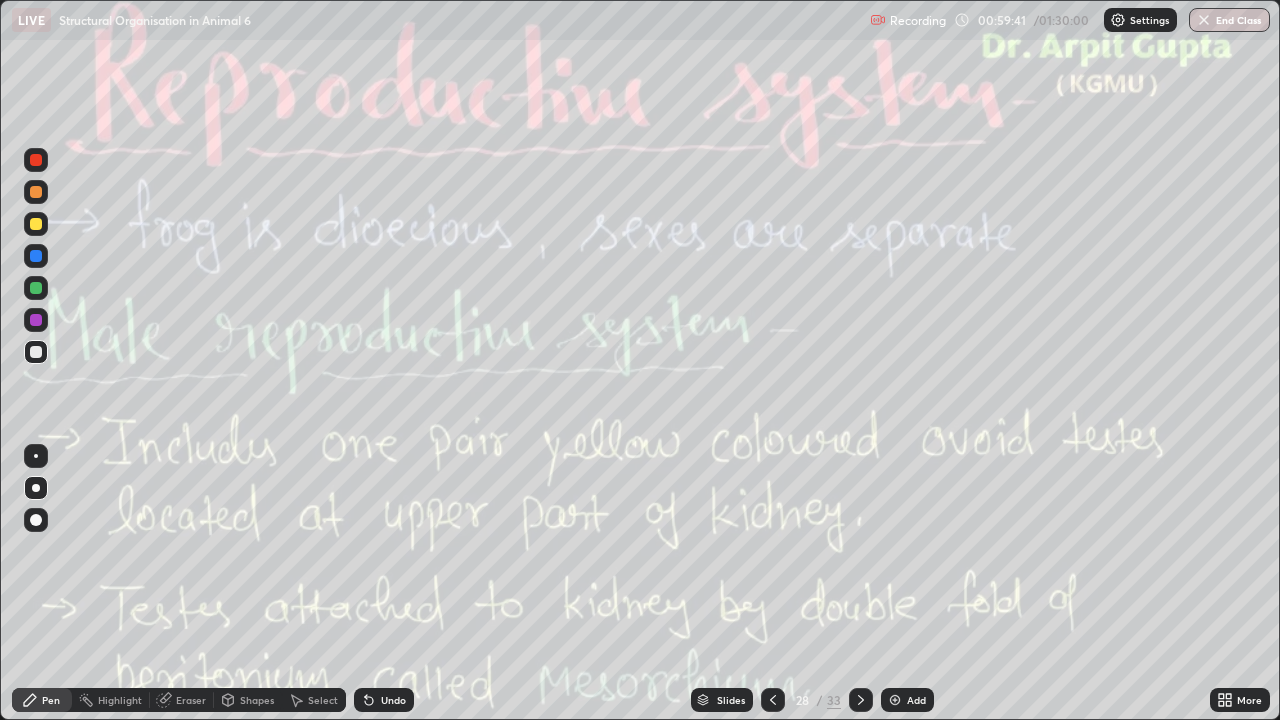 click on "Undo" at bounding box center (393, 700) 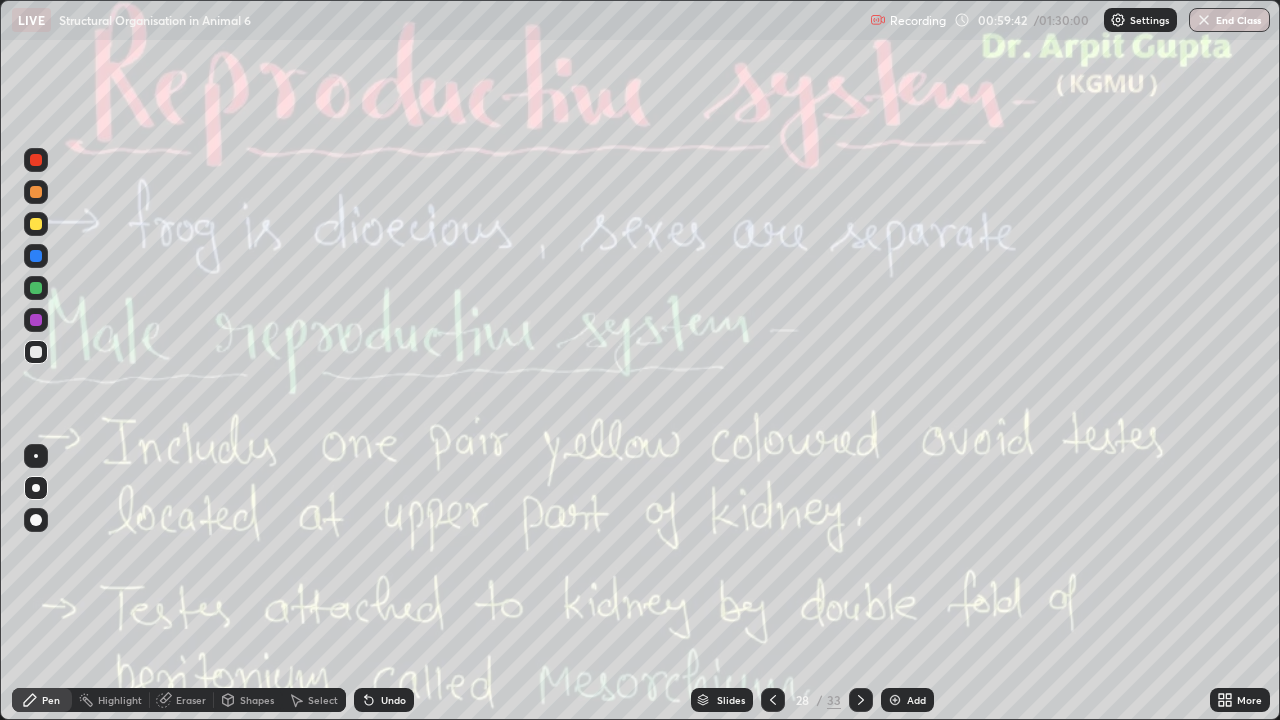 click on "Undo" at bounding box center (384, 700) 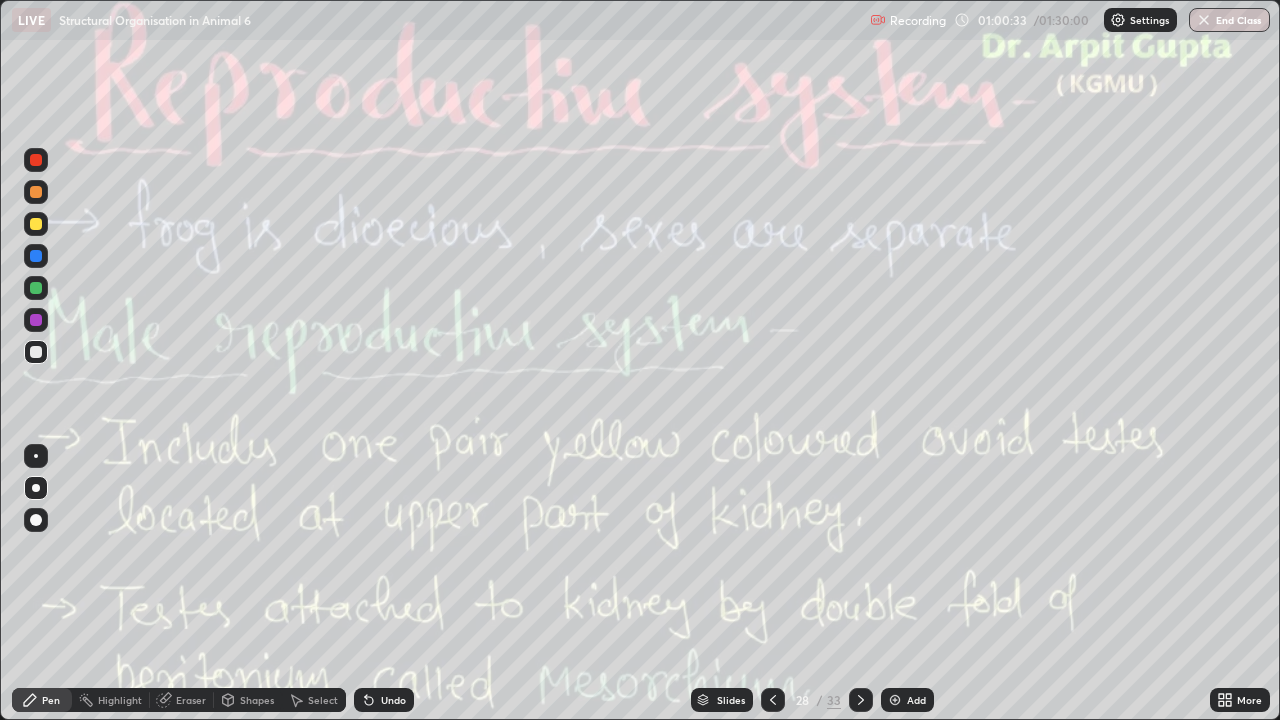 click at bounding box center (36, 352) 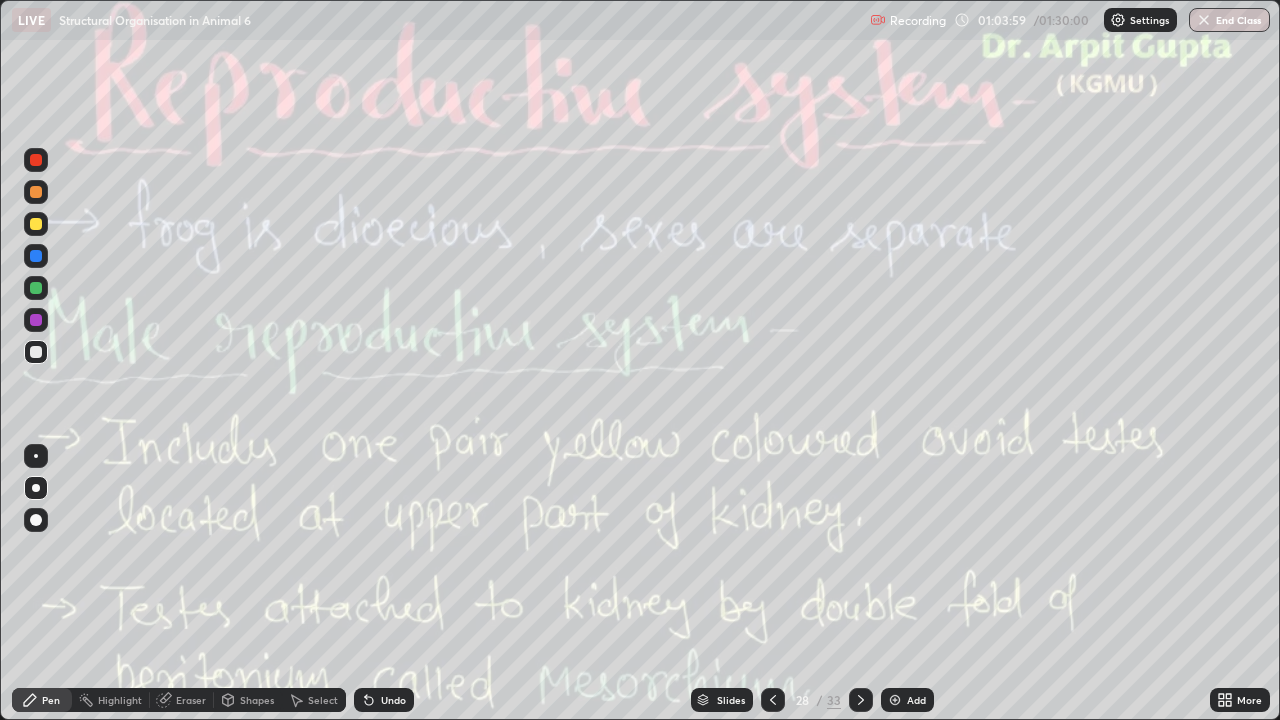 click 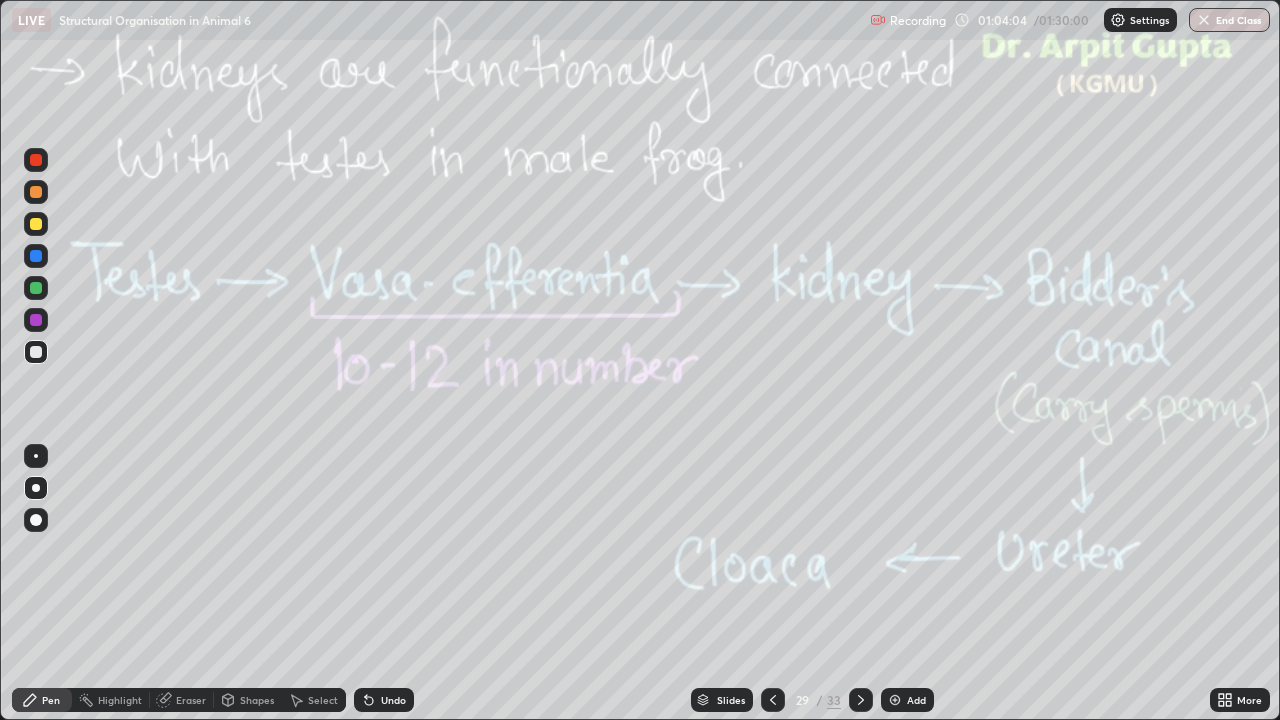 click 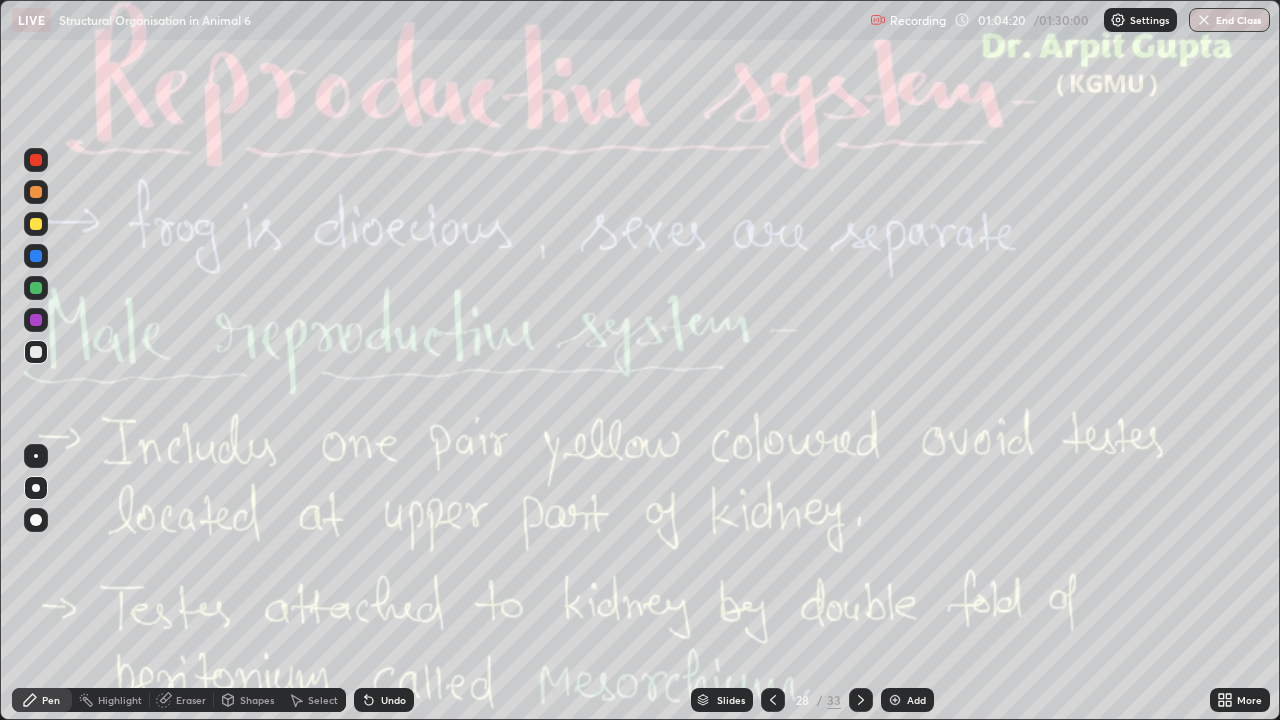 click 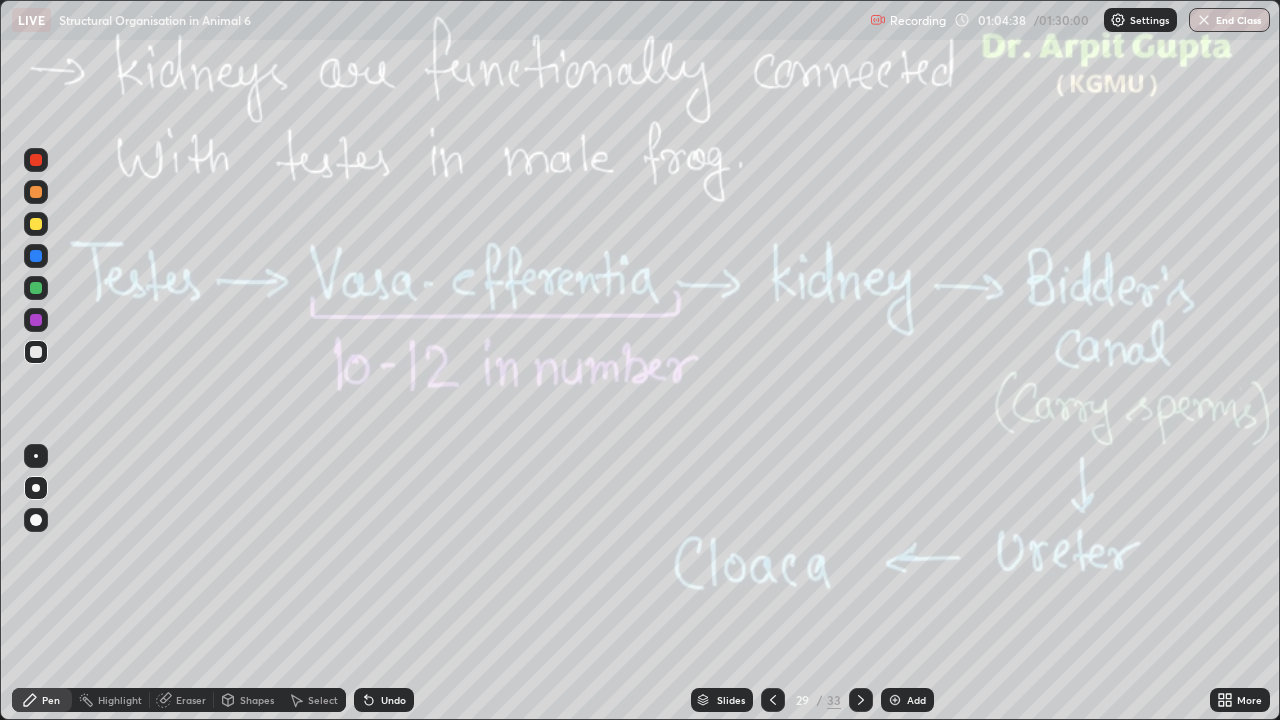 click on "Undo" at bounding box center (393, 700) 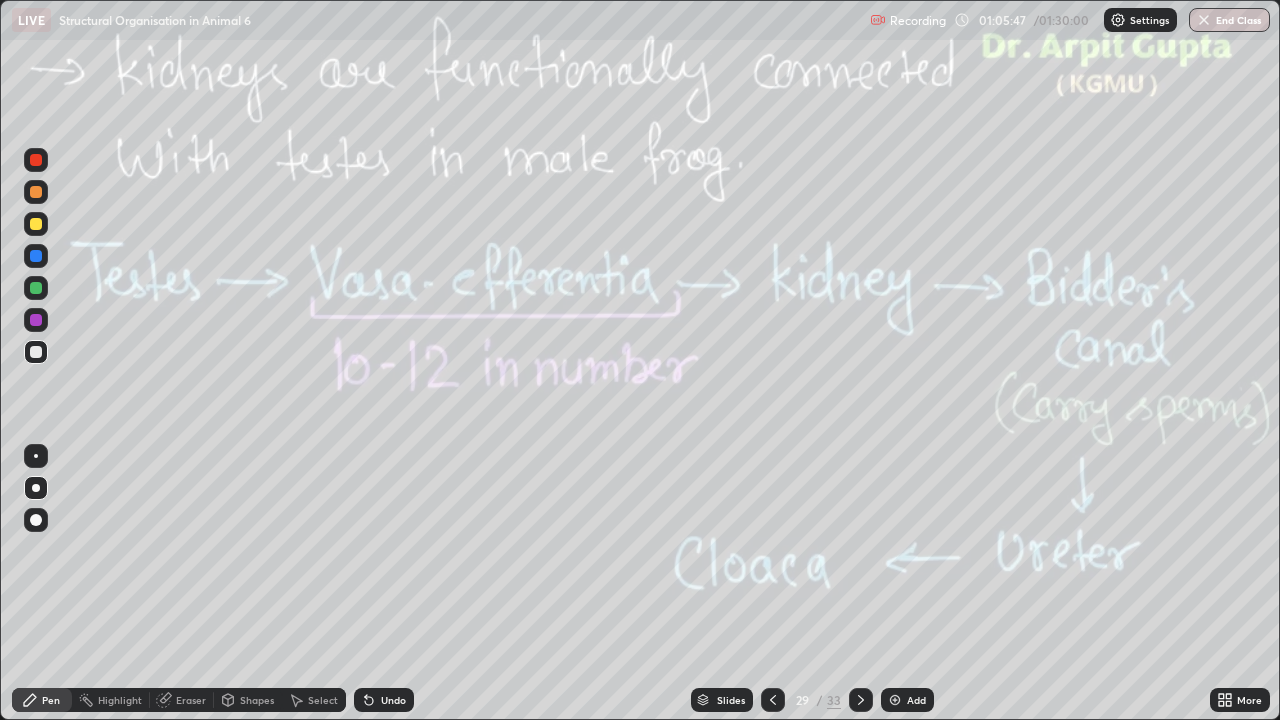 click 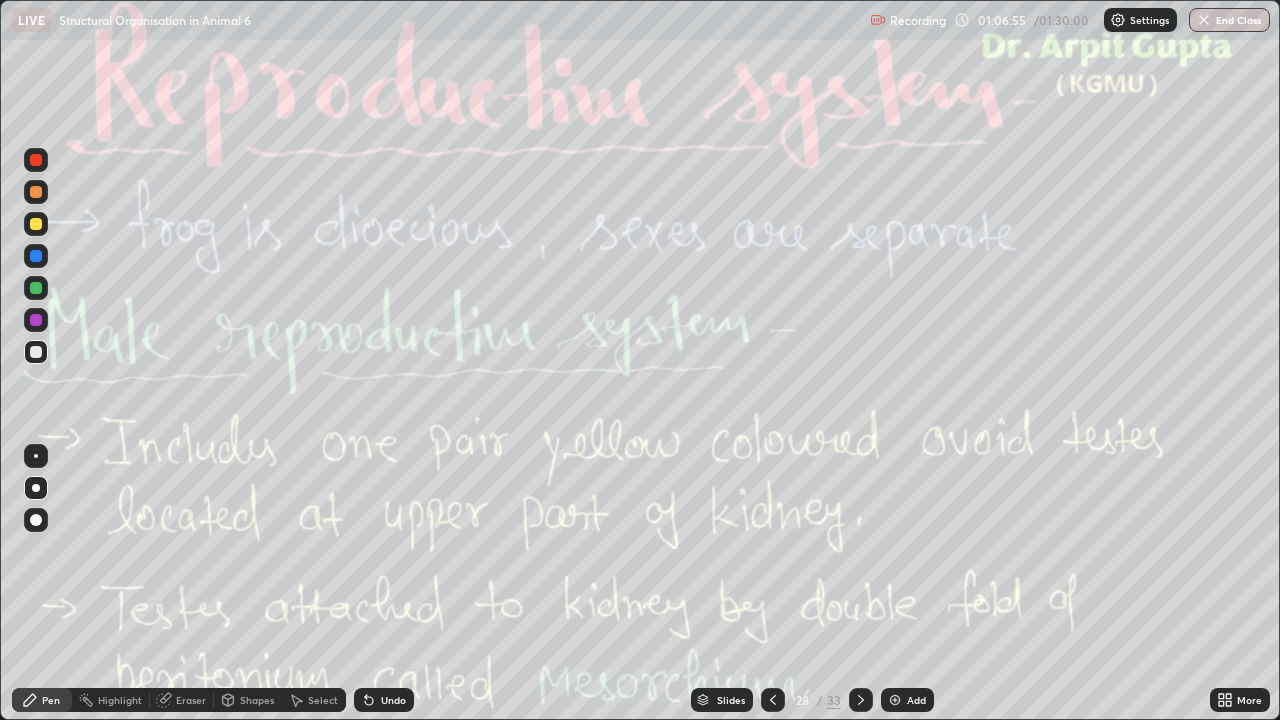 click on "Undo" at bounding box center [384, 700] 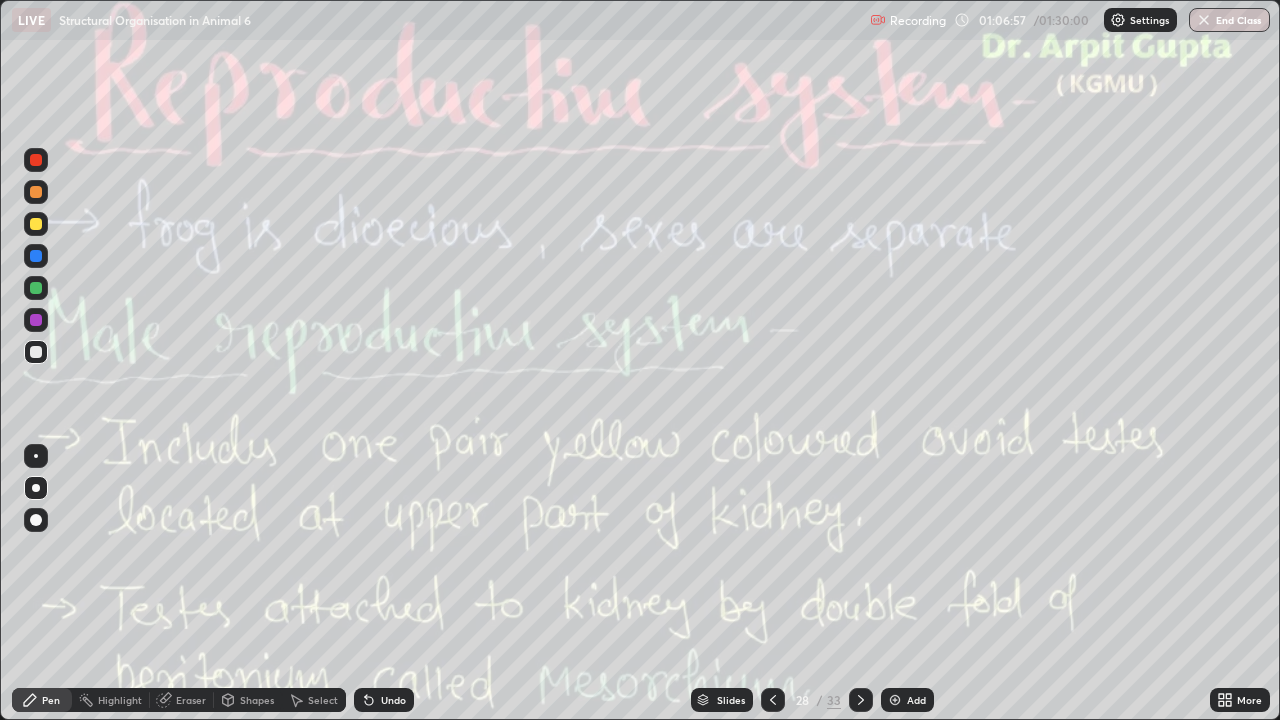 click at bounding box center (861, 700) 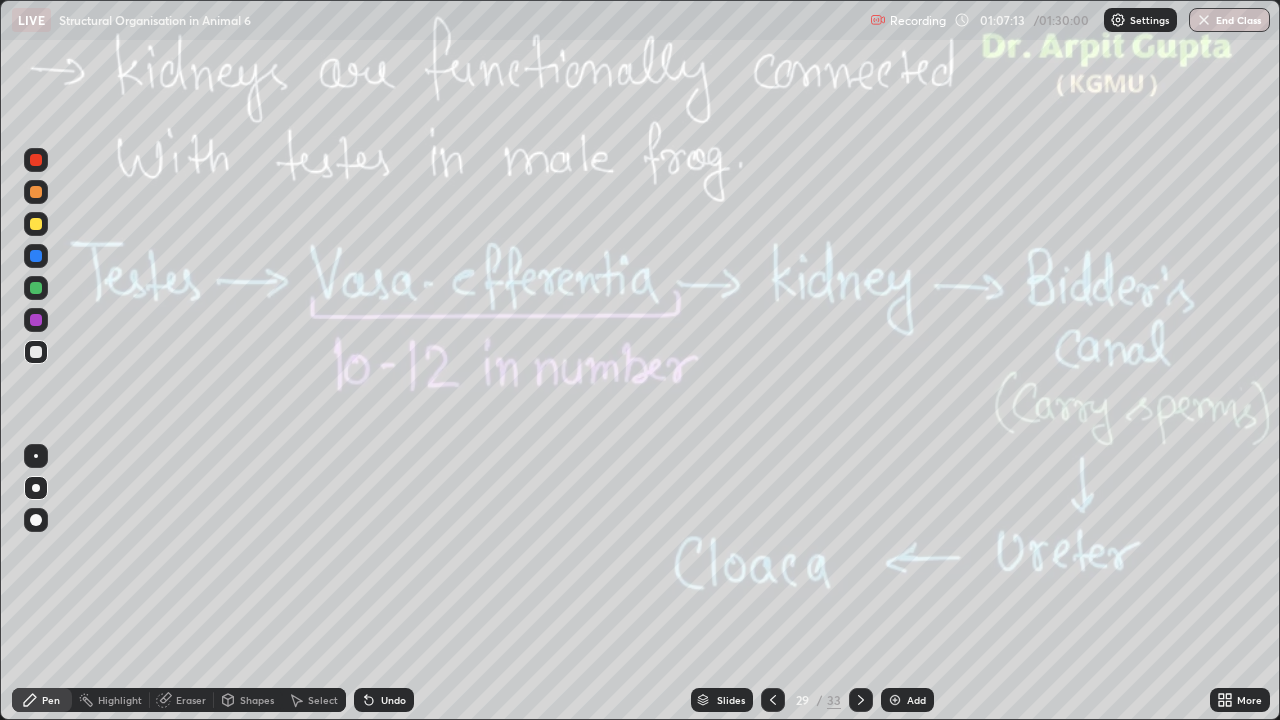 click 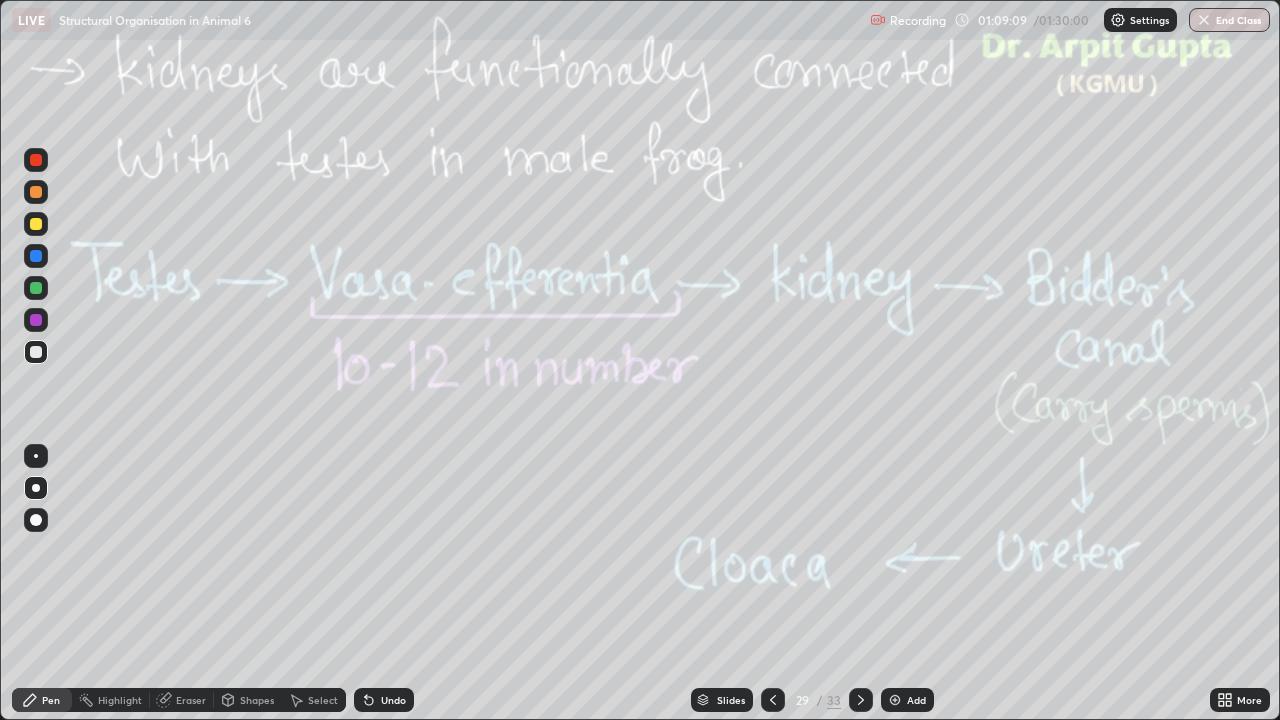 click 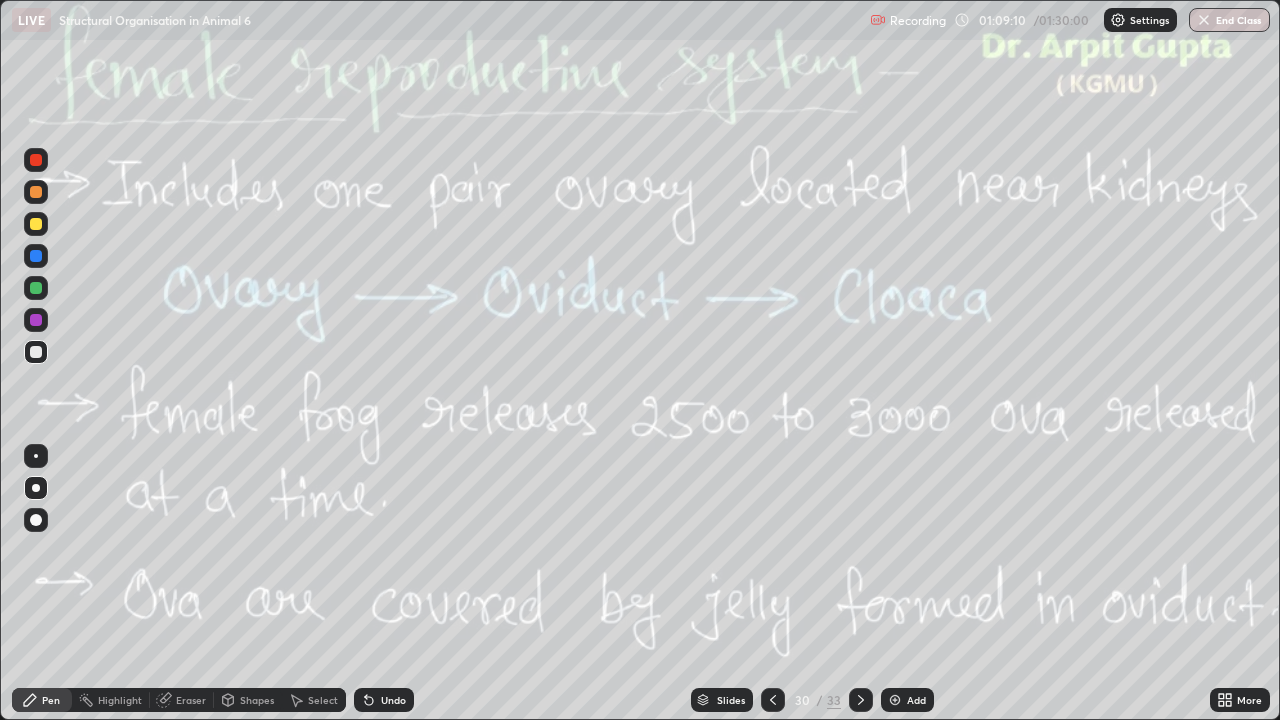 click 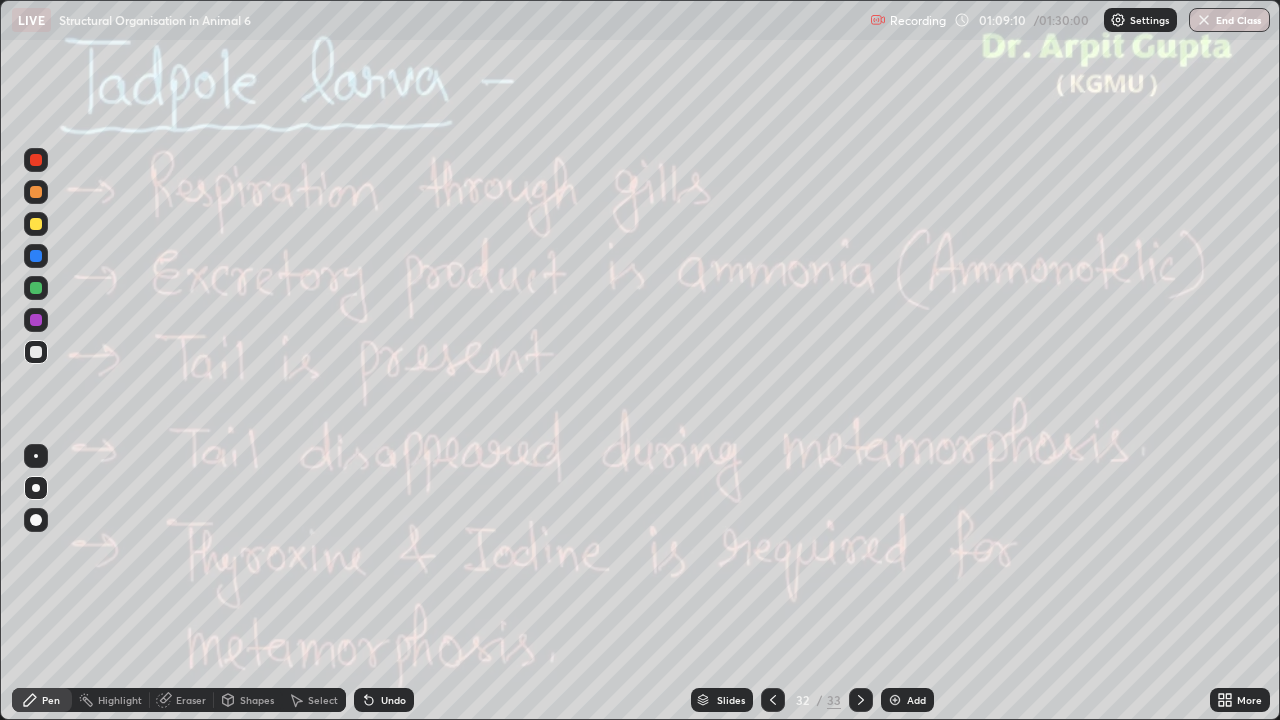 click 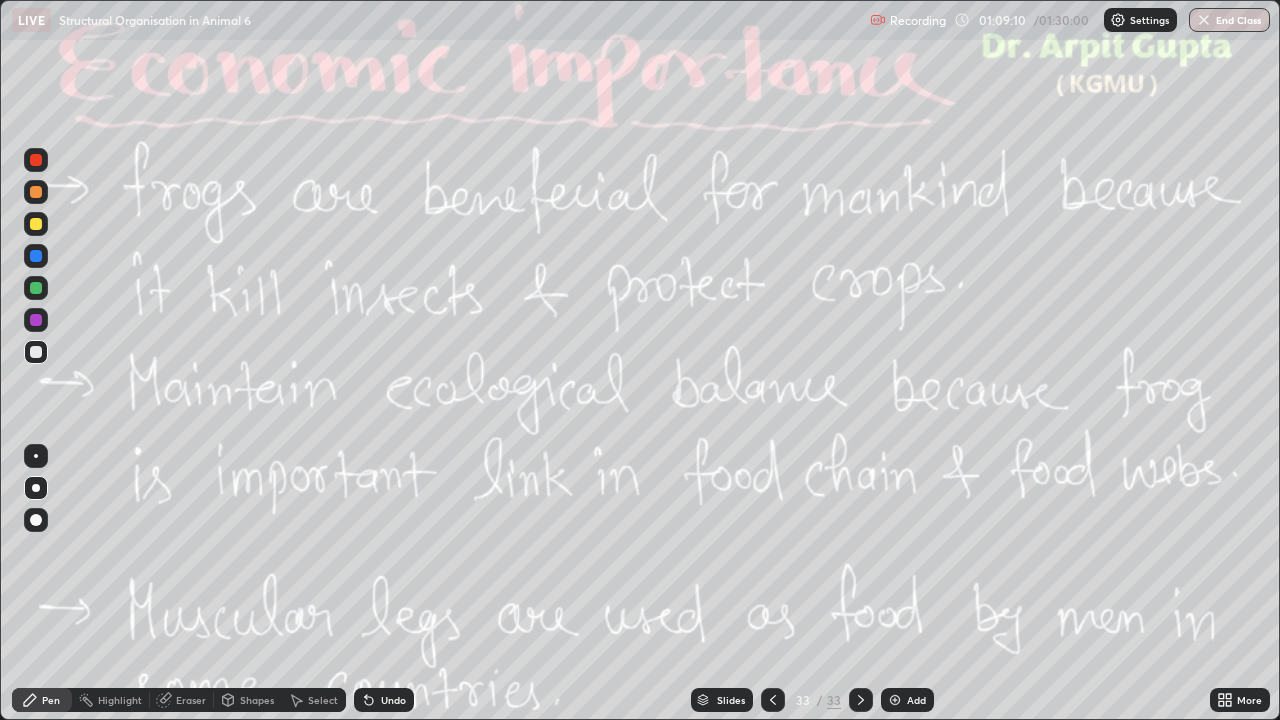 click at bounding box center [861, 700] 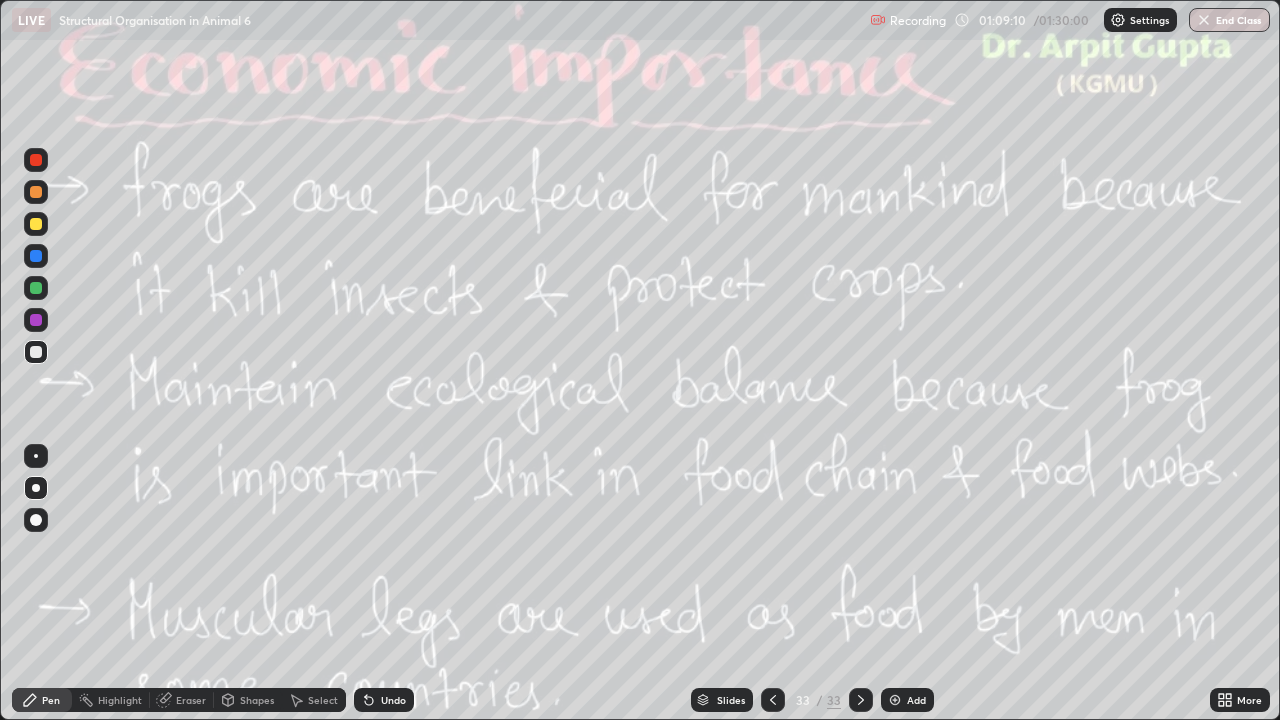 click on "33 / 33" at bounding box center (817, 700) 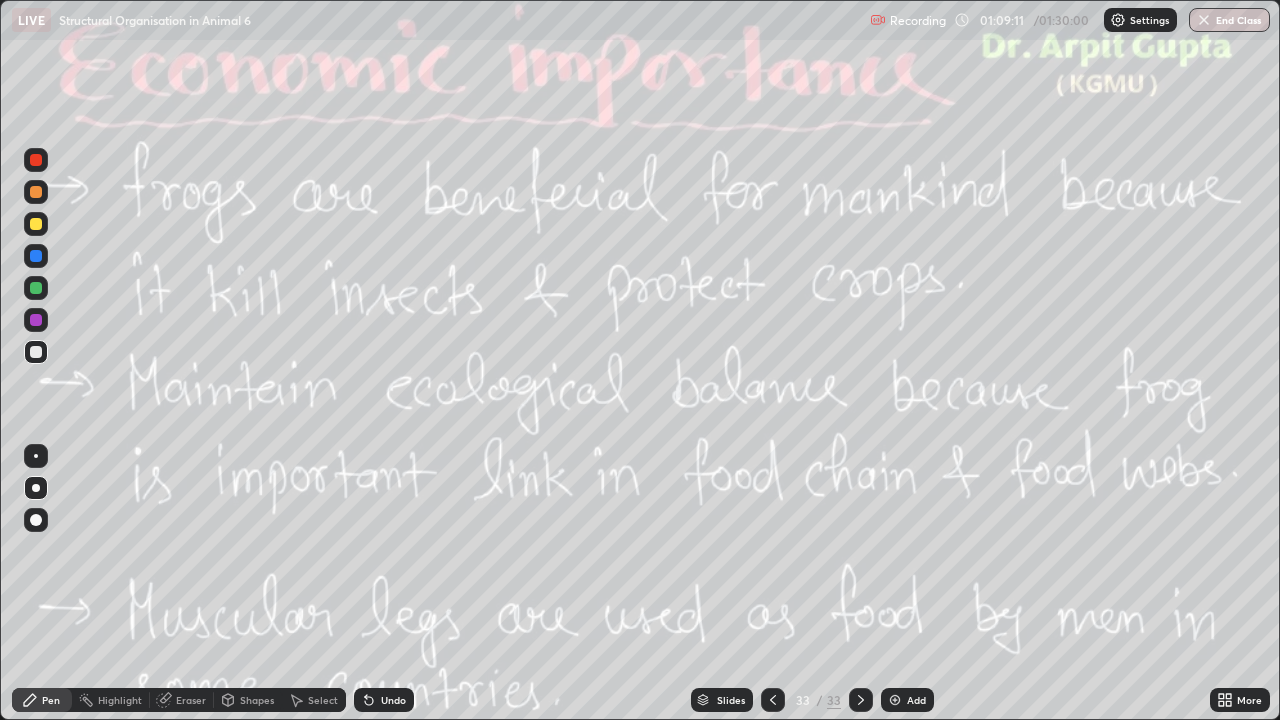 click on "Slides" at bounding box center (731, 700) 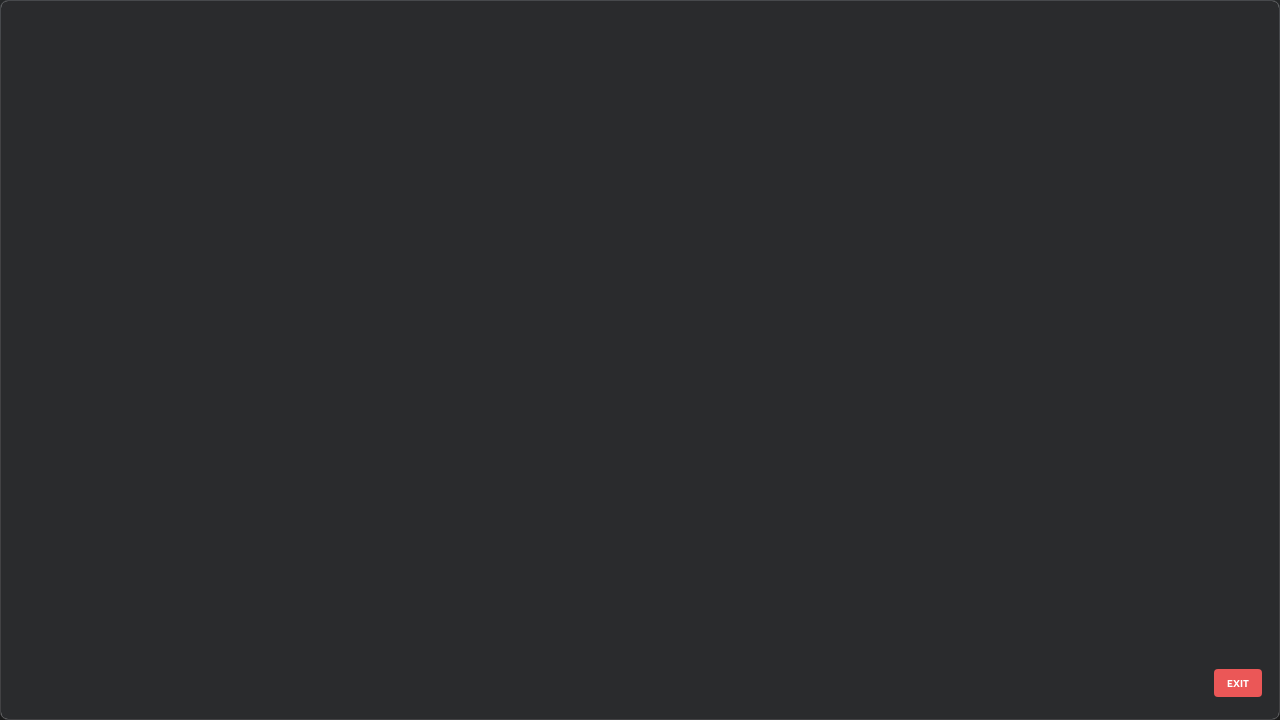 scroll, scrollTop: 1753, scrollLeft: 0, axis: vertical 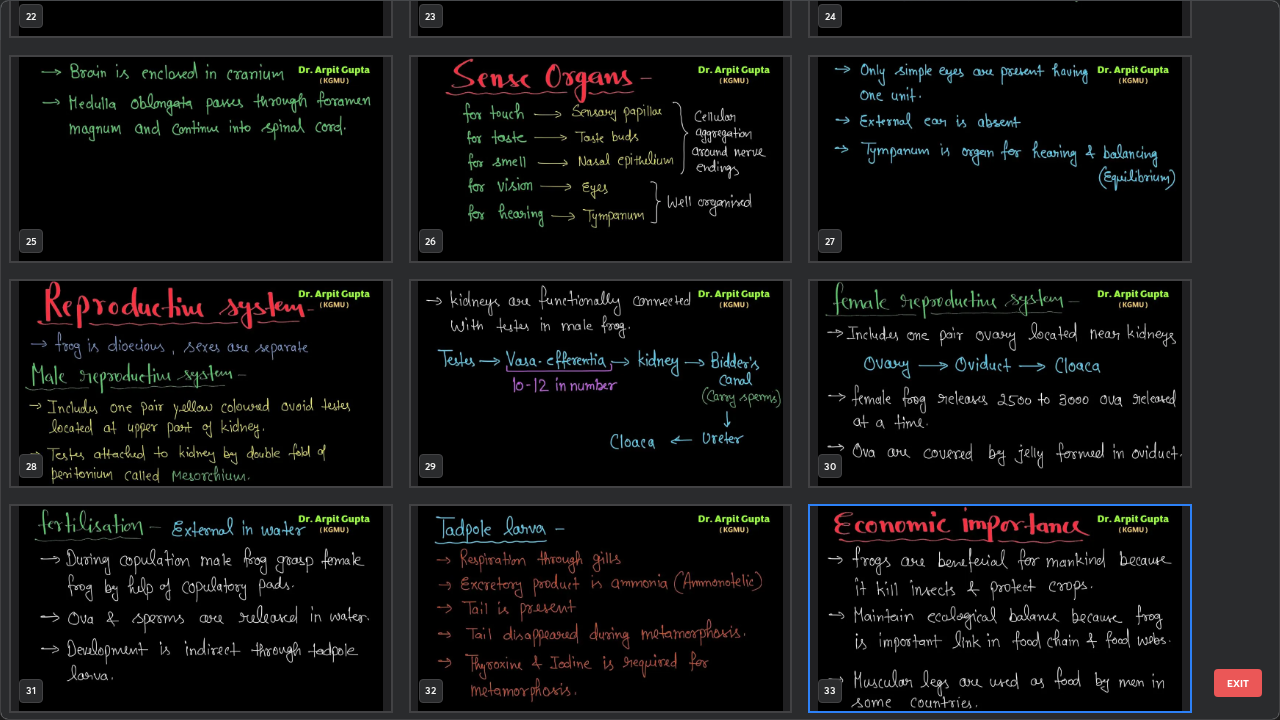 click at bounding box center (1000, 608) 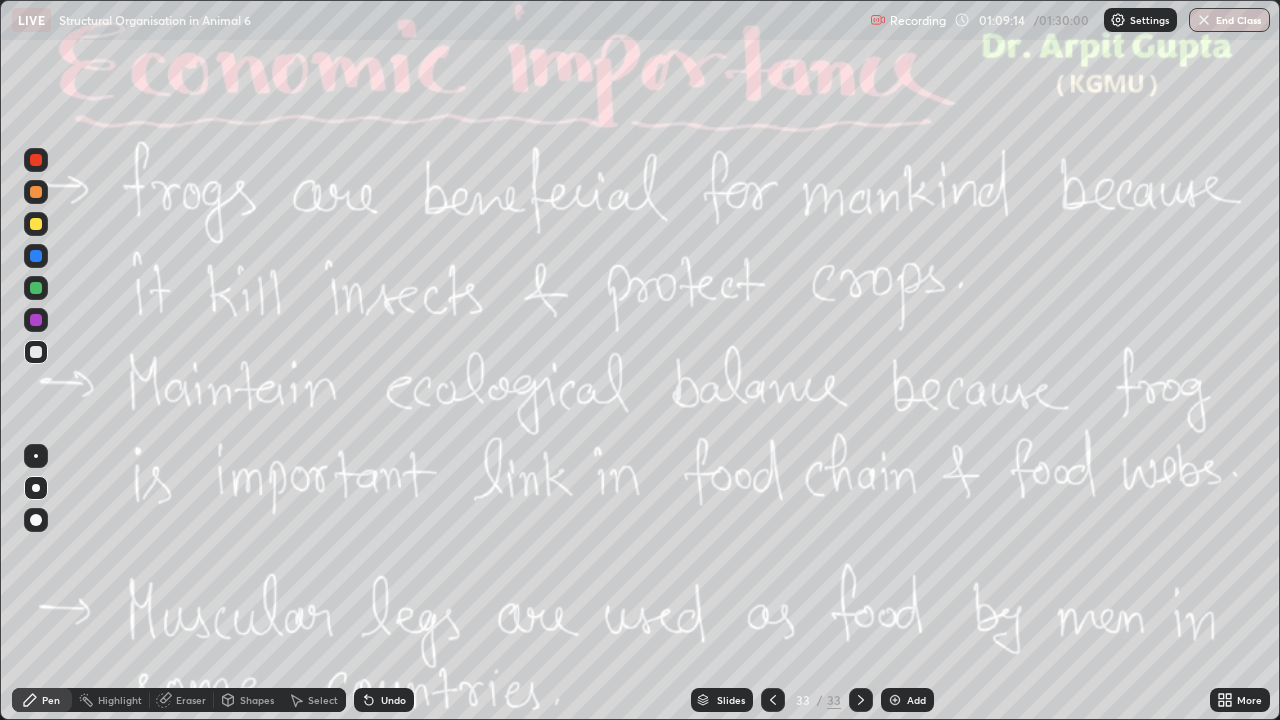click 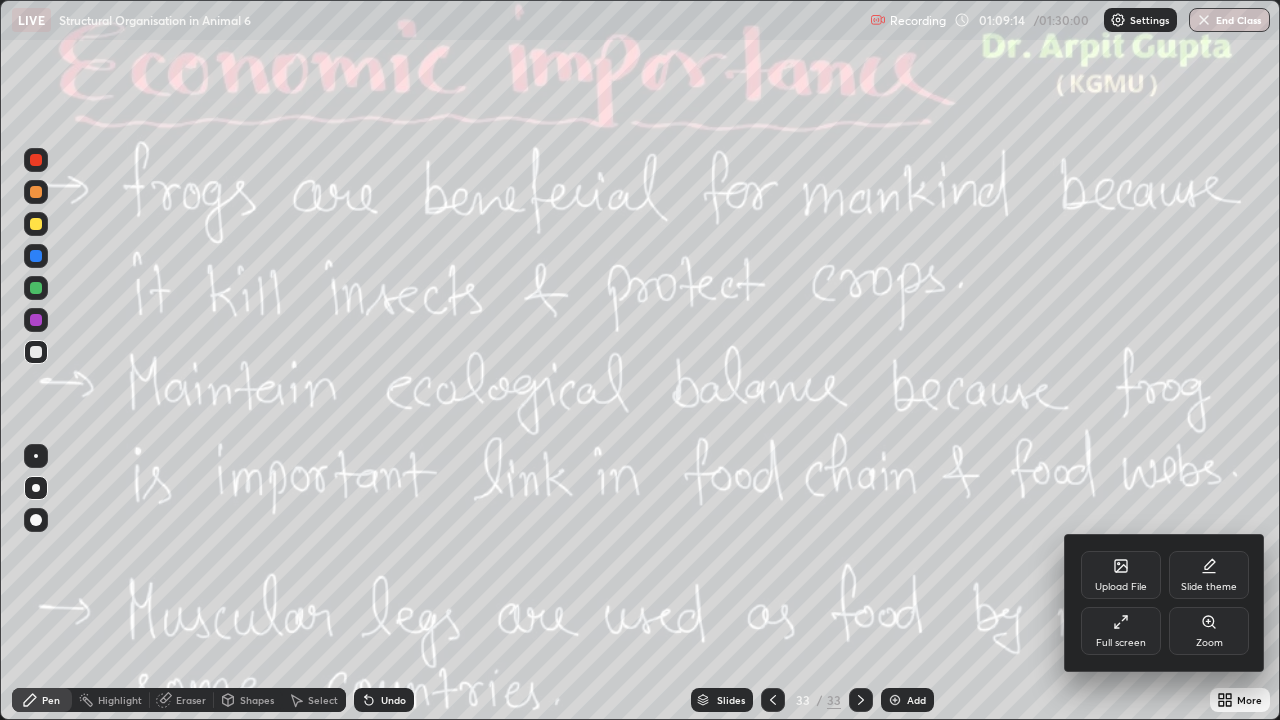 click on "Upload File" at bounding box center [1121, 587] 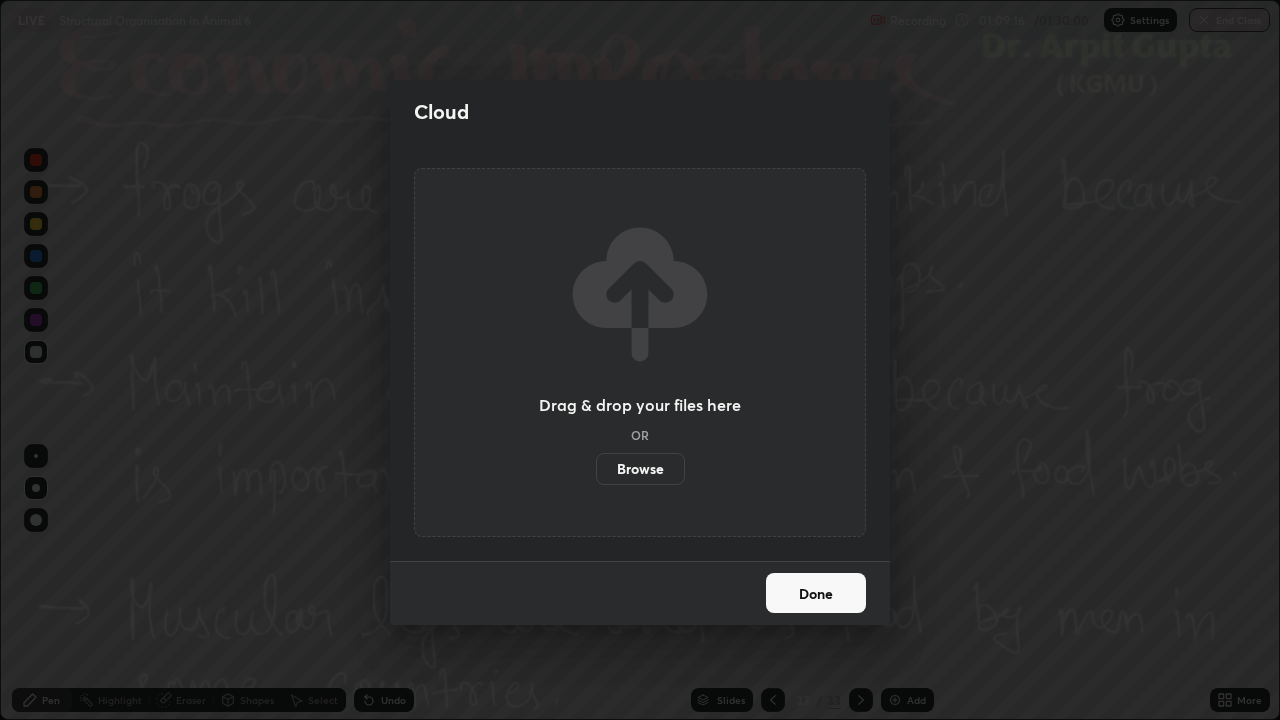 click on "Browse" at bounding box center [640, 469] 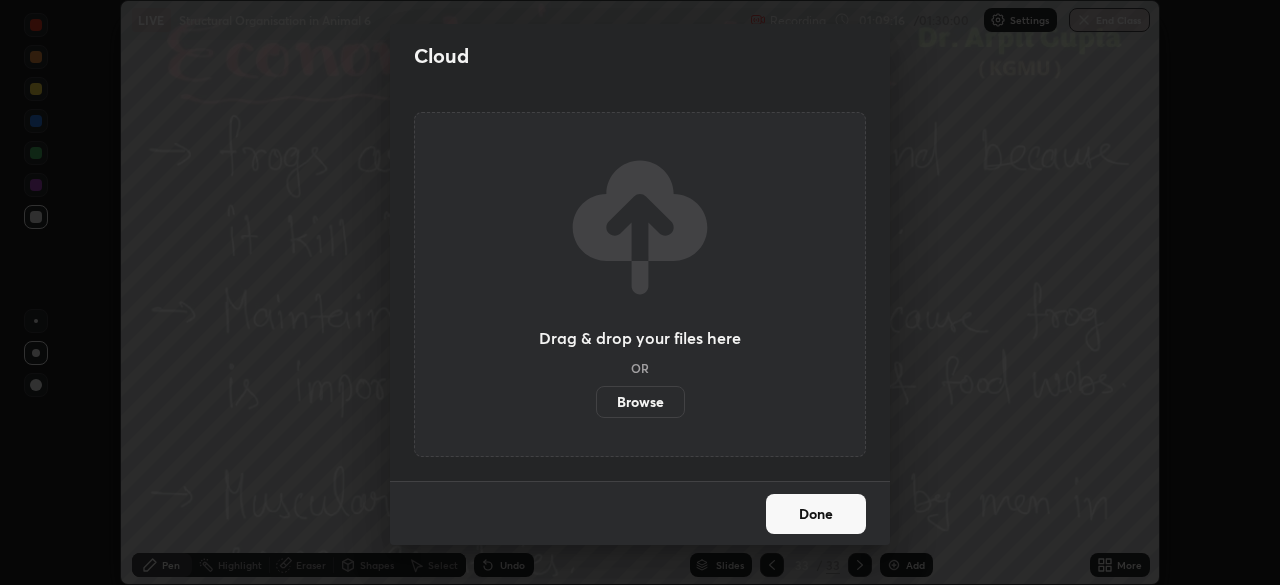 scroll, scrollTop: 585, scrollLeft: 1280, axis: both 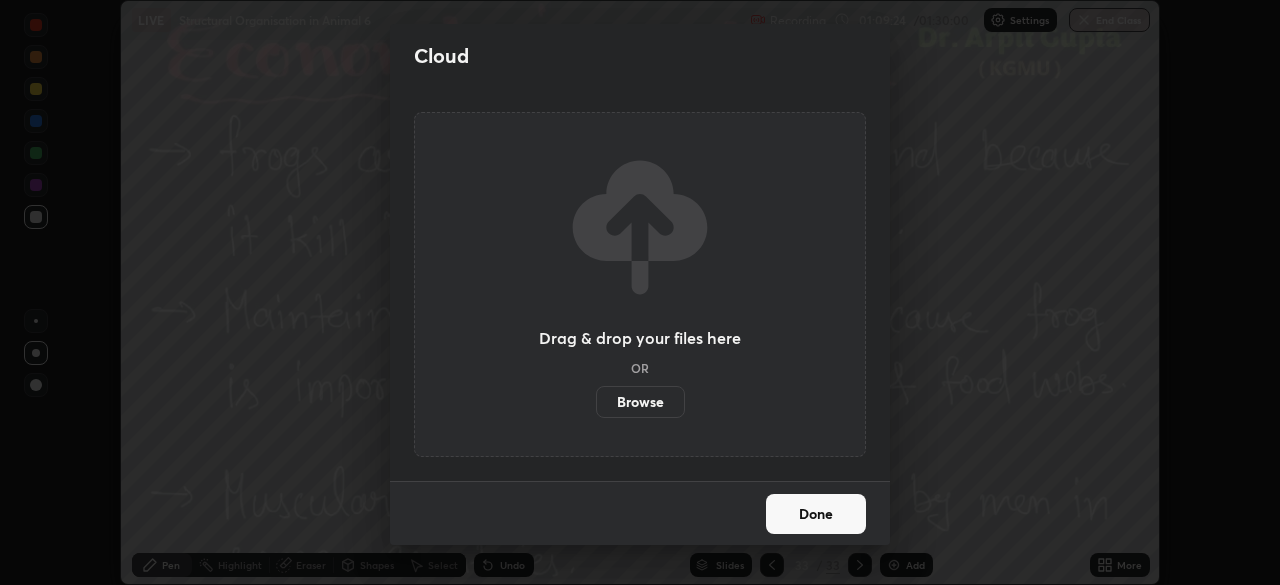 click on "Browse" at bounding box center [640, 402] 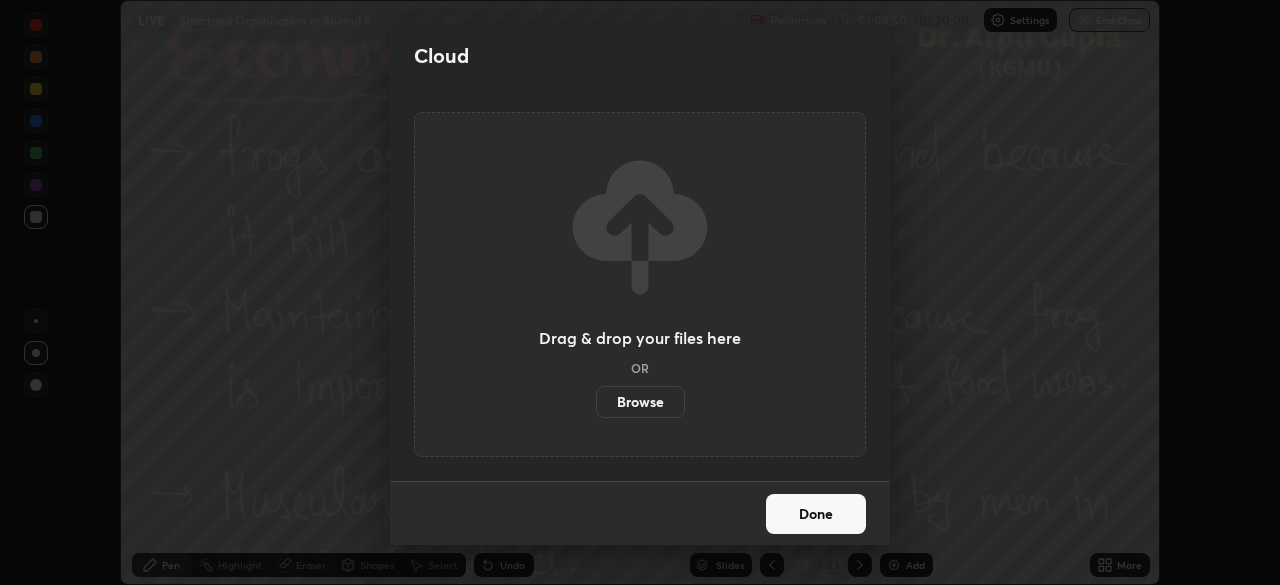 click on "Browse" at bounding box center (640, 402) 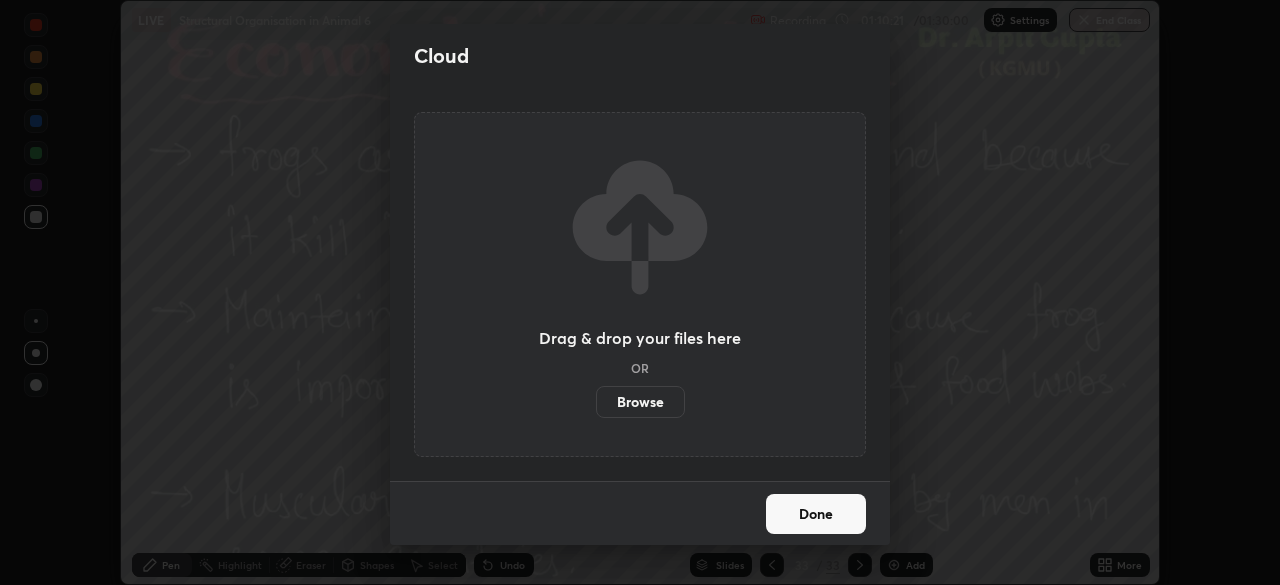 click on "Done" at bounding box center (816, 514) 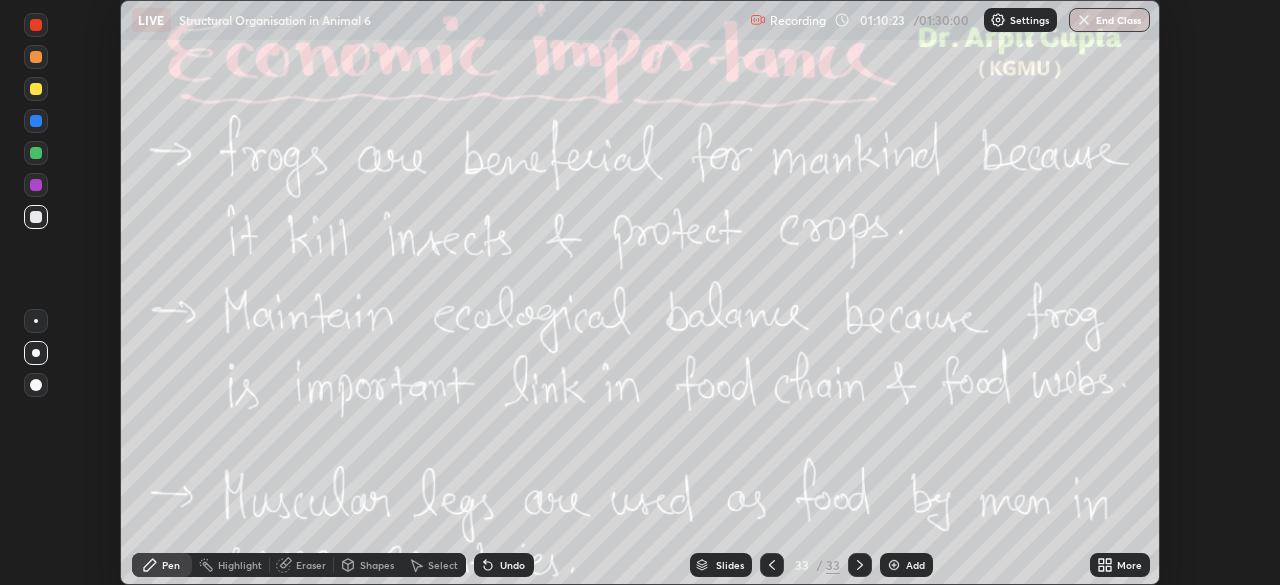 click 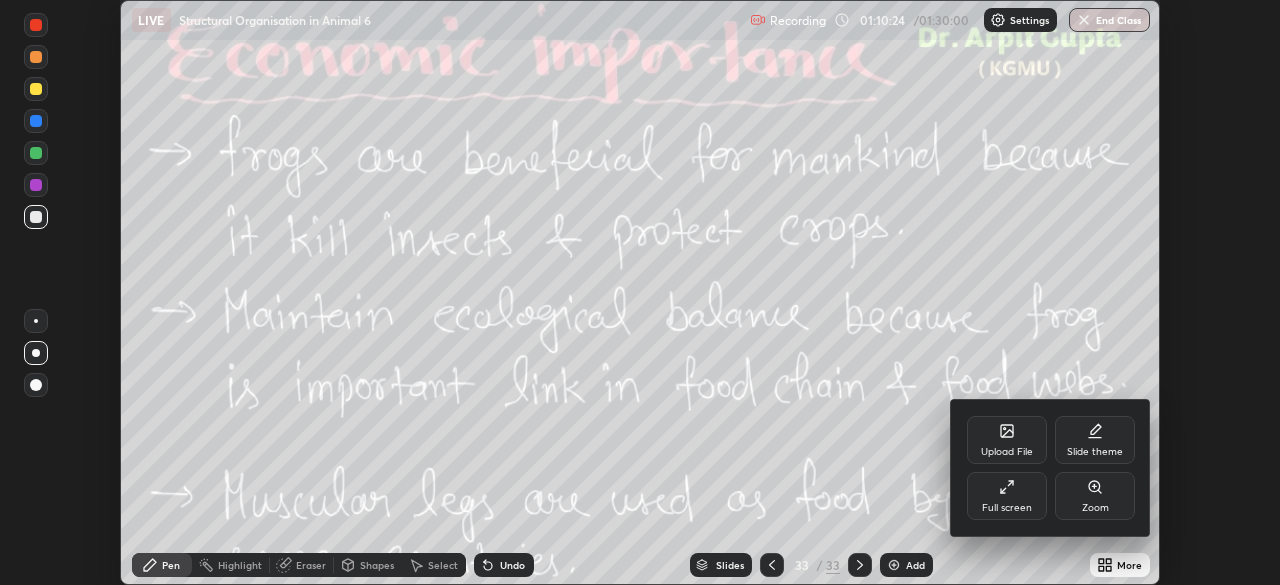 click on "Upload File" at bounding box center (1007, 440) 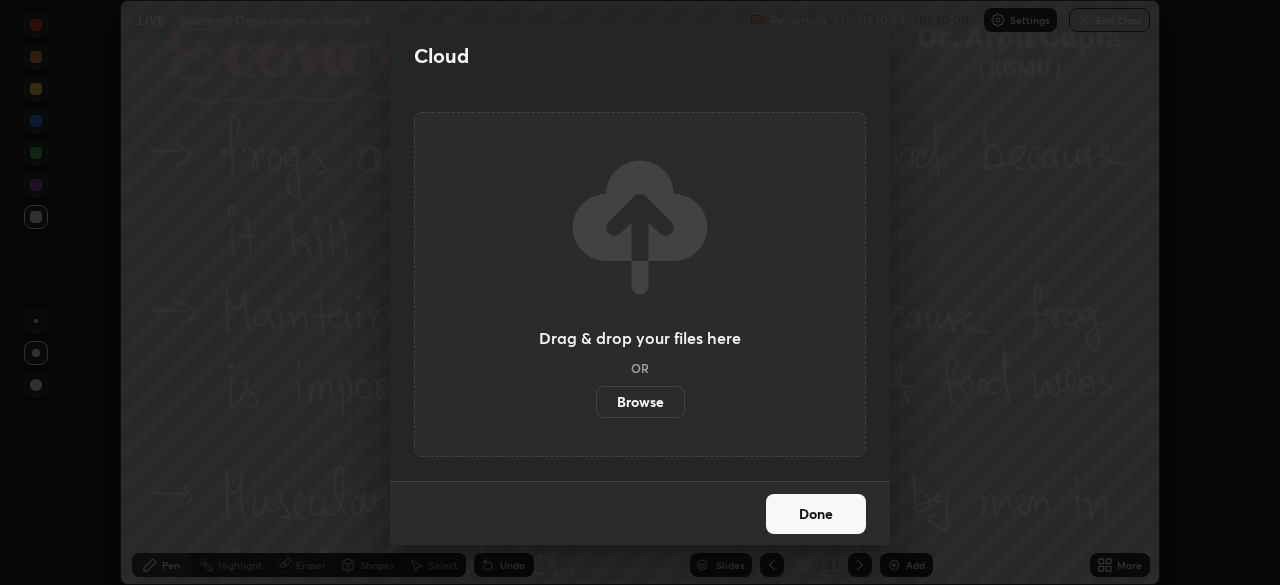 click on "Done" at bounding box center [816, 514] 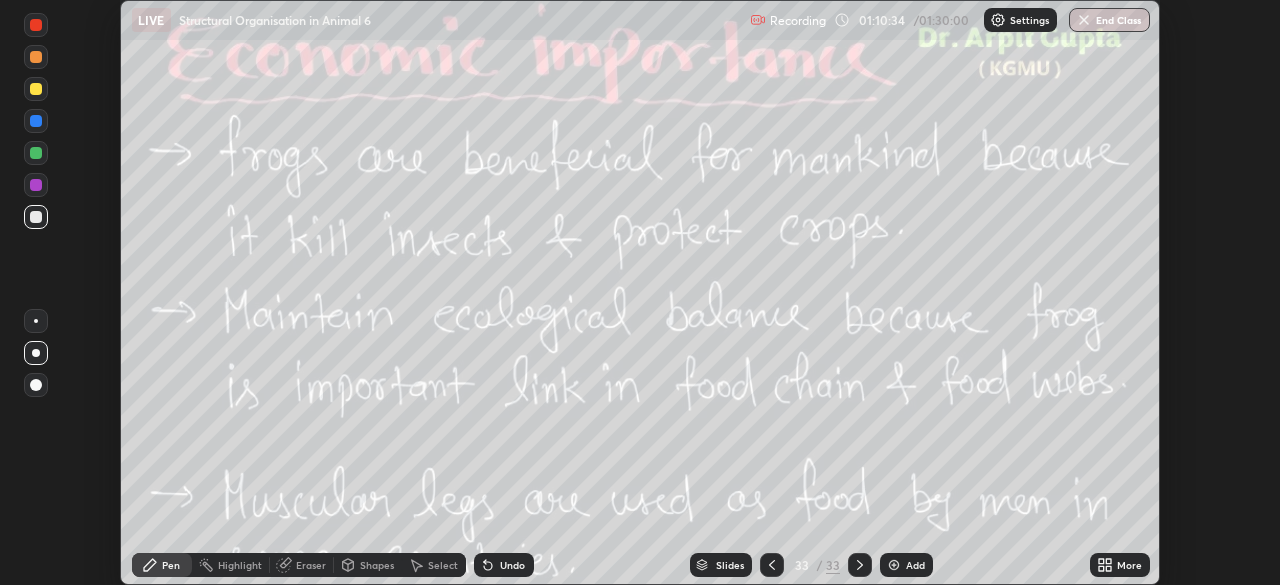 click 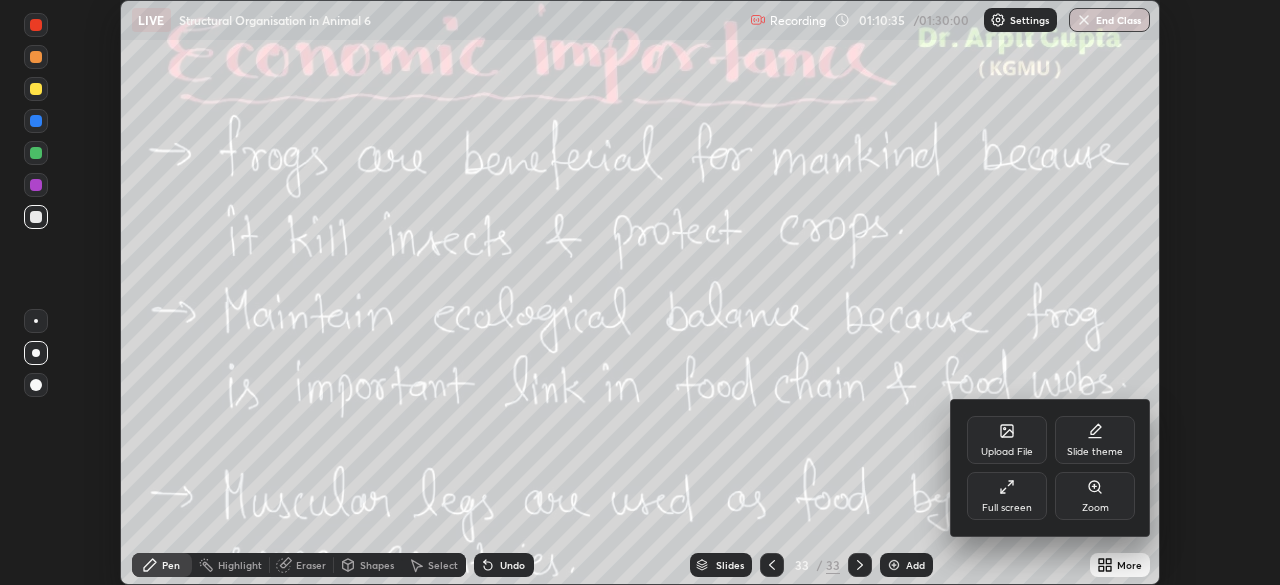 click 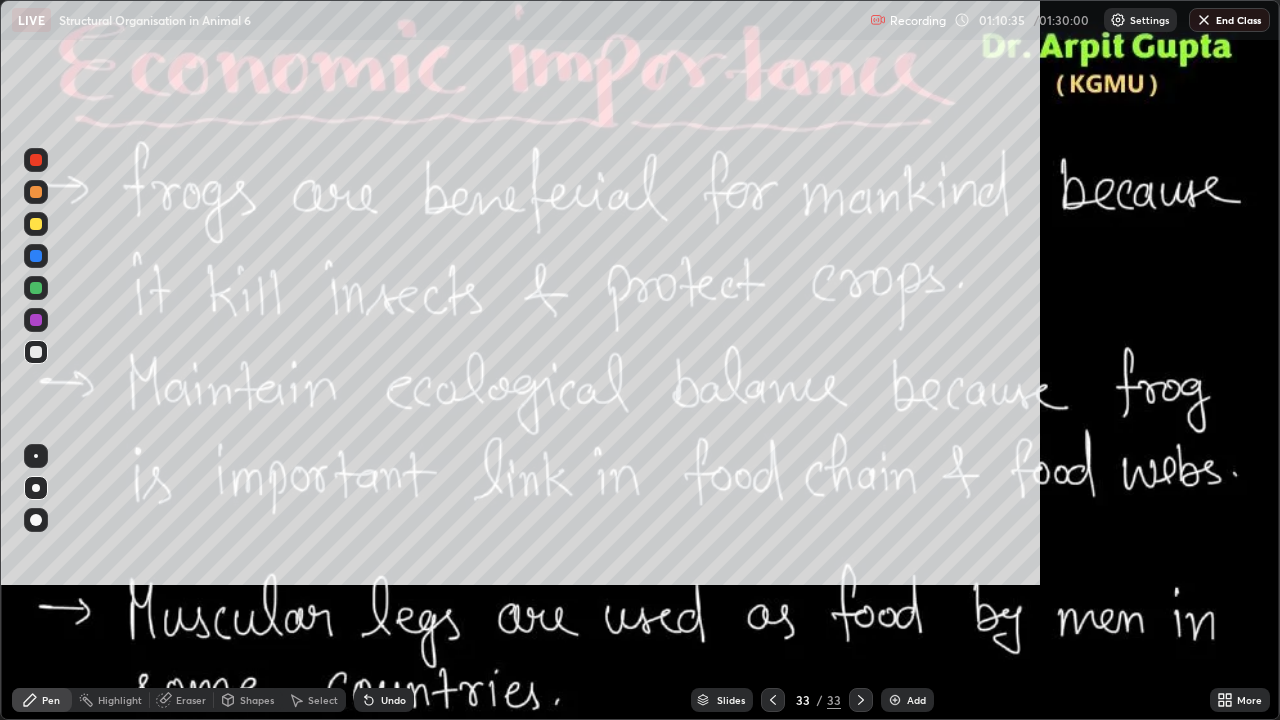 scroll, scrollTop: 99280, scrollLeft: 98720, axis: both 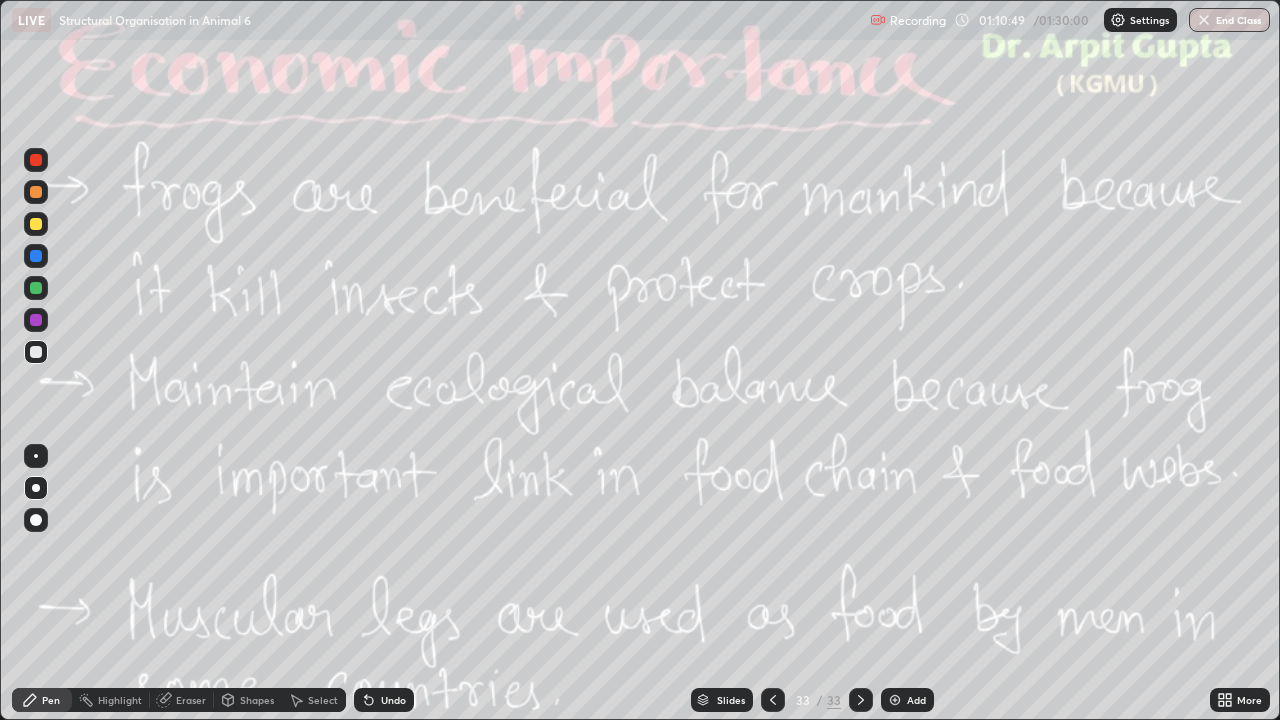 click 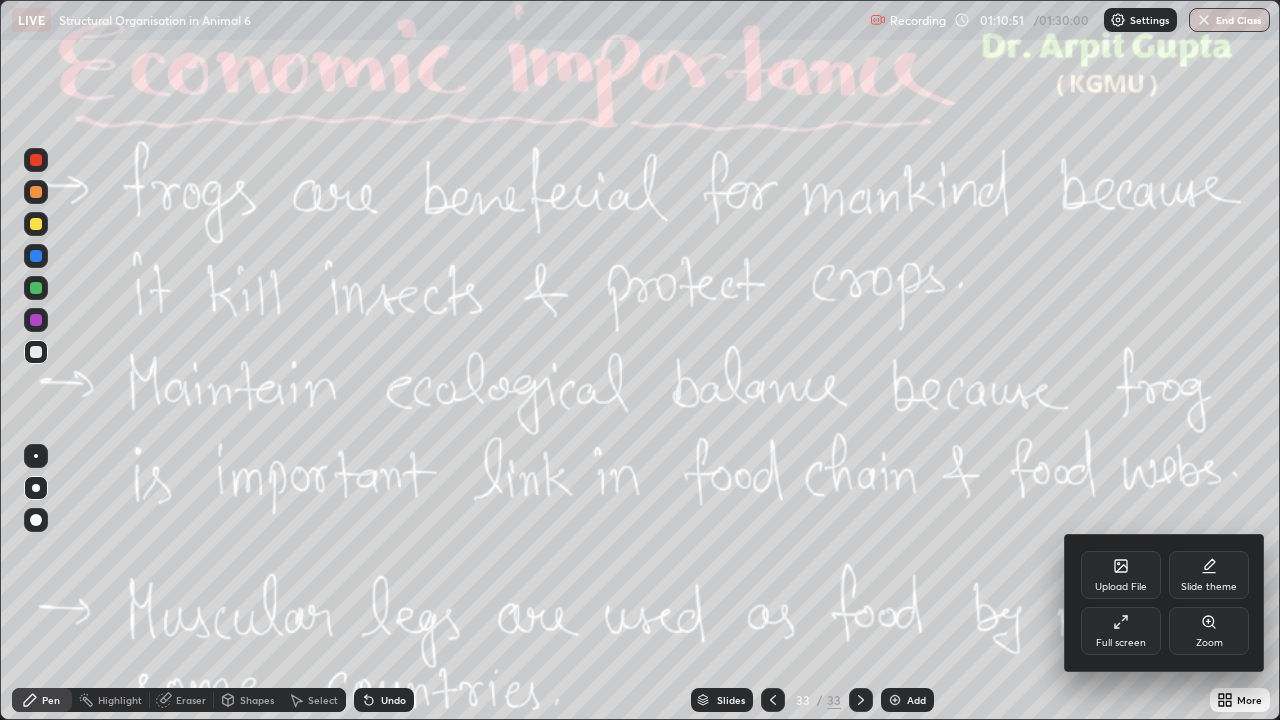 click on "Upload File" at bounding box center (1121, 575) 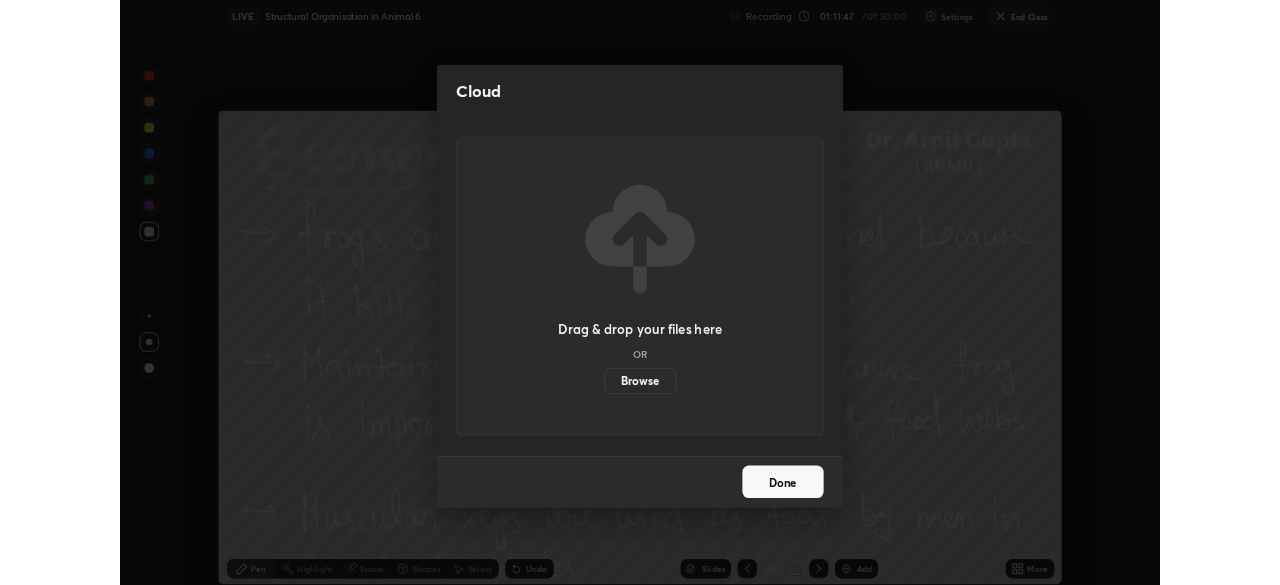 scroll, scrollTop: 585, scrollLeft: 1280, axis: both 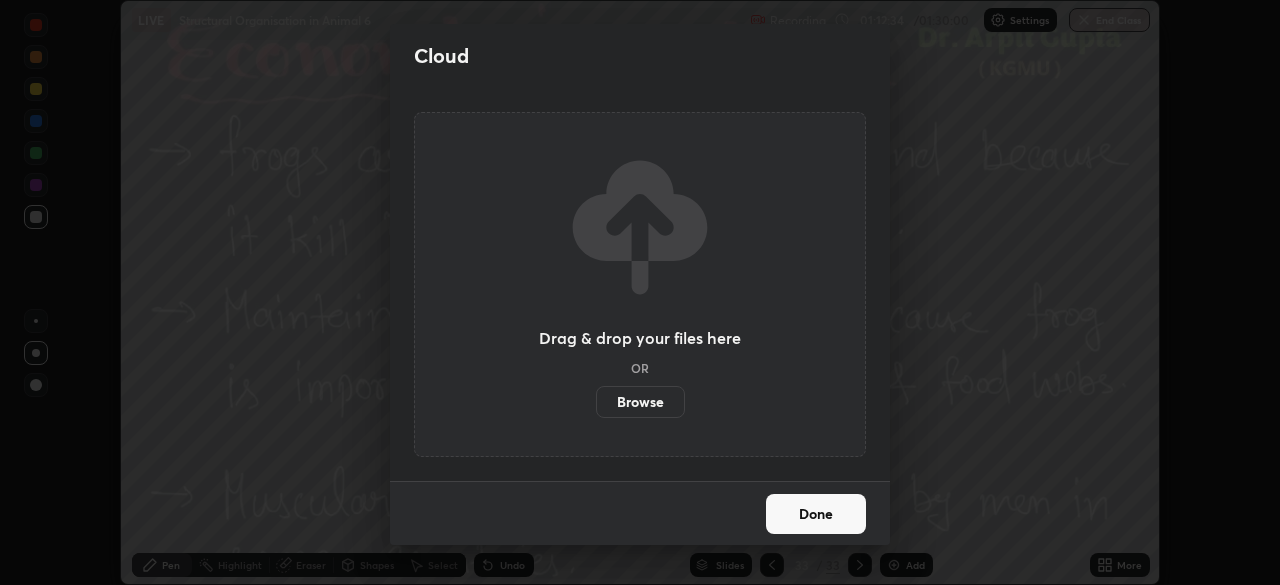 click on "Browse" at bounding box center (640, 402) 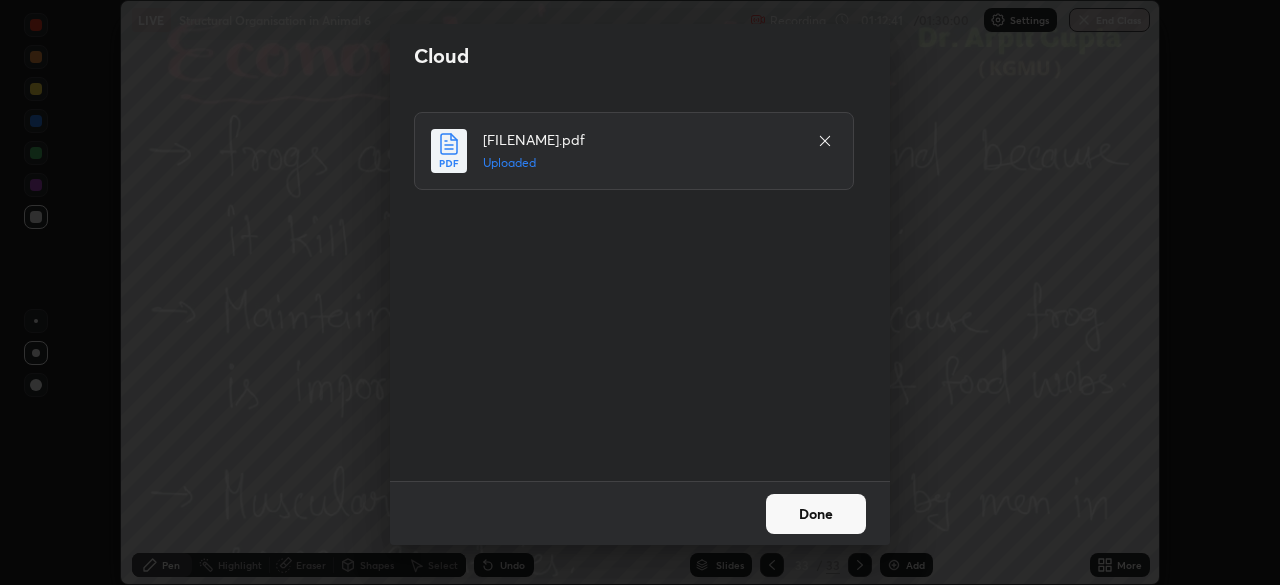 click on "Done" at bounding box center (816, 514) 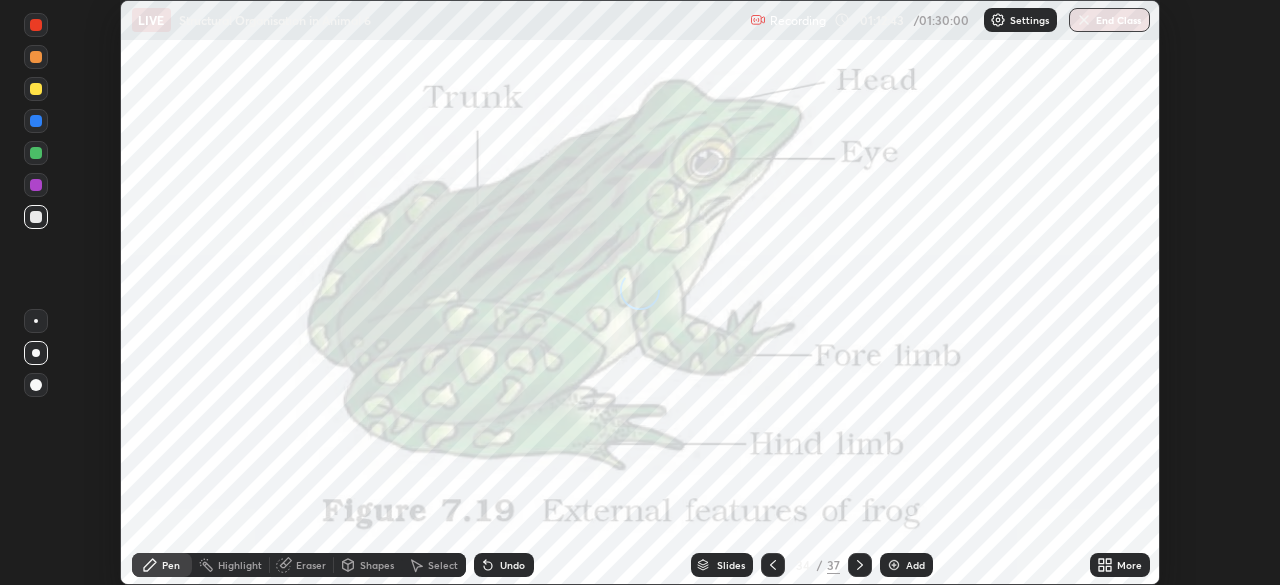 click on "More" at bounding box center [1120, 565] 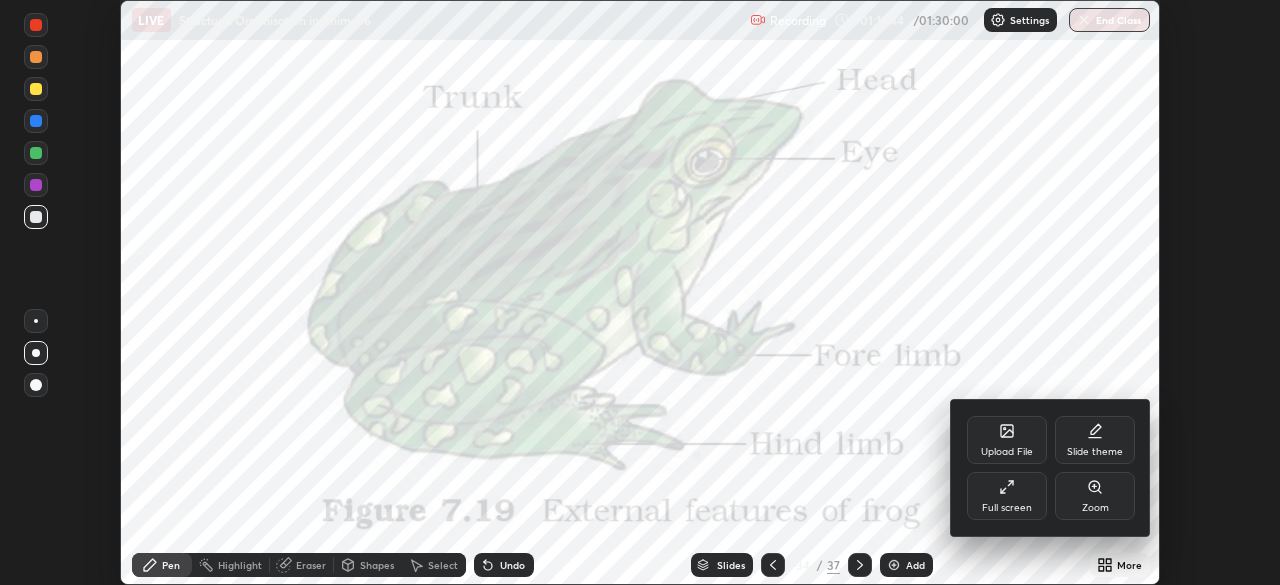 click on "Full screen" at bounding box center [1007, 496] 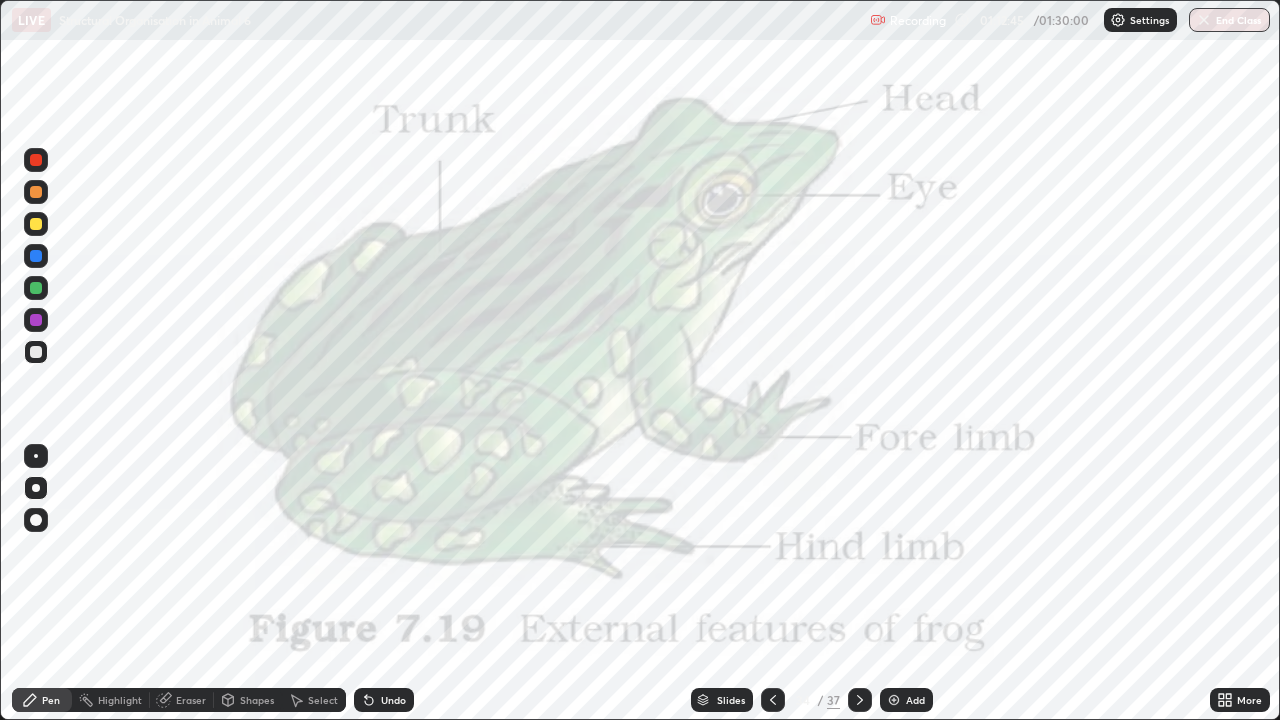 scroll, scrollTop: 99280, scrollLeft: 98720, axis: both 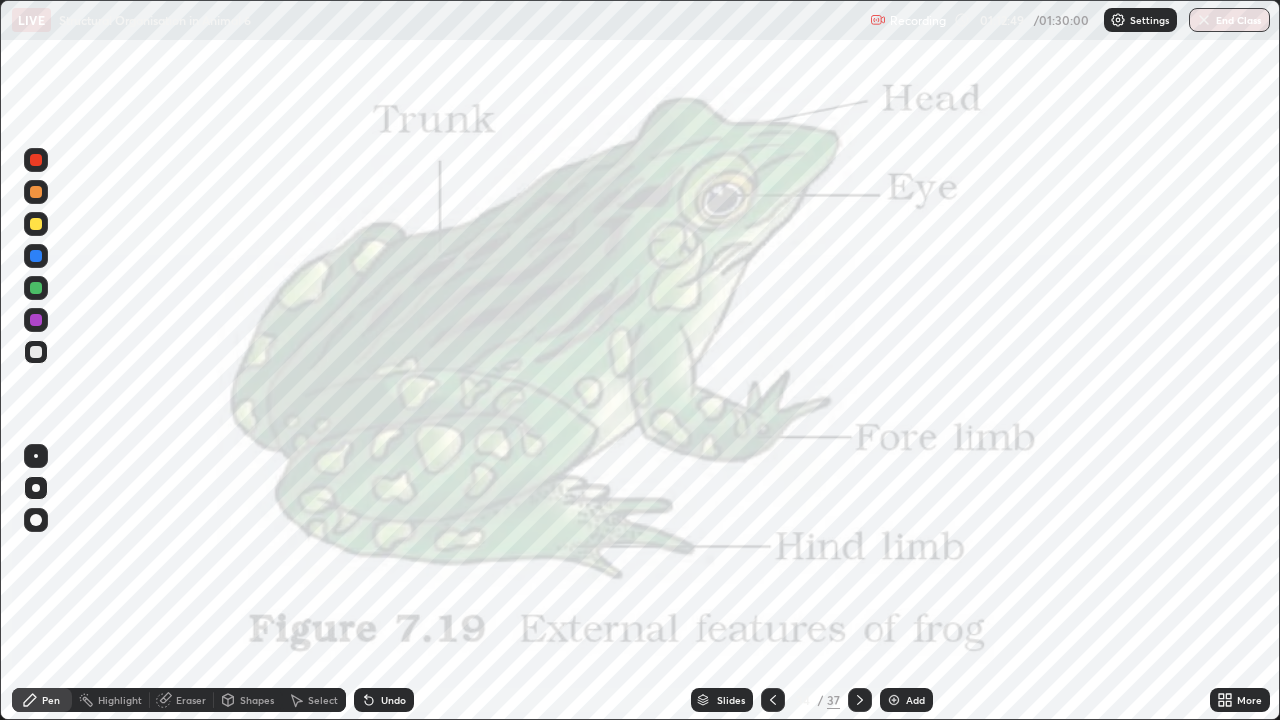 click 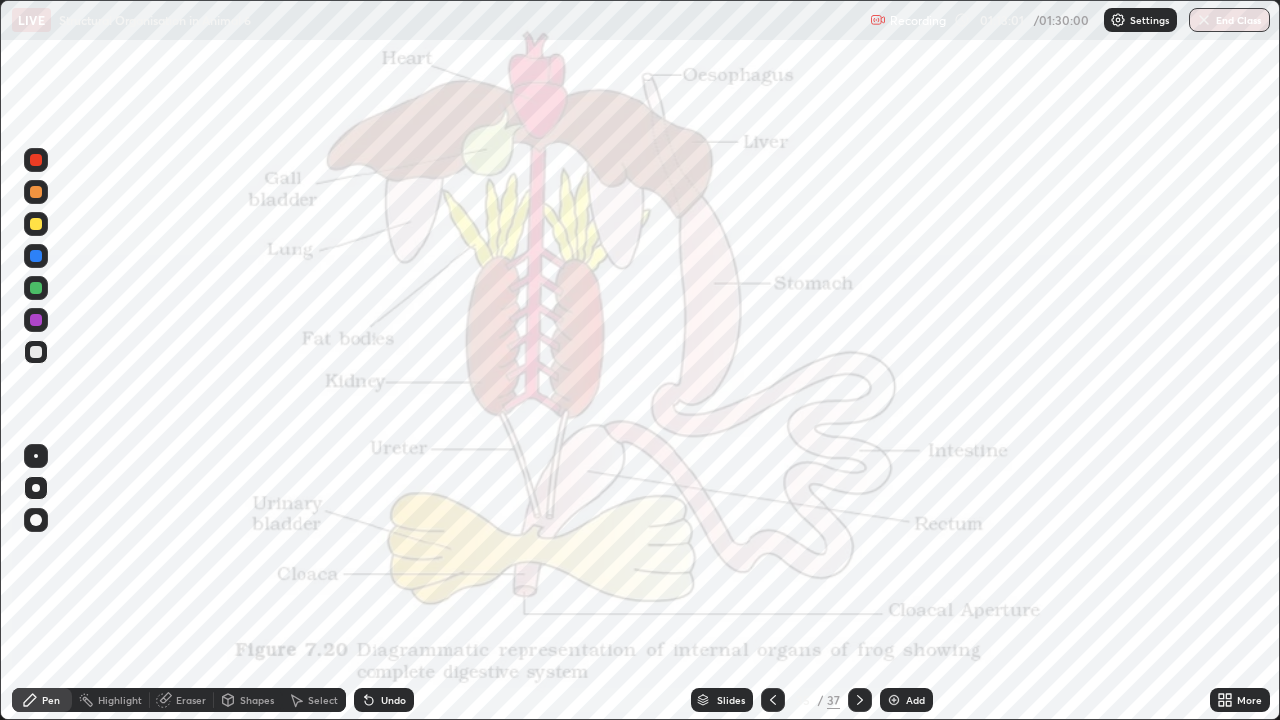 click 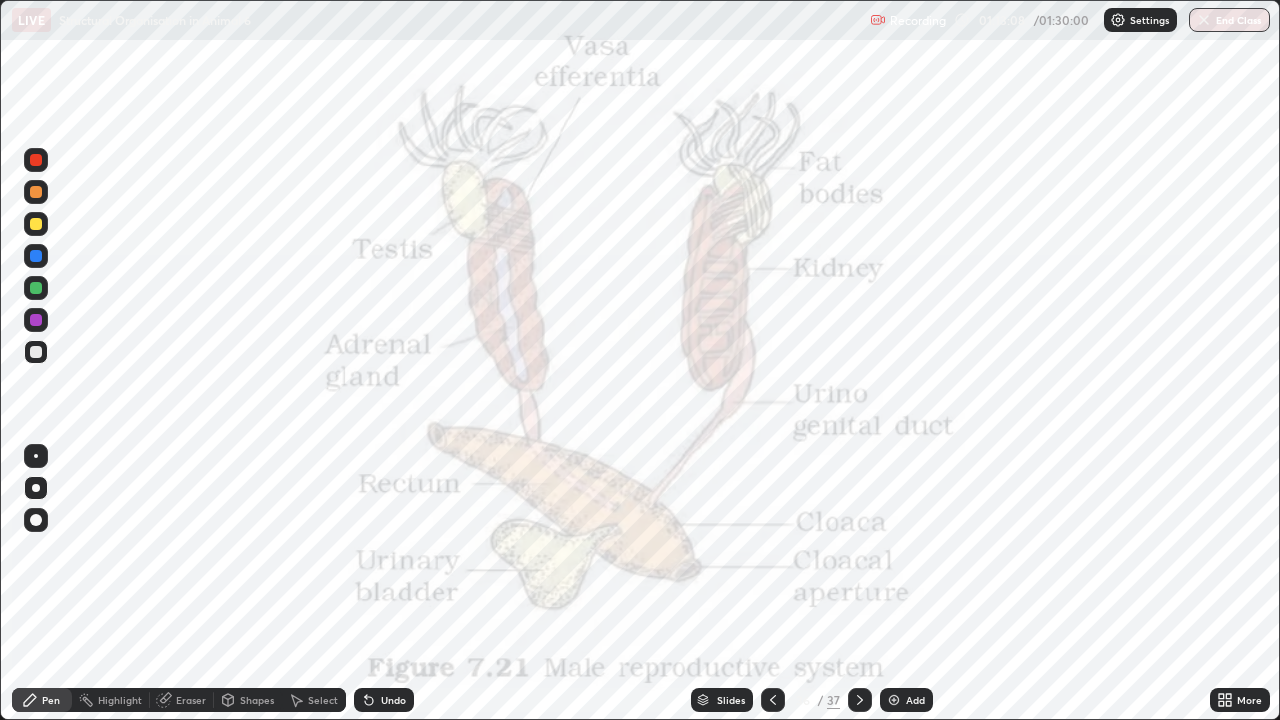click at bounding box center (36, 288) 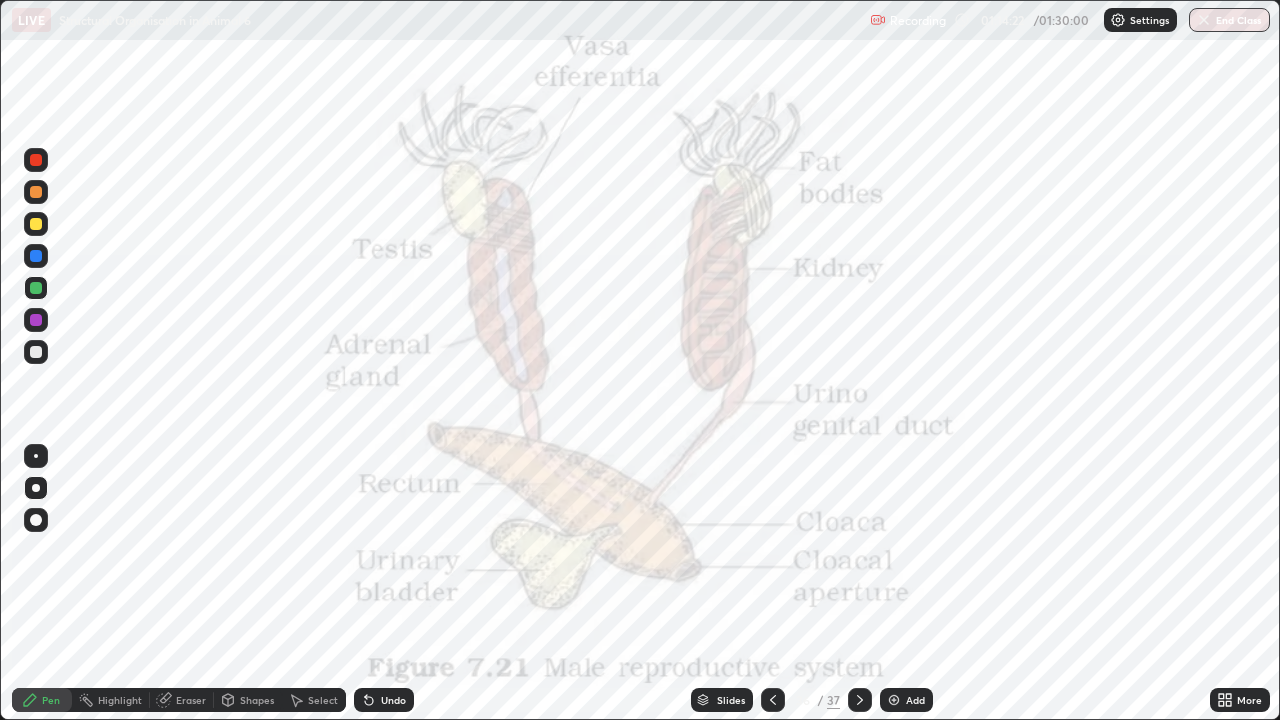 click 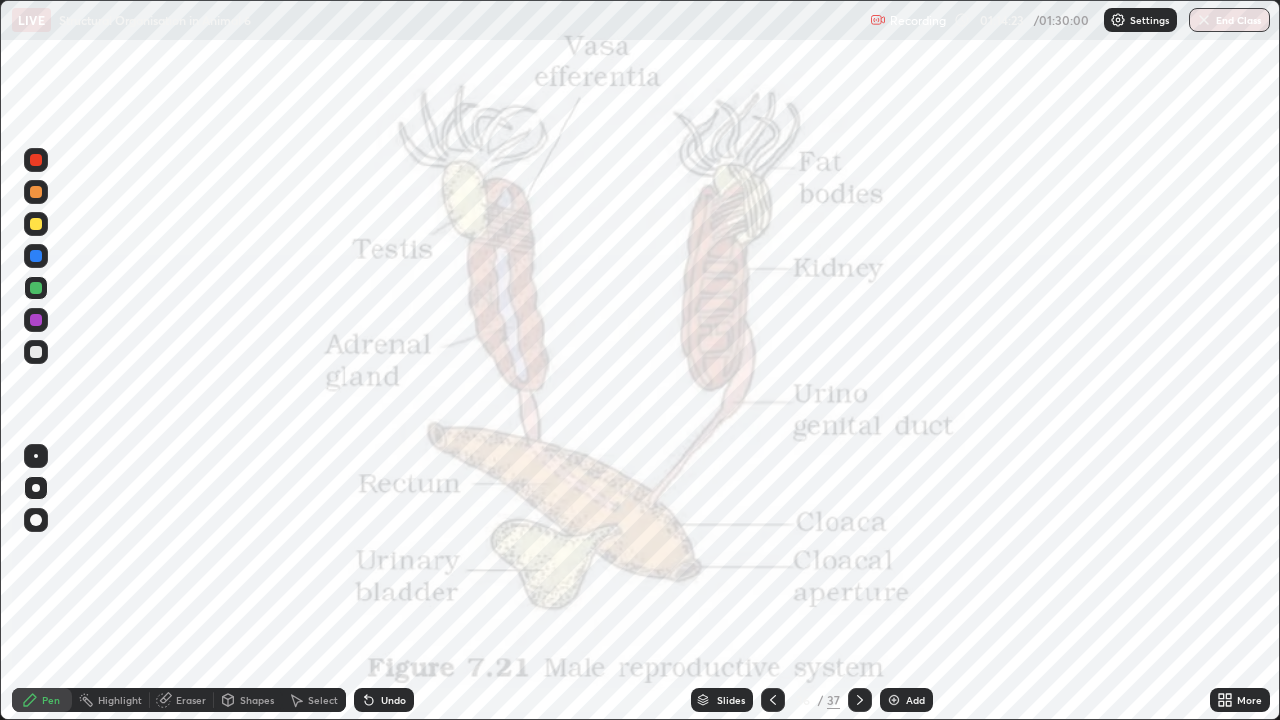 click 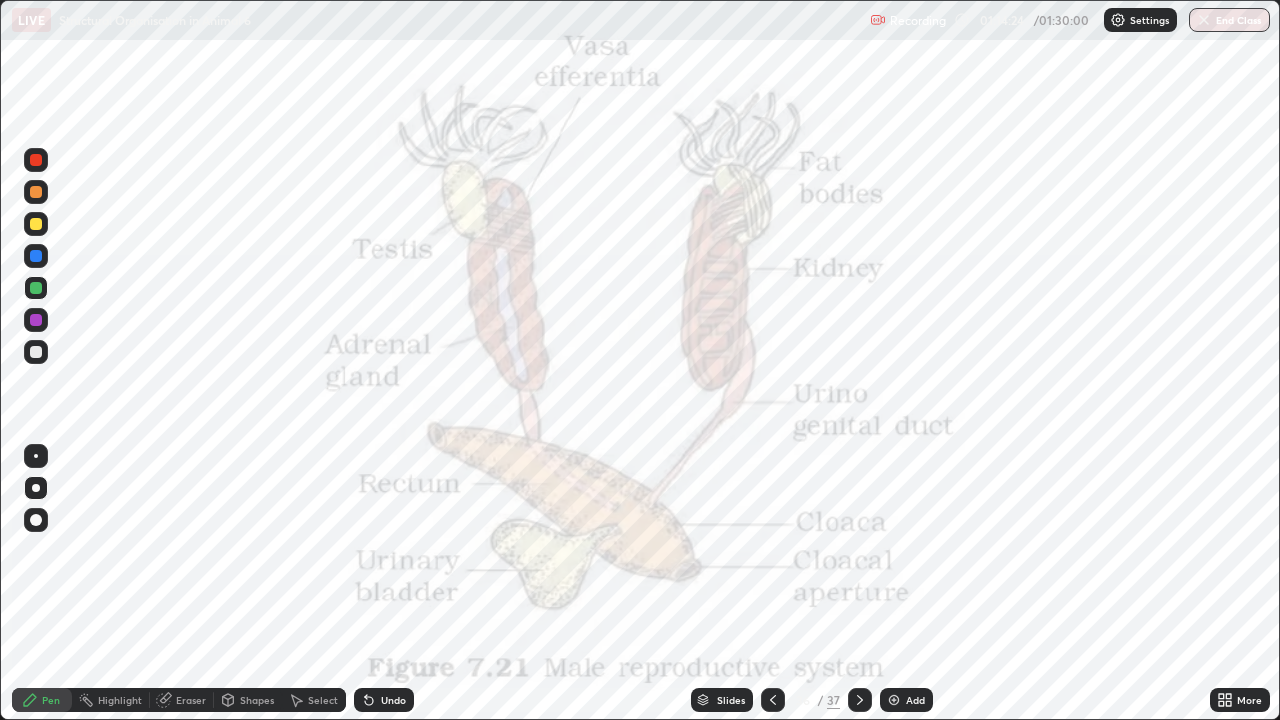 click on "Undo" at bounding box center [384, 700] 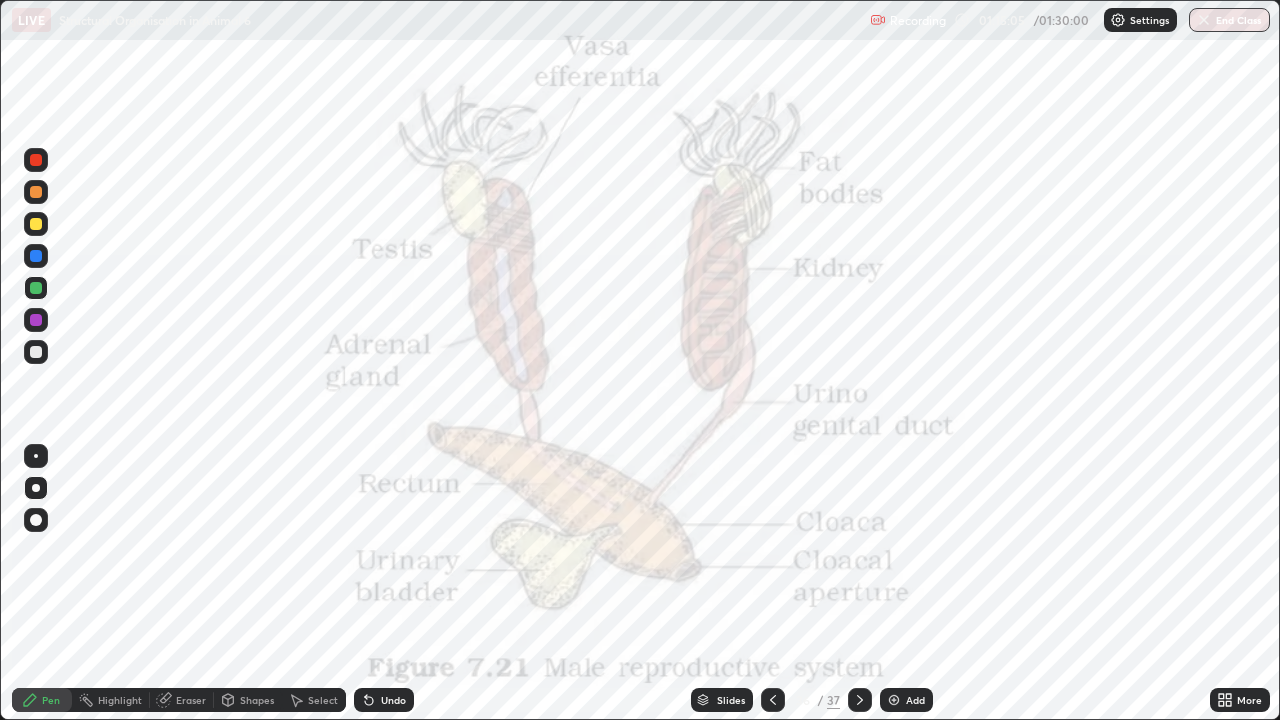 click on "Undo" at bounding box center [384, 700] 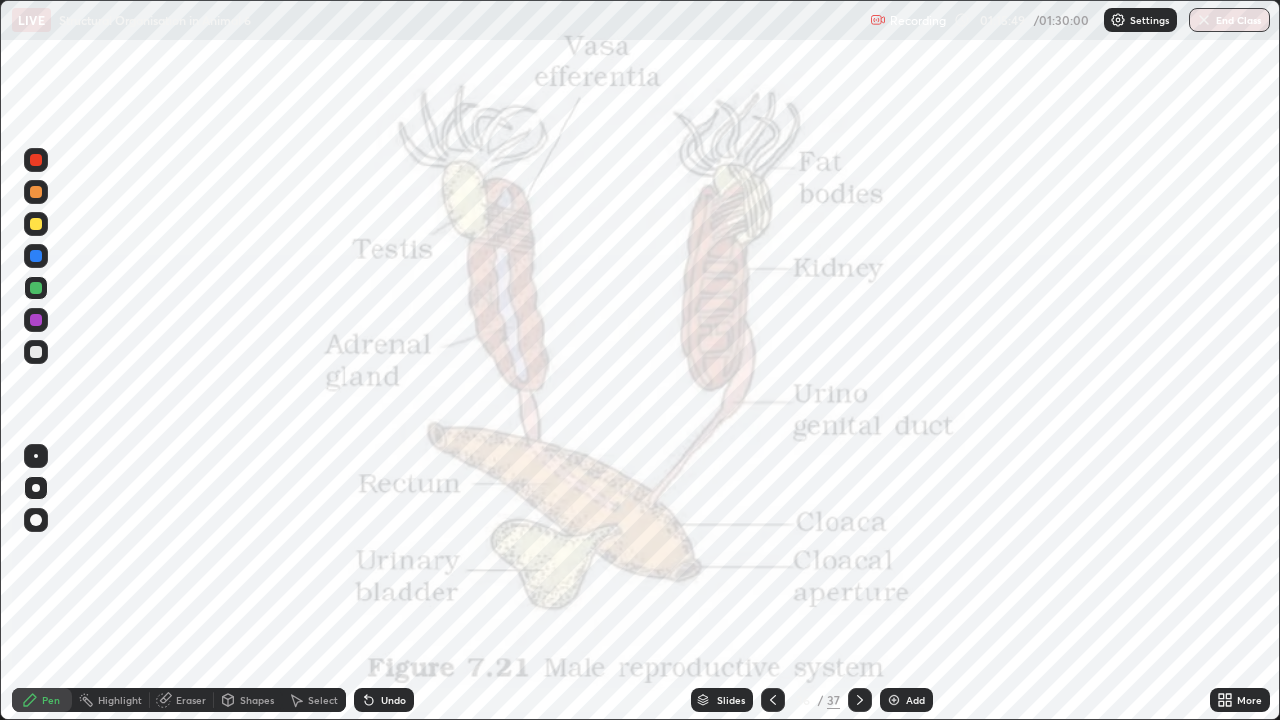 click on "Slides" at bounding box center (731, 700) 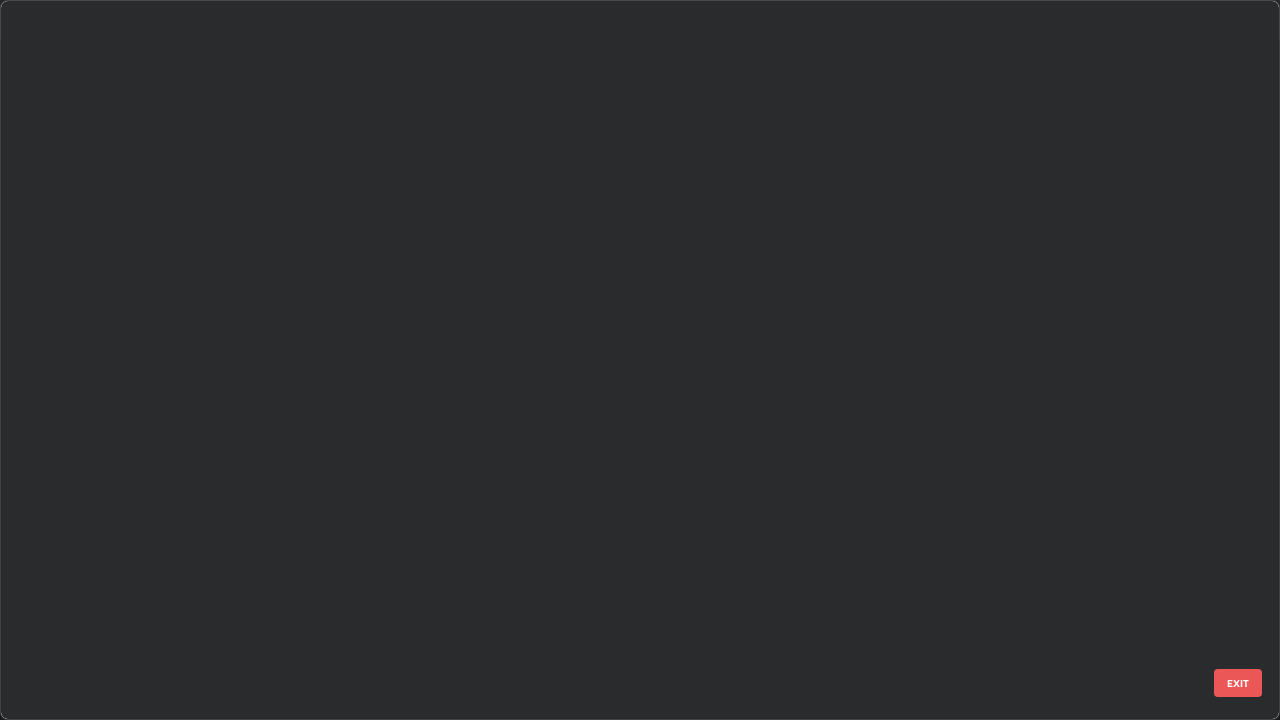 scroll, scrollTop: 1978, scrollLeft: 0, axis: vertical 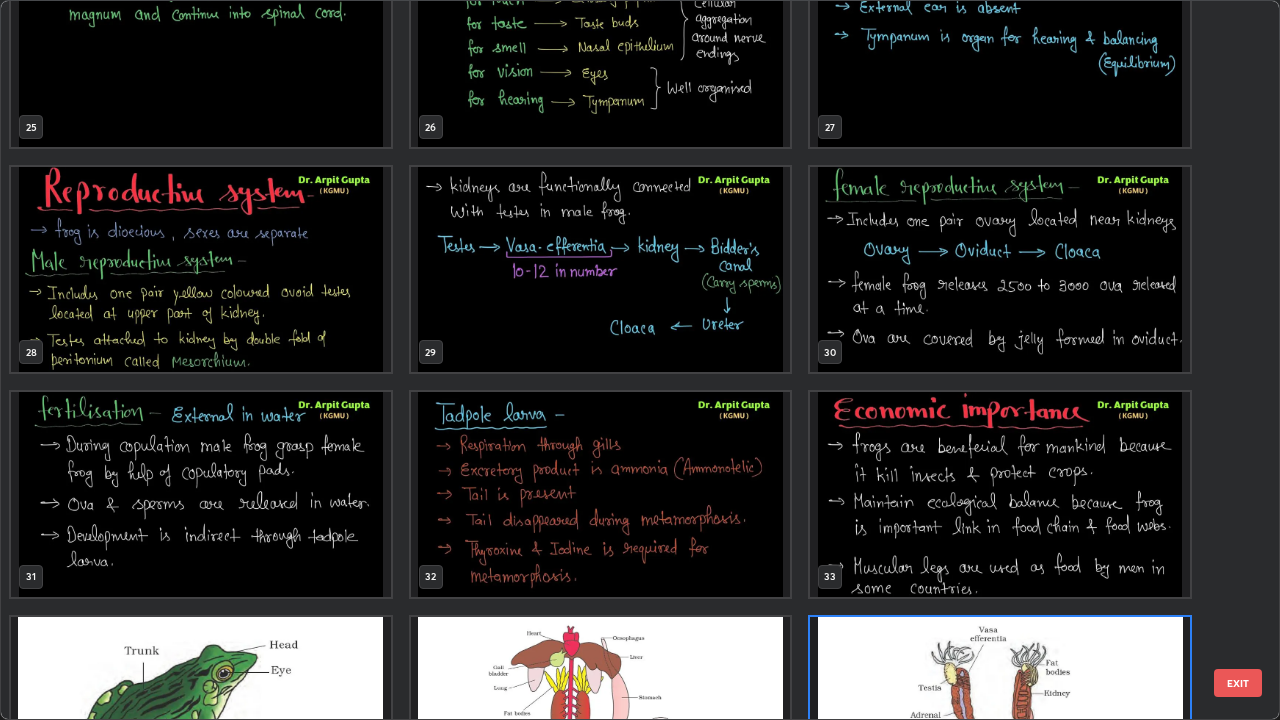click at bounding box center [1000, 269] 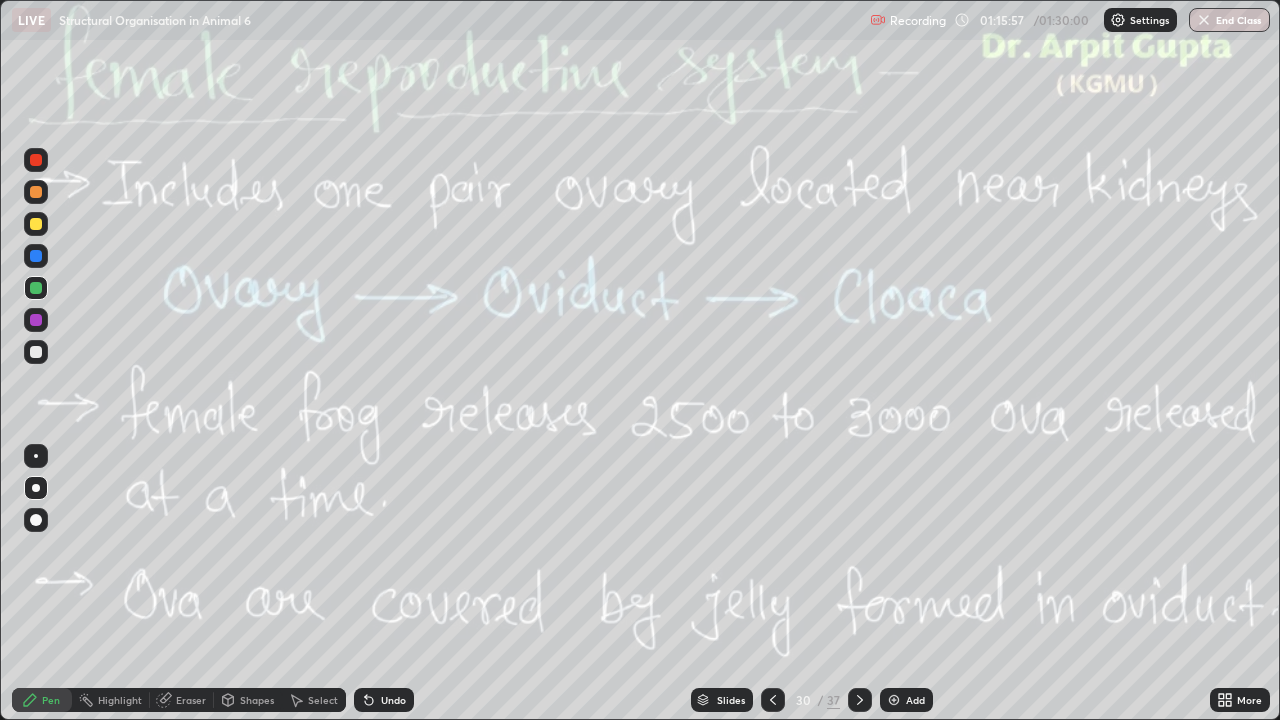 click at bounding box center (36, 352) 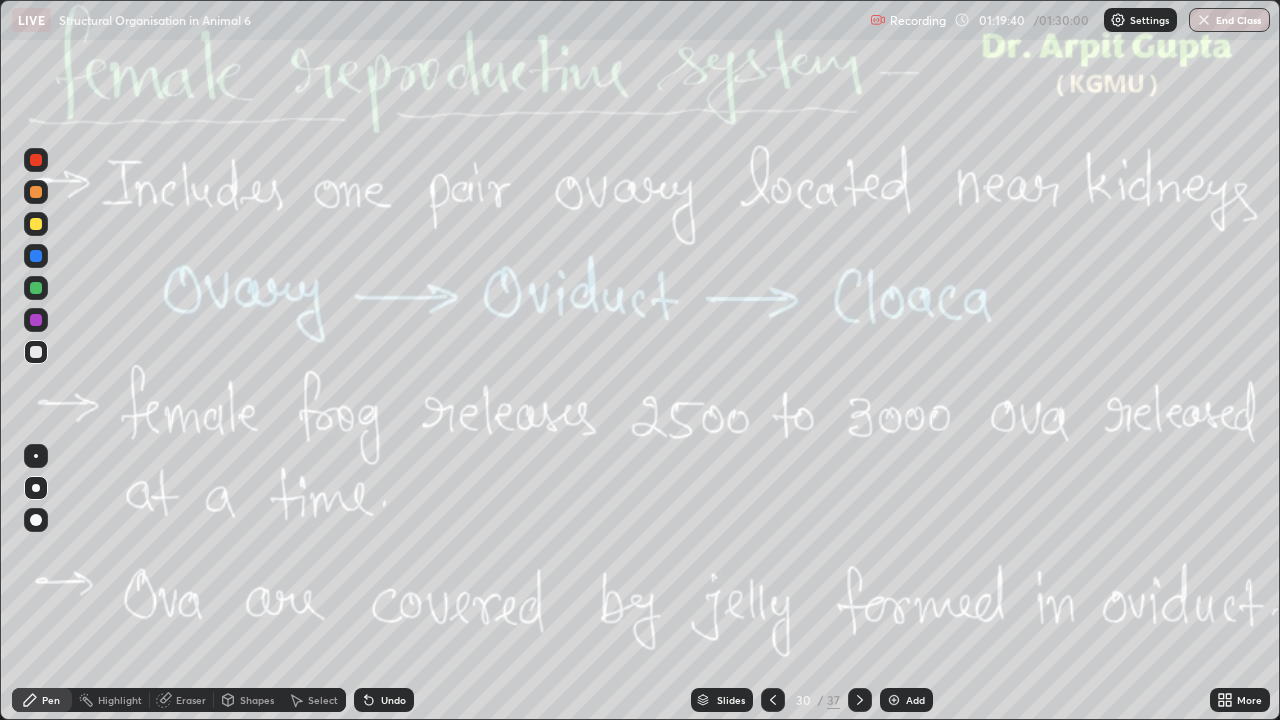 click 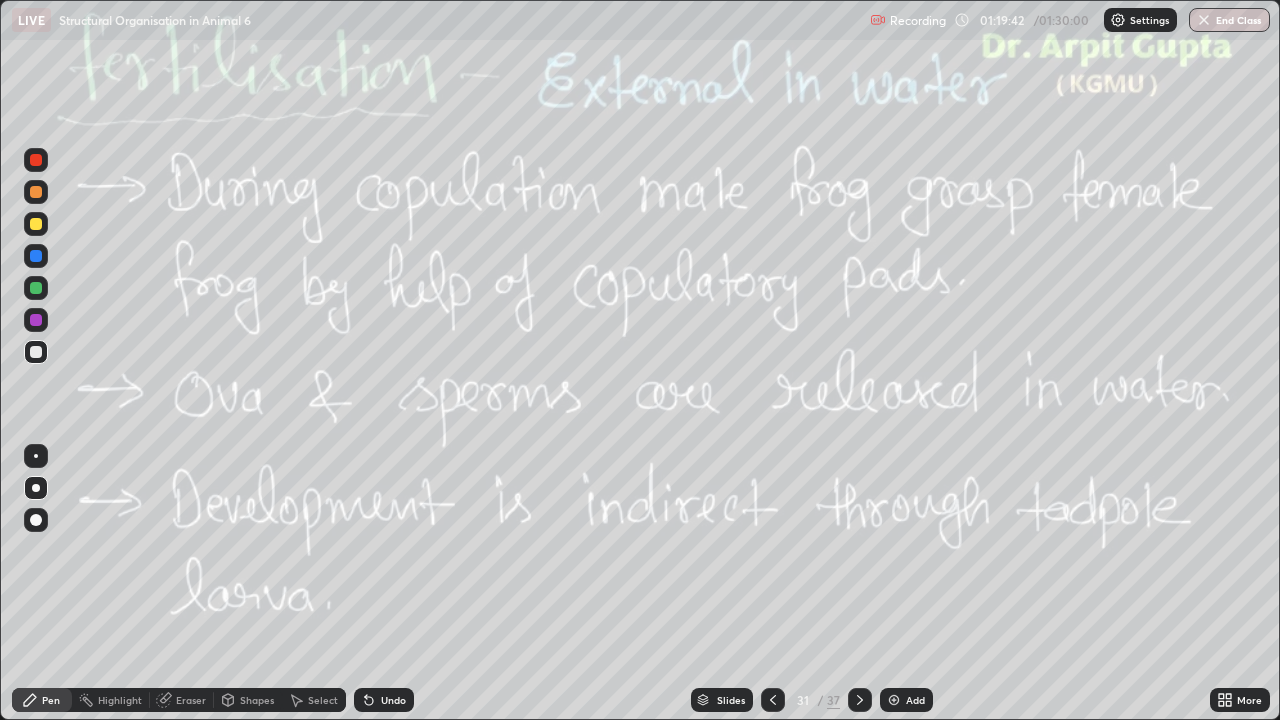 click 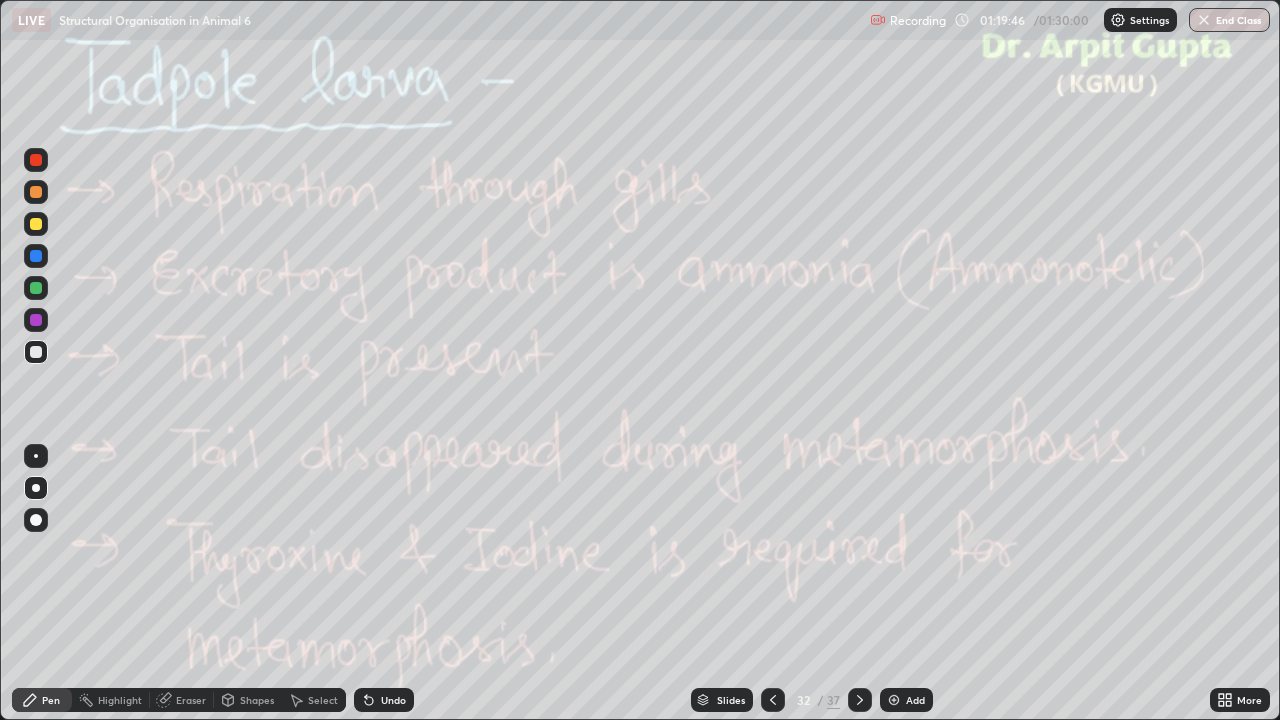 click 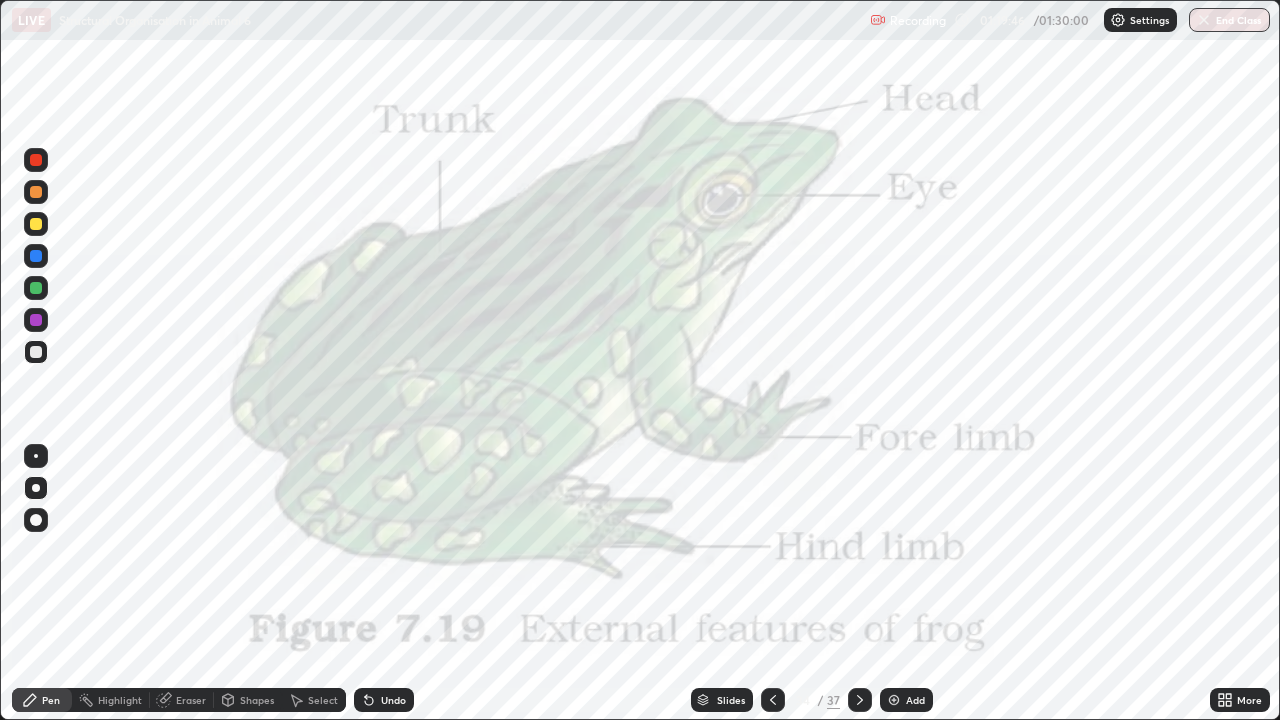 click 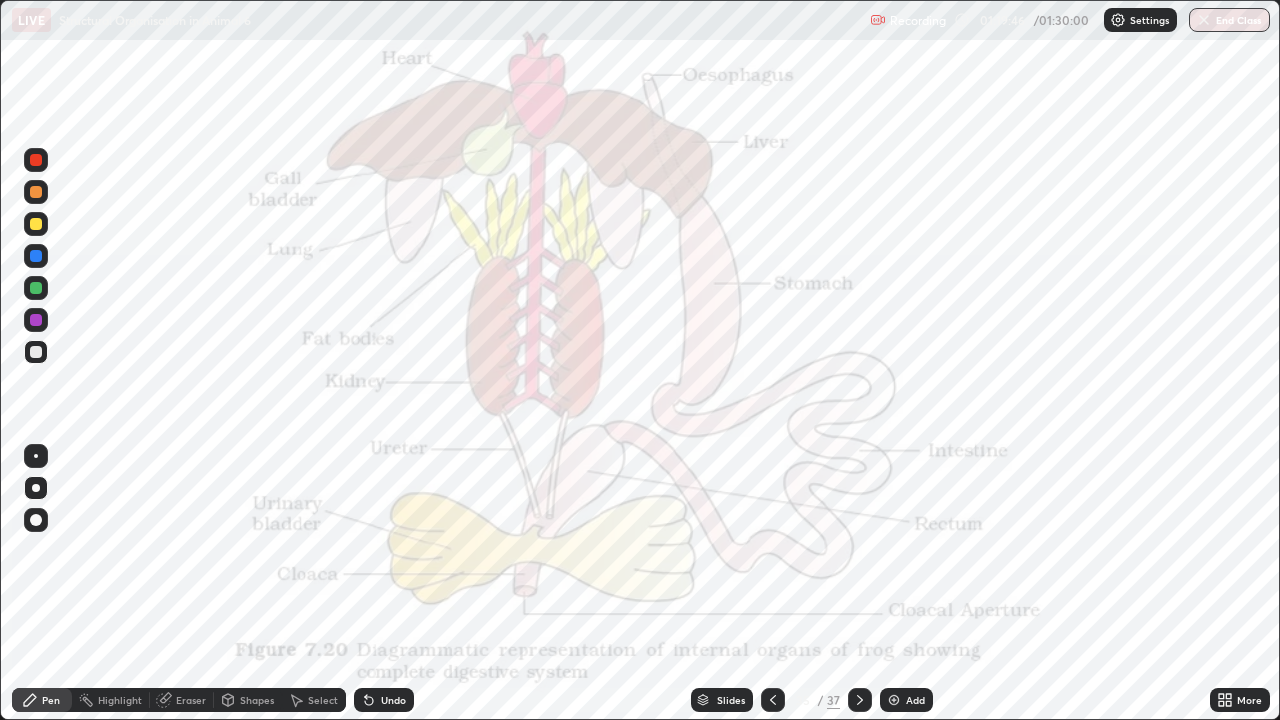 click at bounding box center [860, 700] 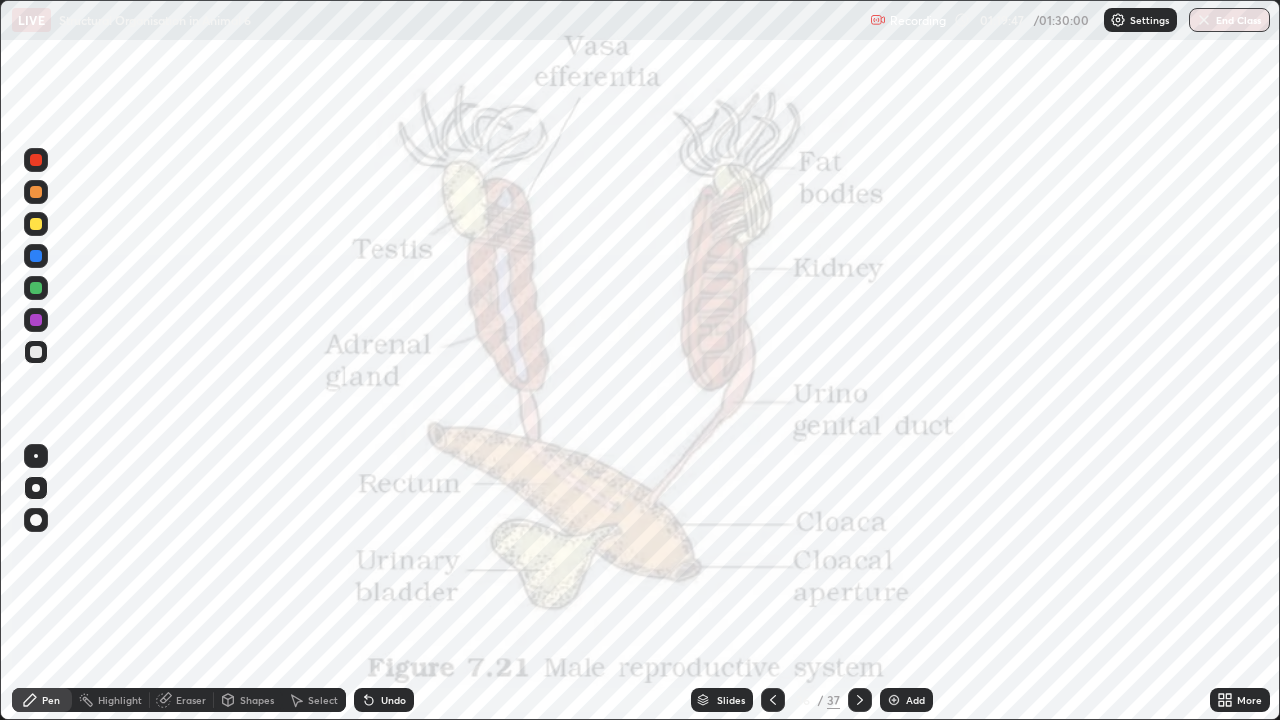 click 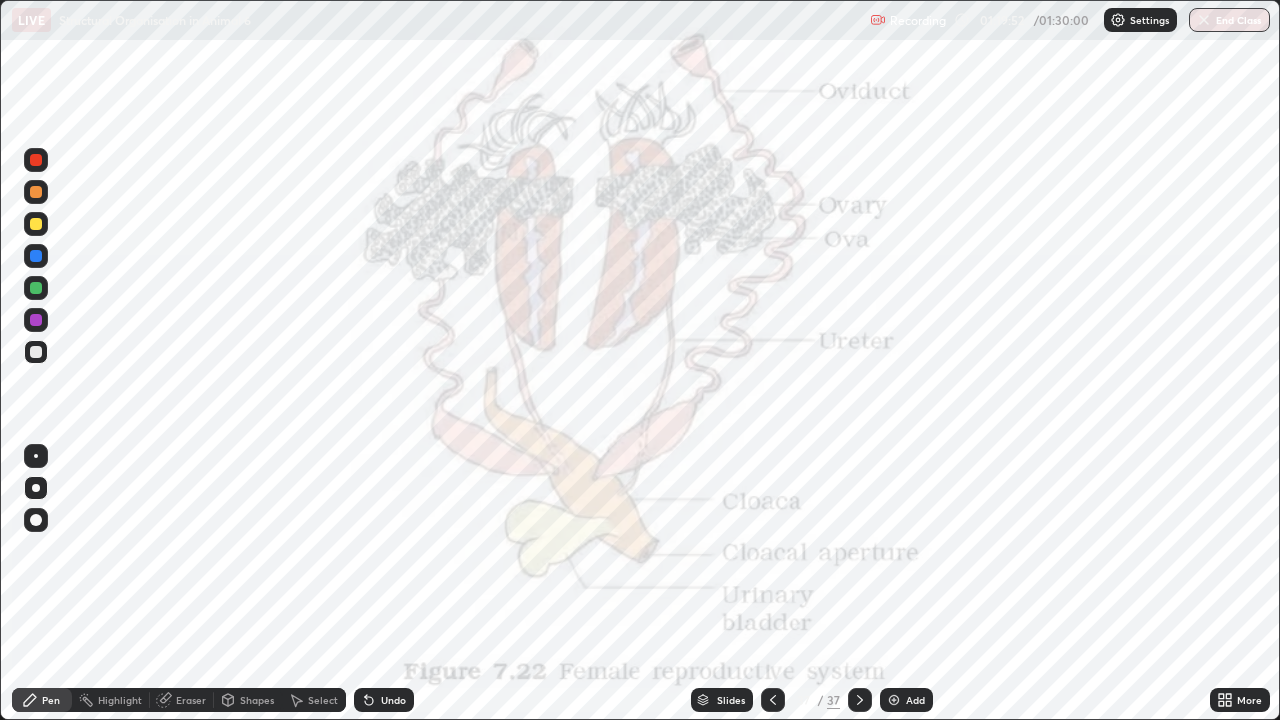 click at bounding box center [36, 224] 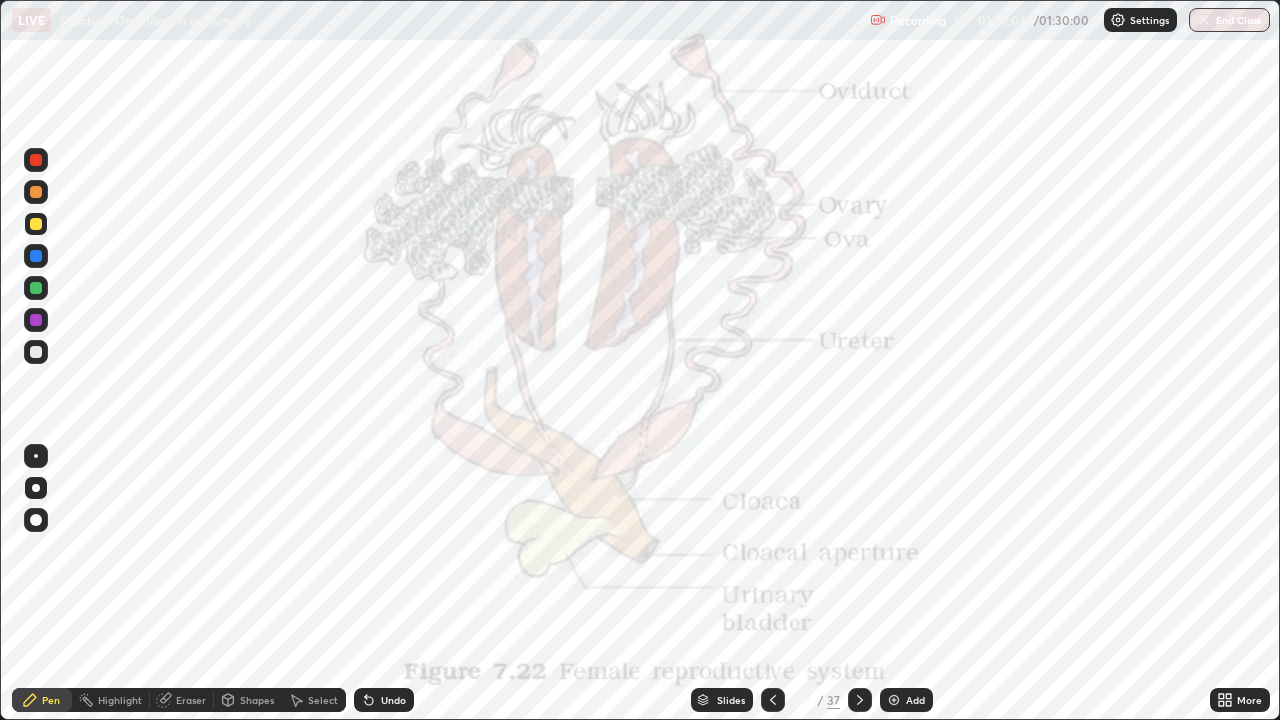 click at bounding box center [36, 288] 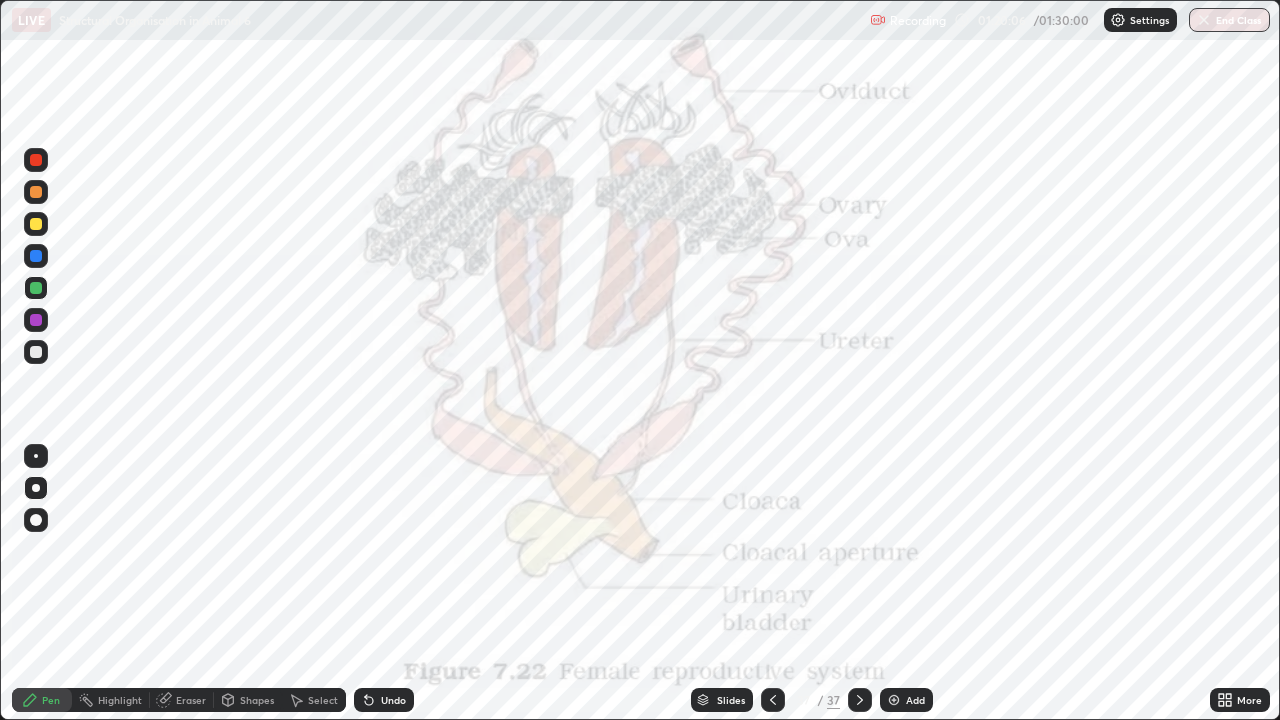 click at bounding box center [36, 352] 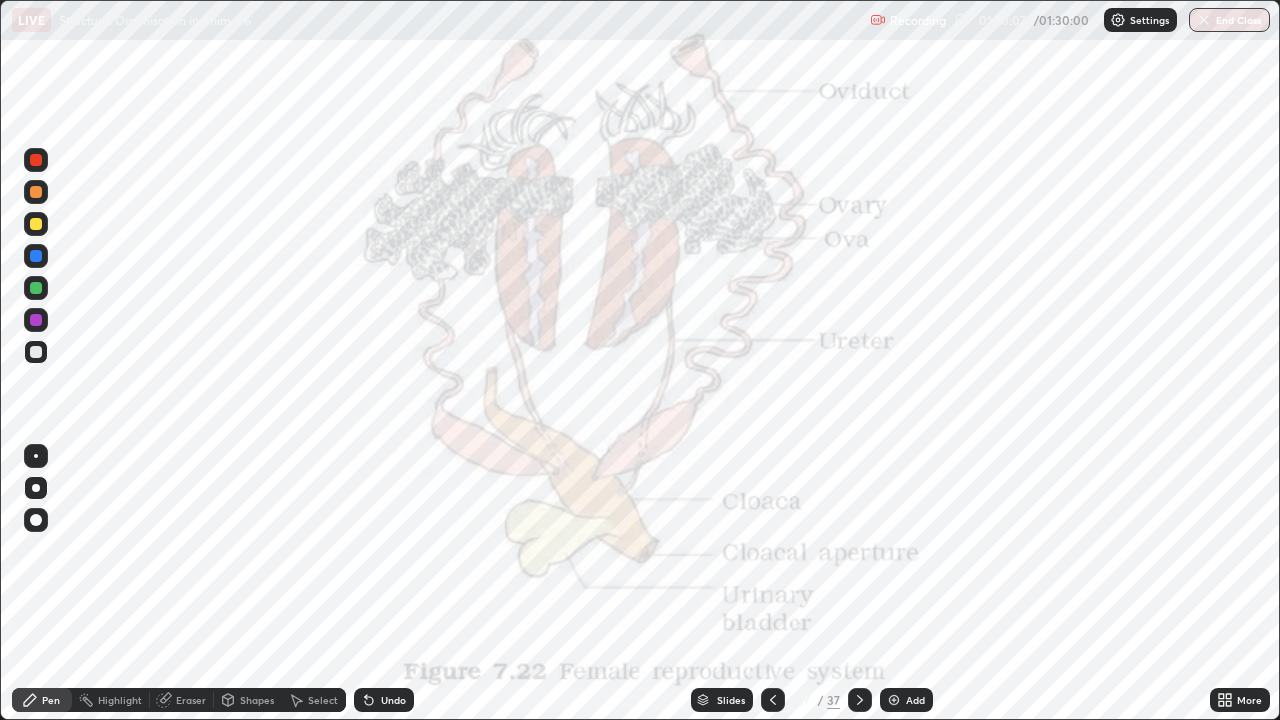 click at bounding box center [36, 160] 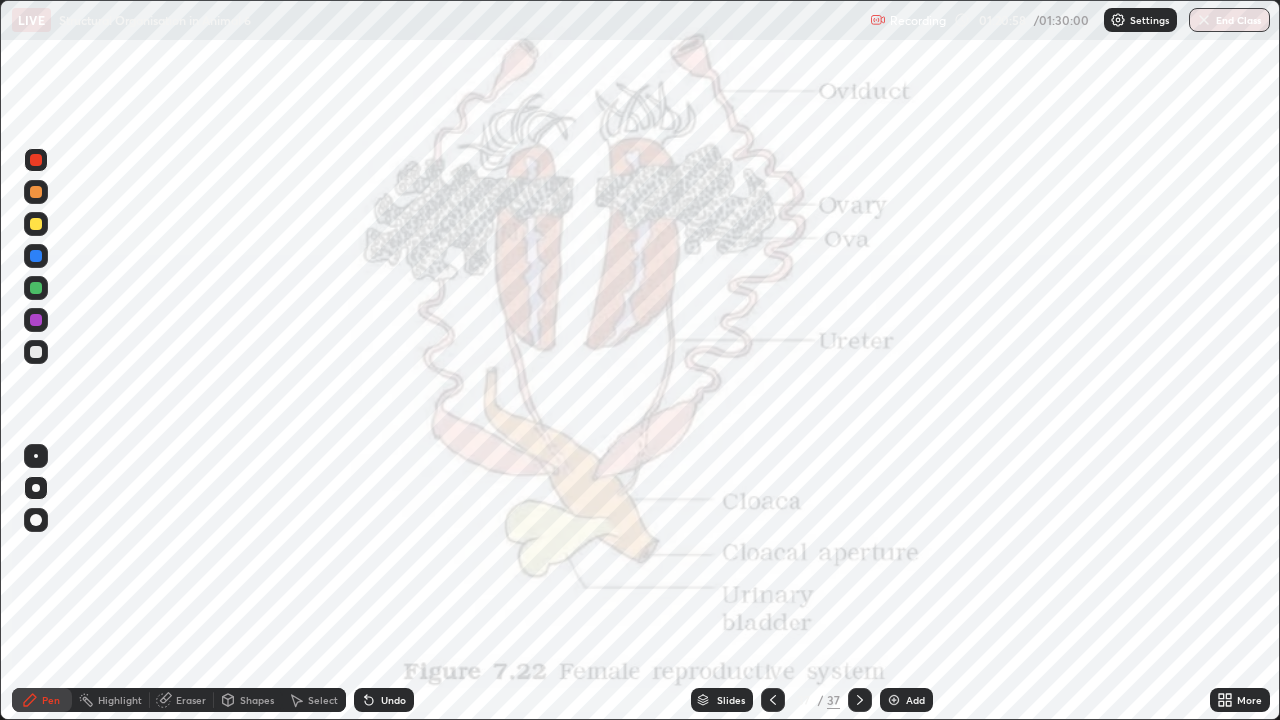 click 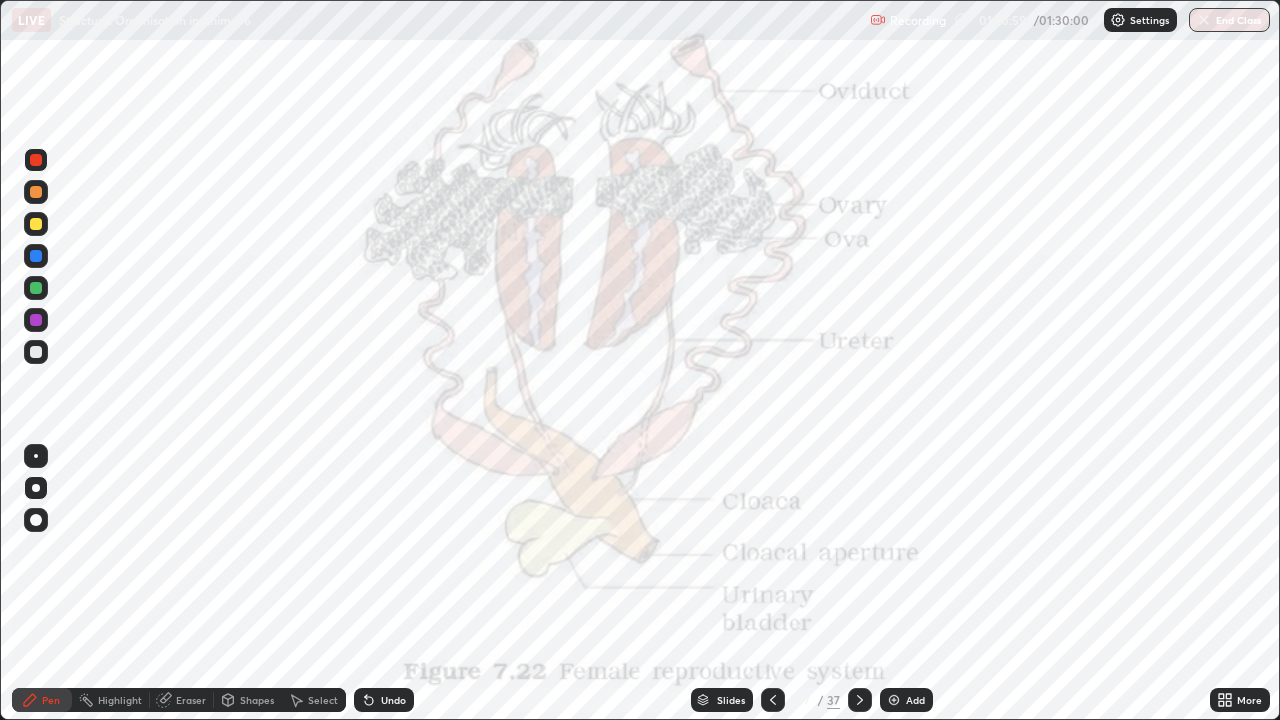click 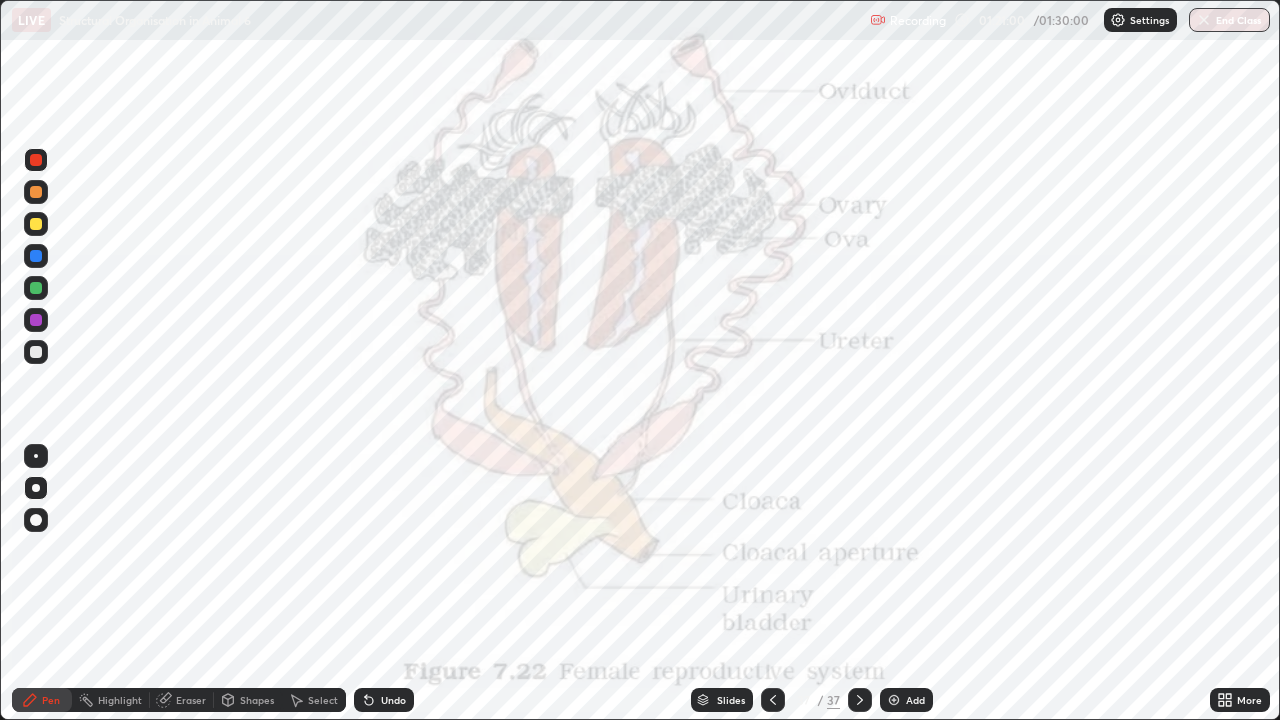 click 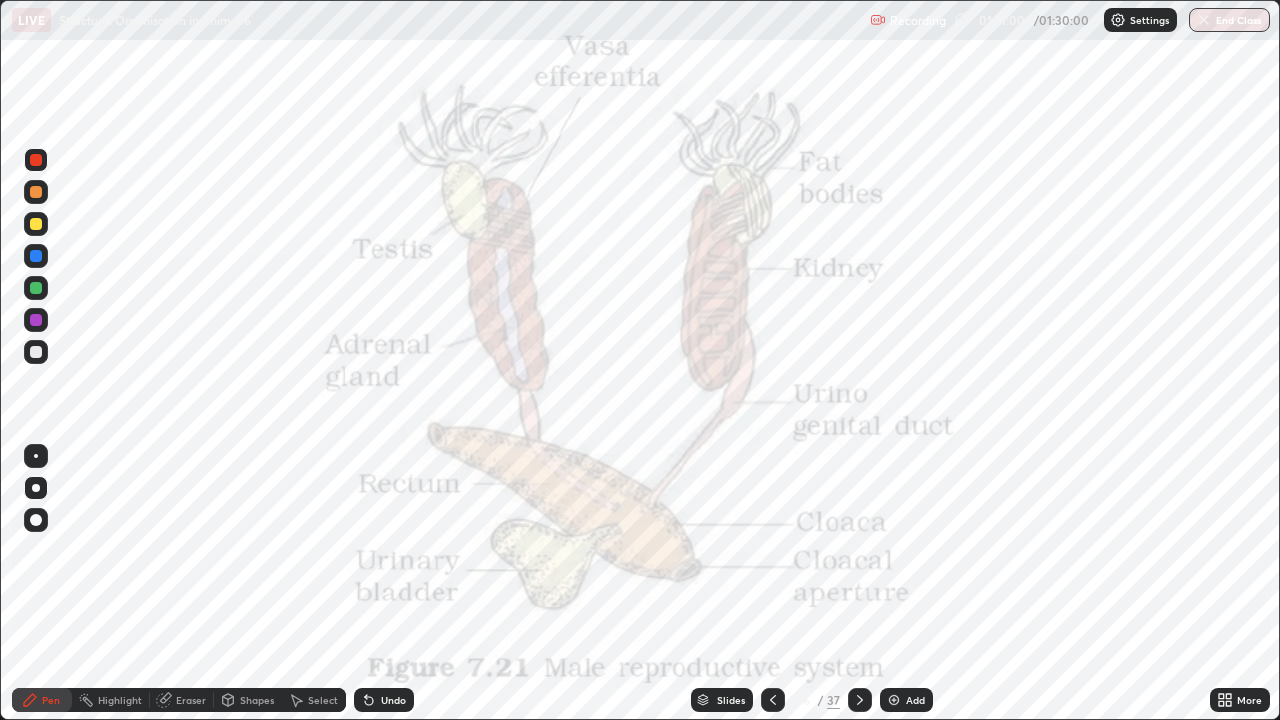 click 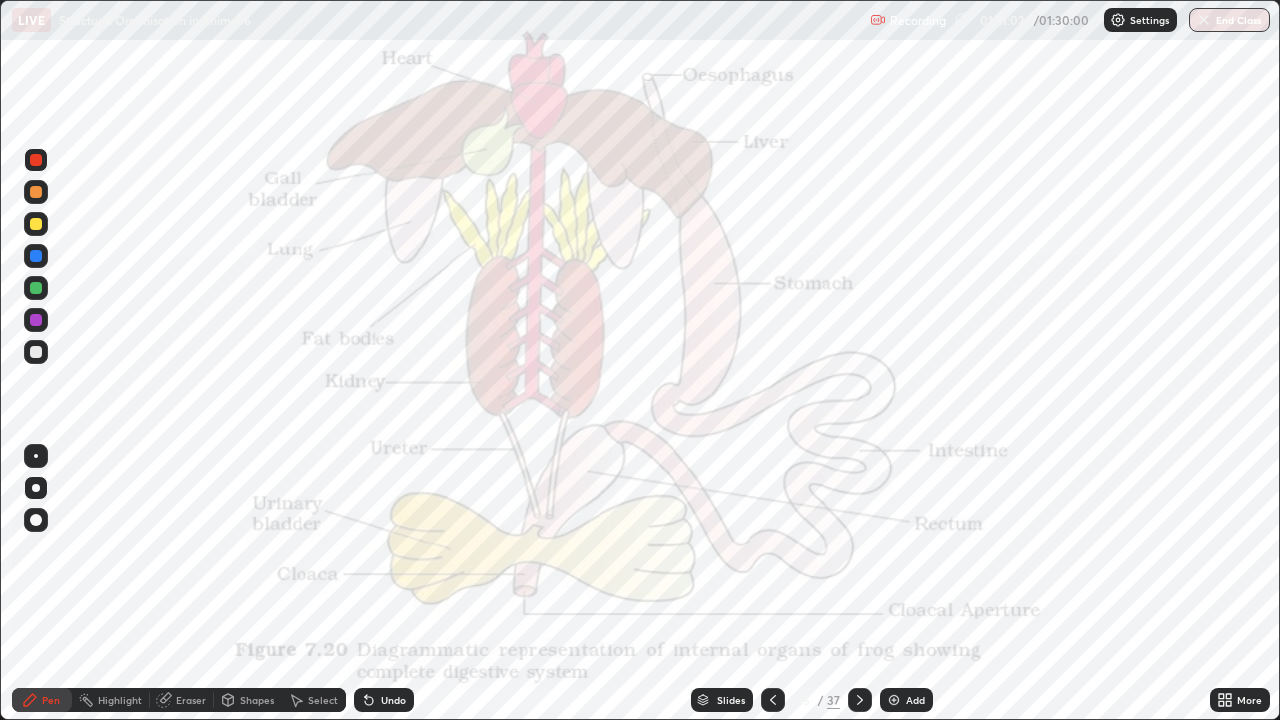 click 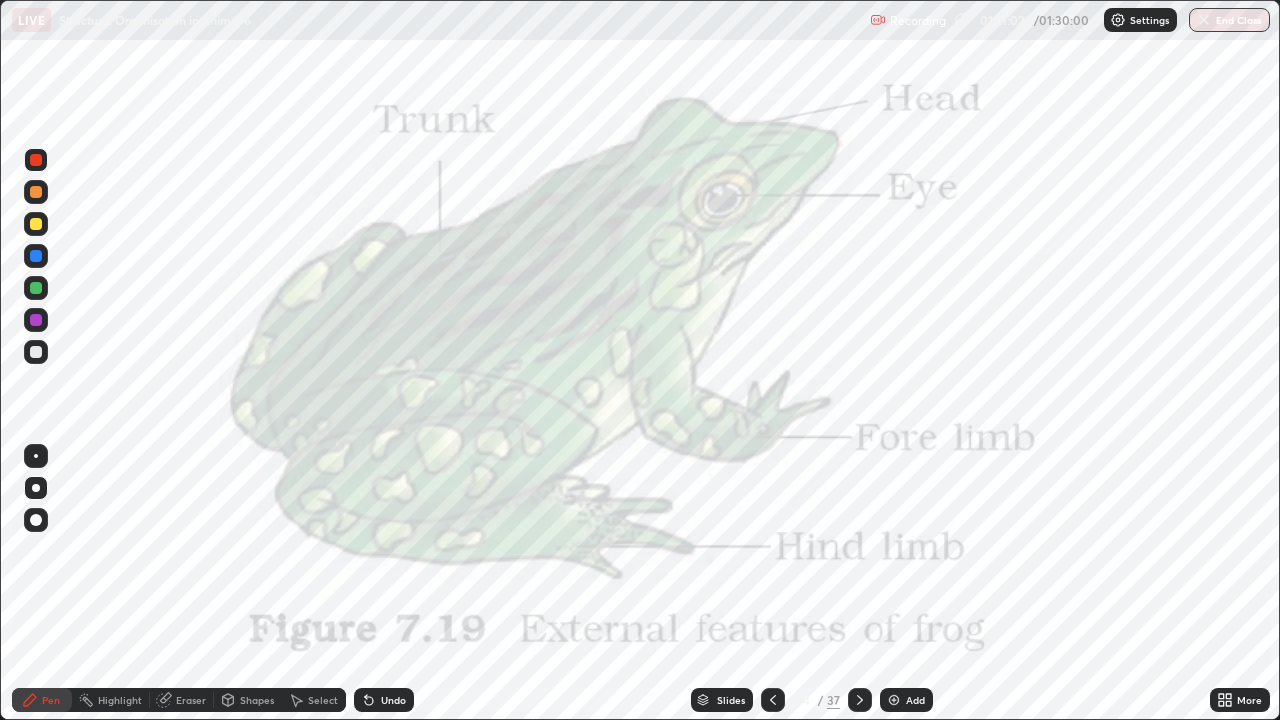 click 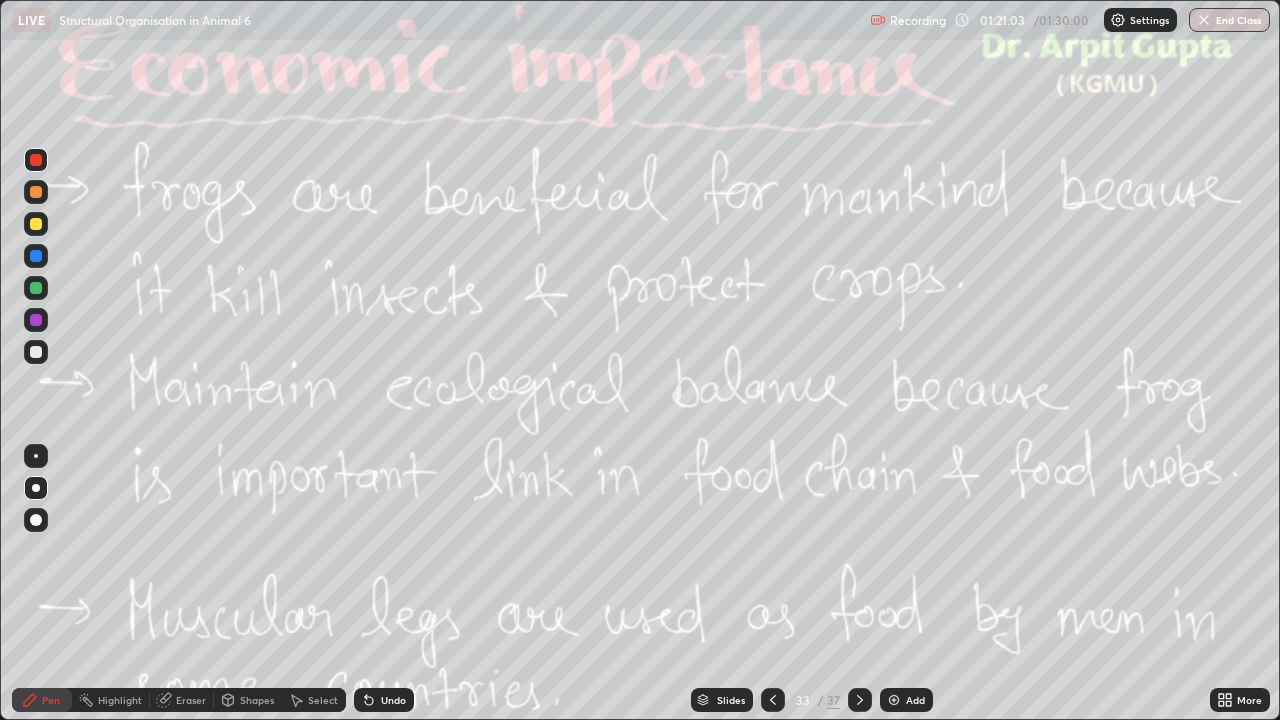 click at bounding box center [773, 700] 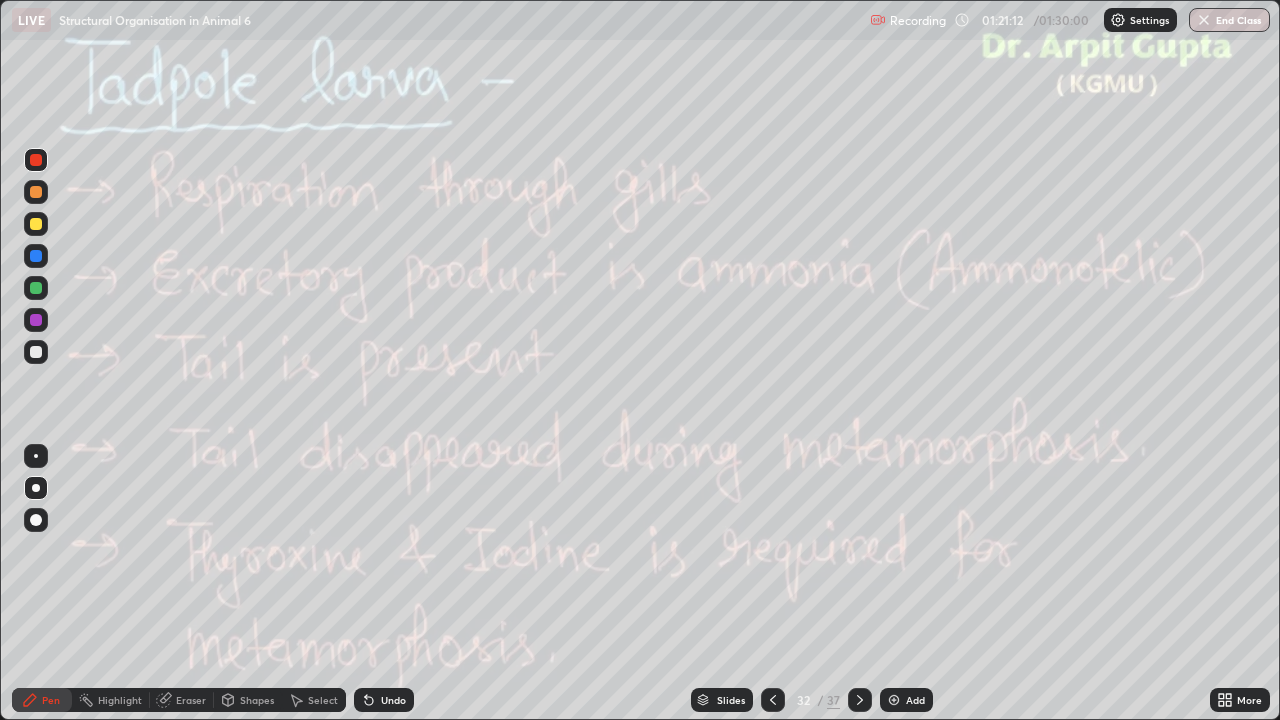 click at bounding box center (36, 352) 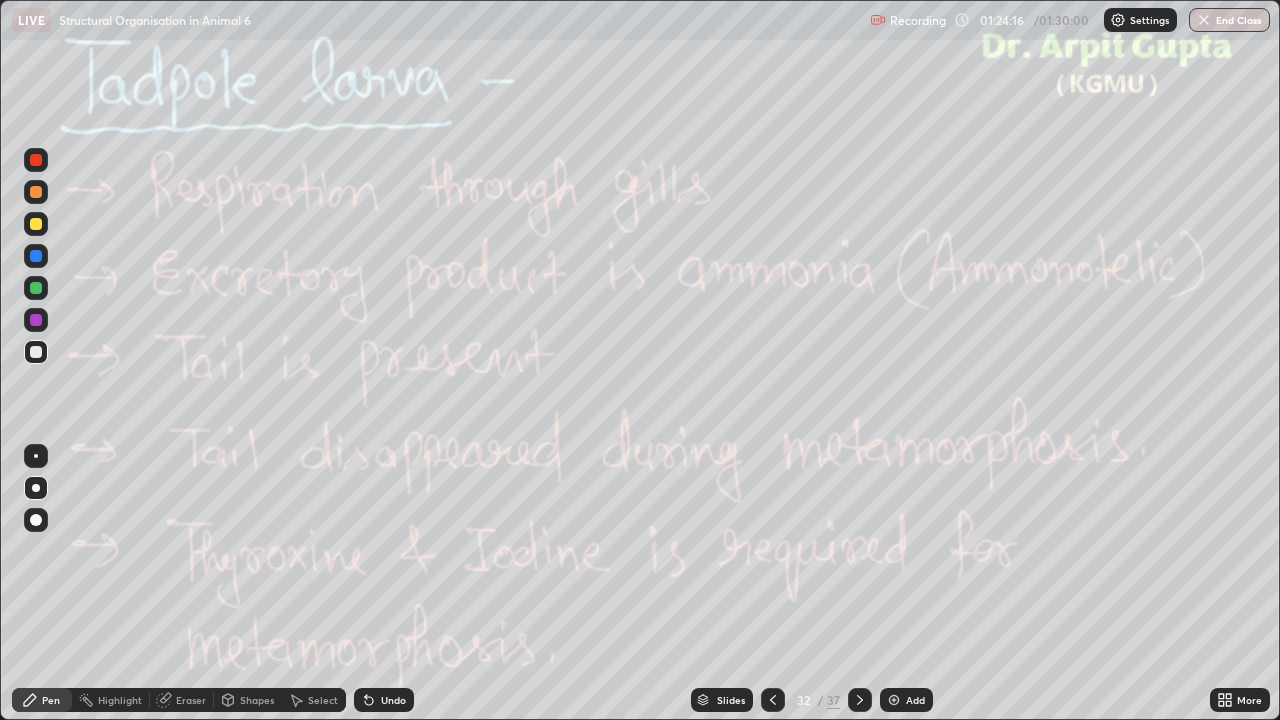 click at bounding box center (773, 700) 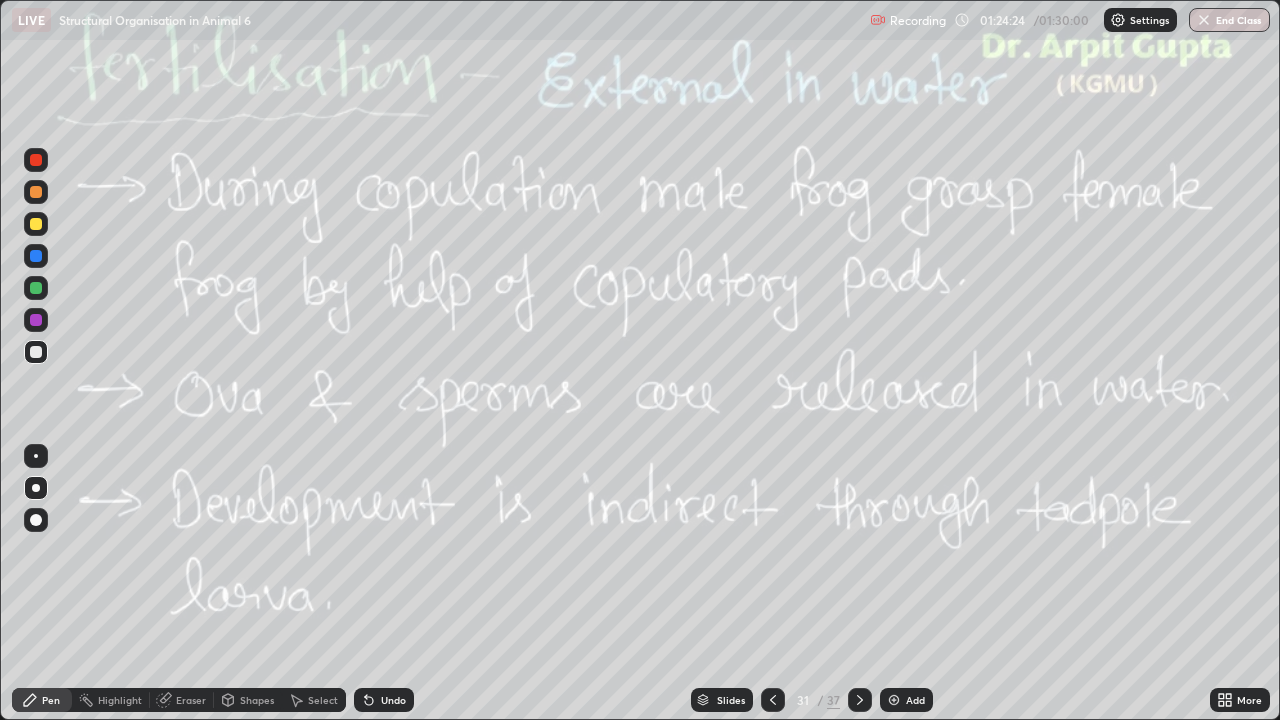 click 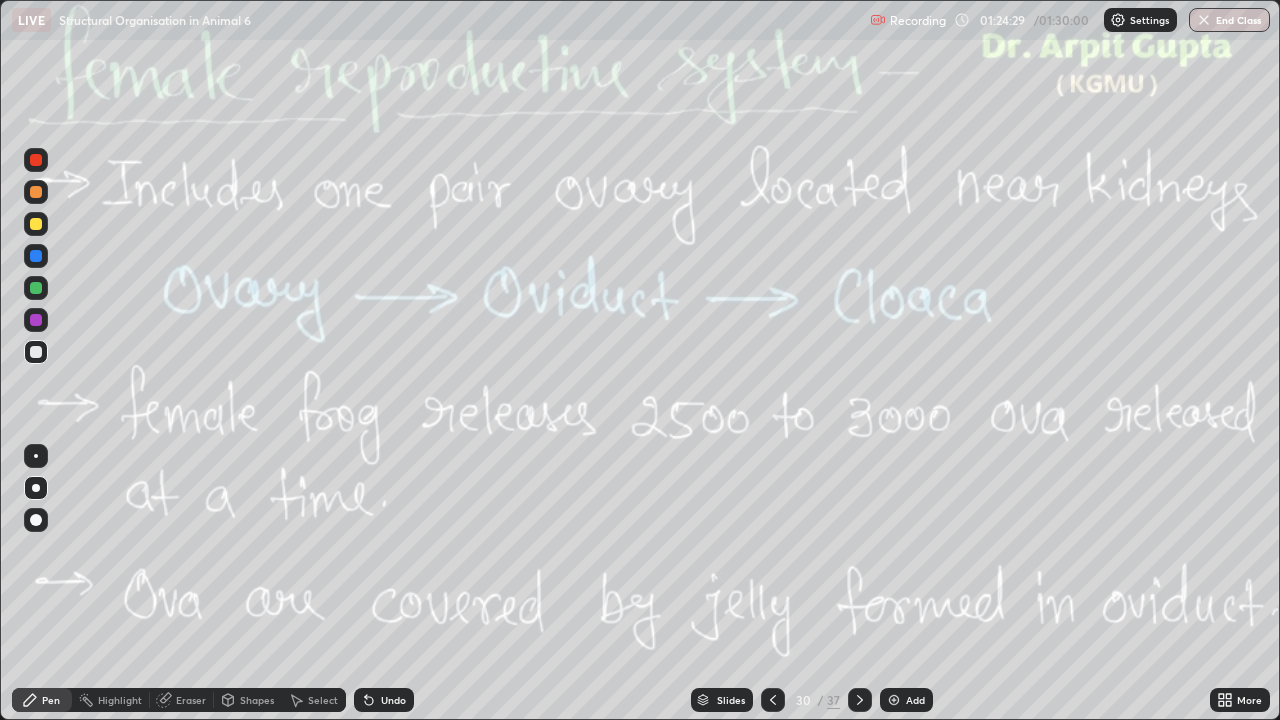 click 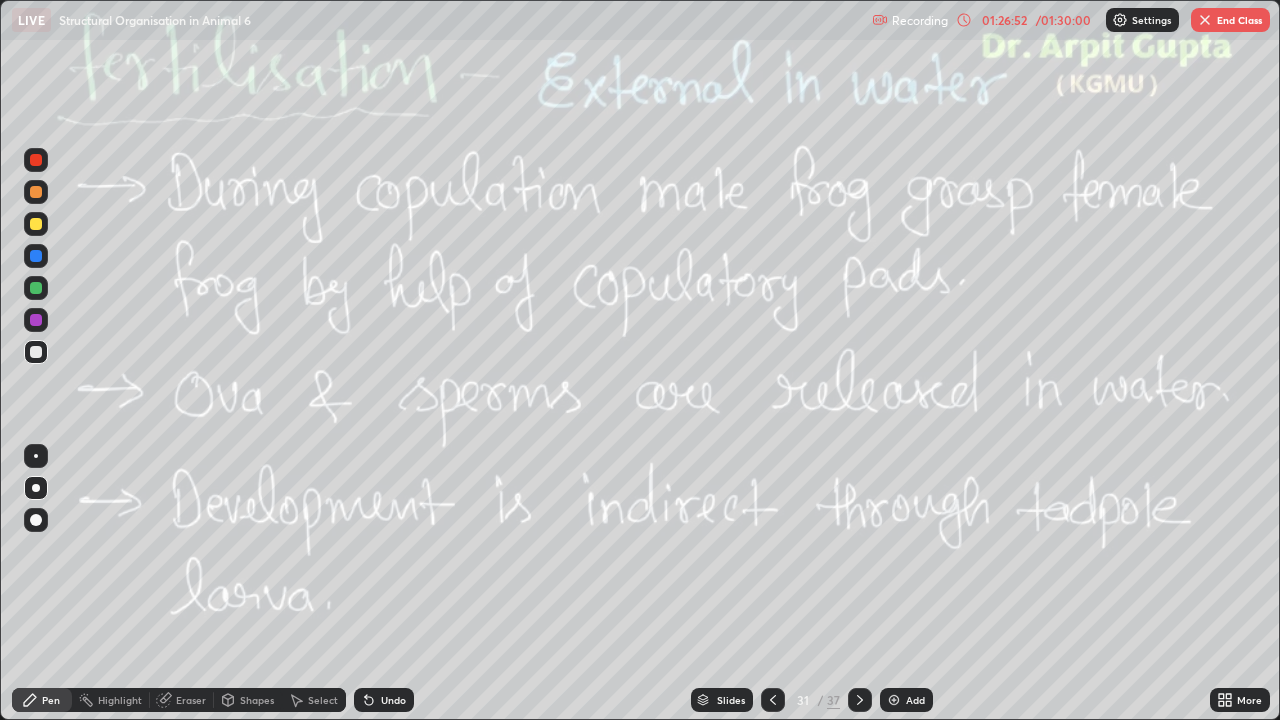 click 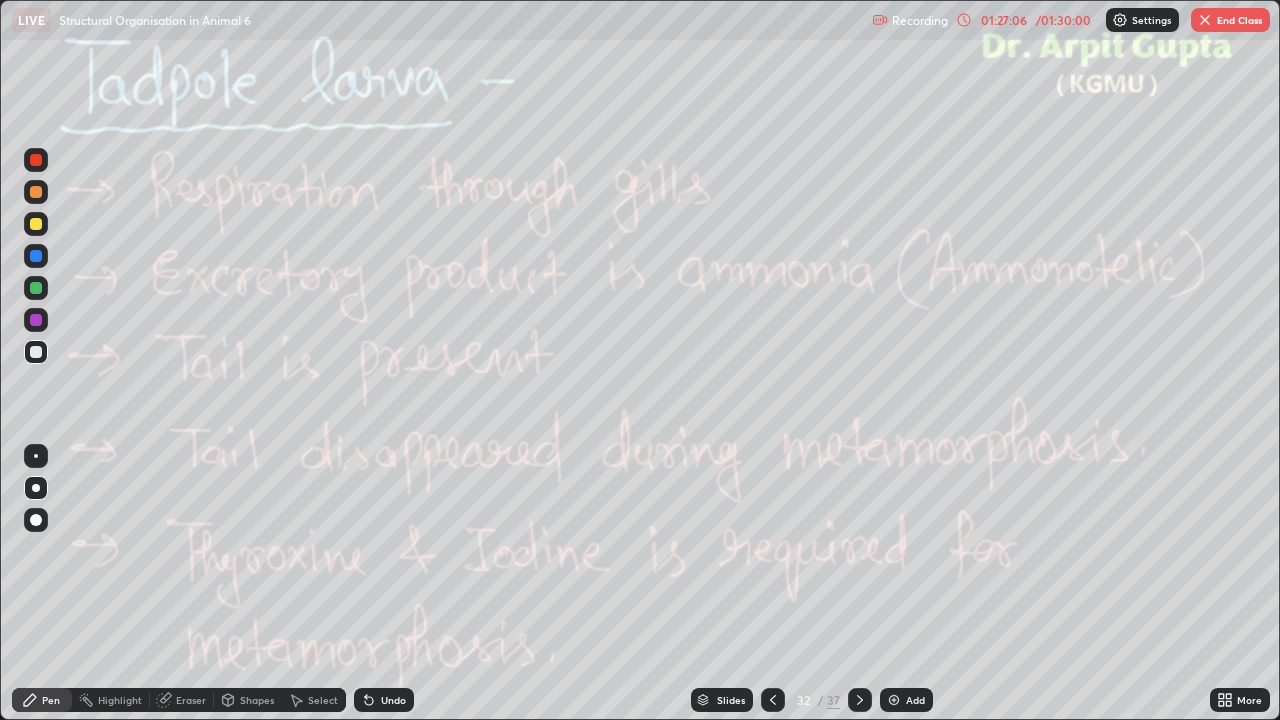 click 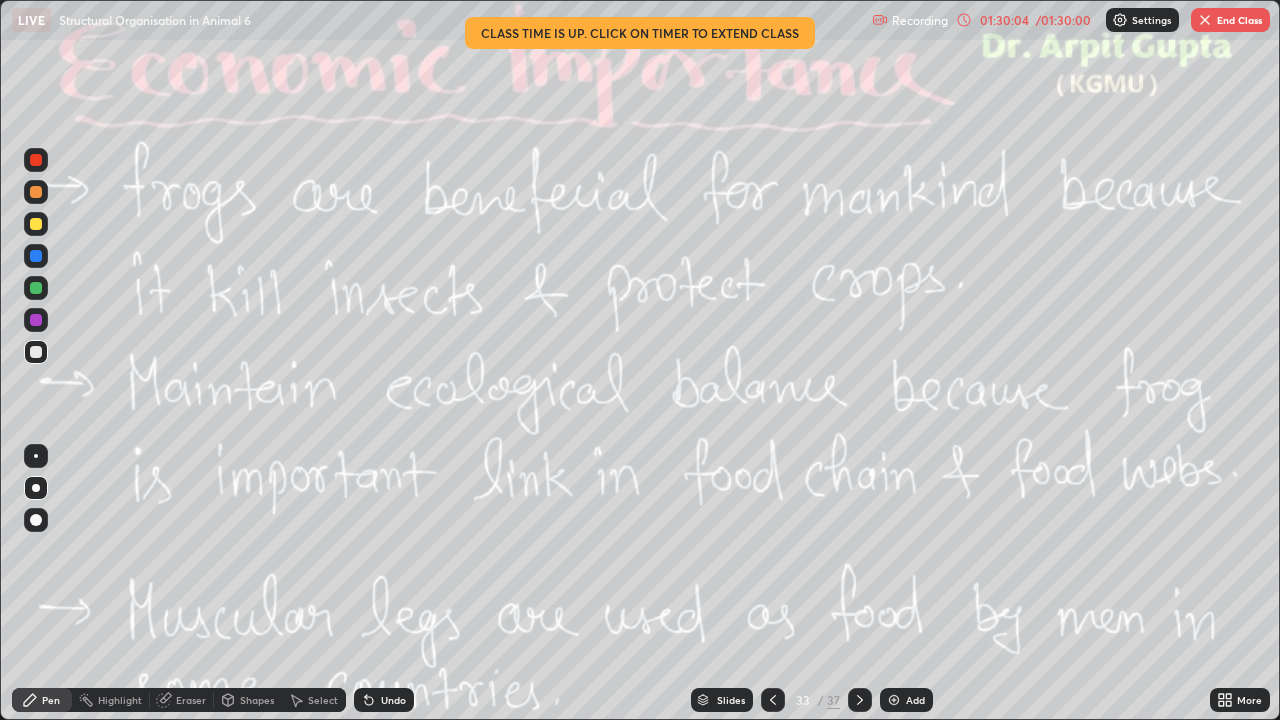 click on "01:30:04" at bounding box center (1004, 20) 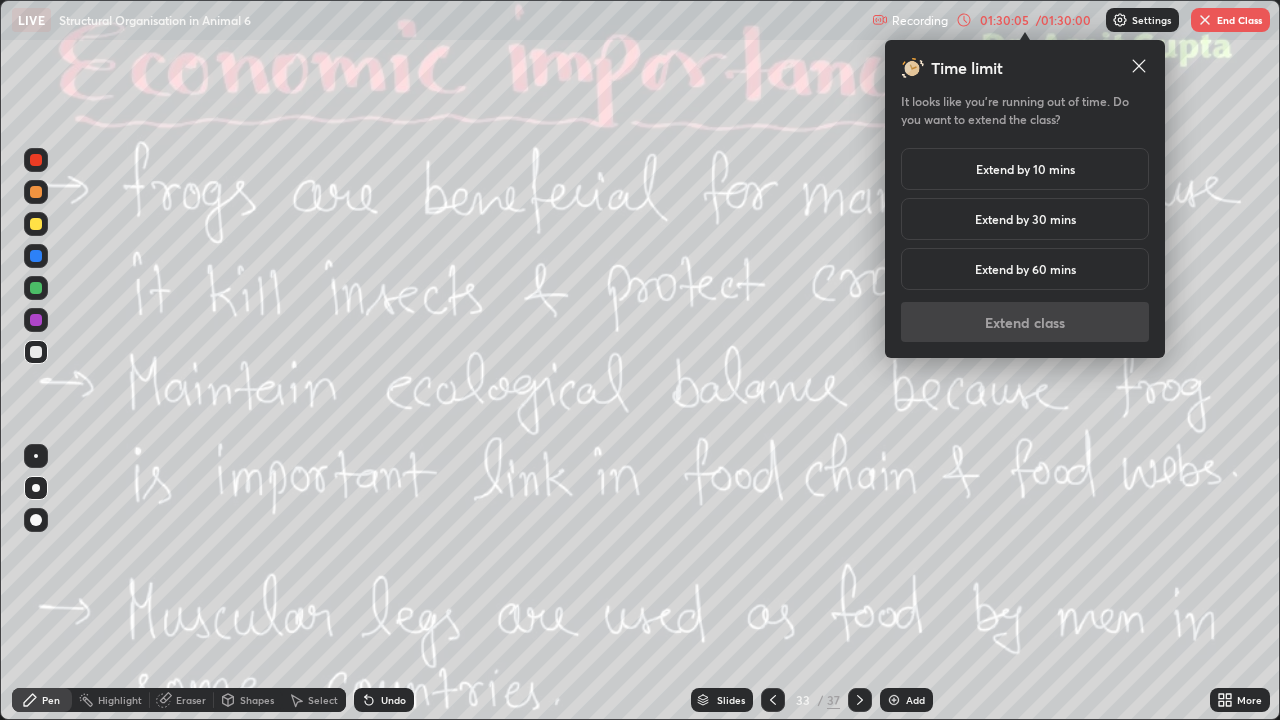 click on "Extend by 10 mins" at bounding box center [1025, 169] 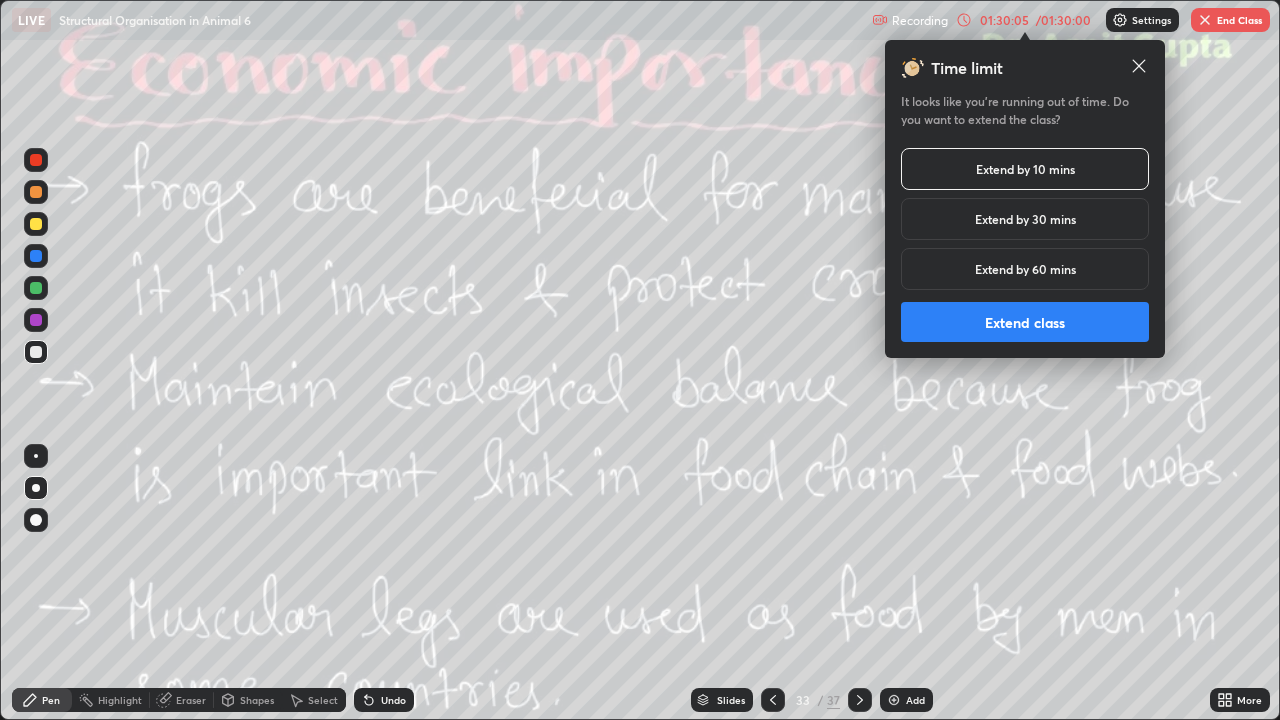 click on "Extend class" at bounding box center [1025, 322] 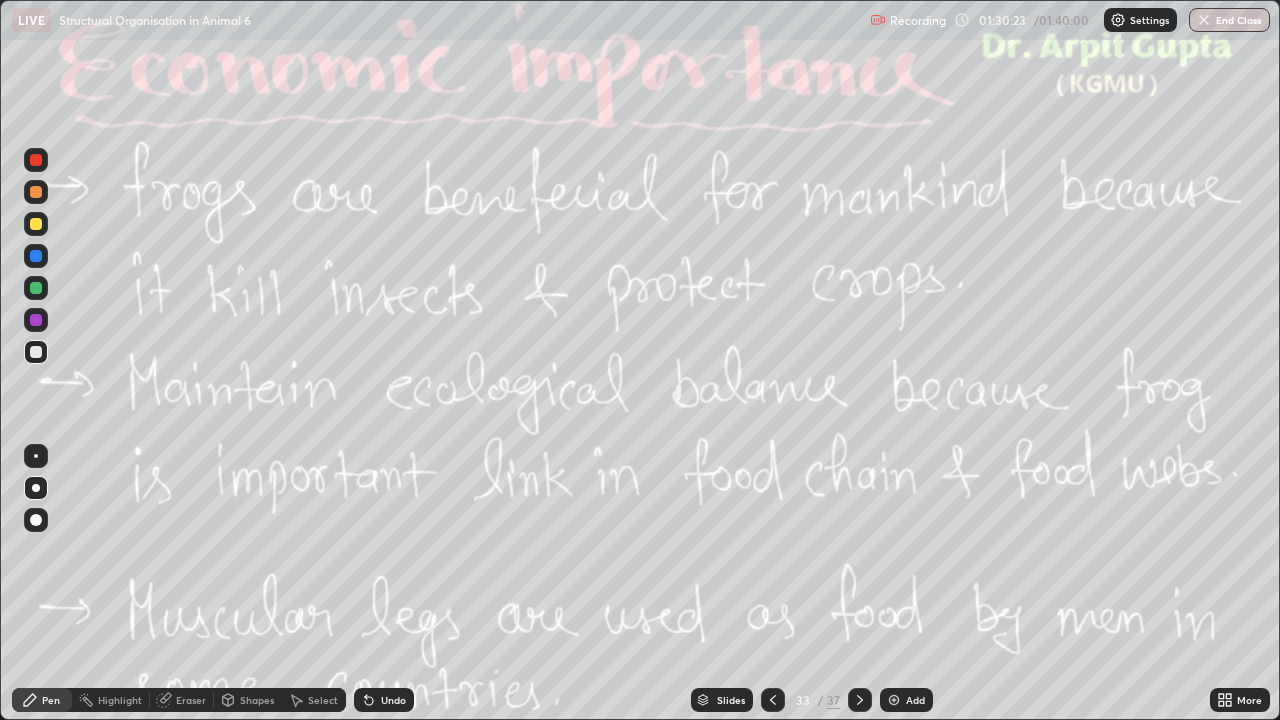 click 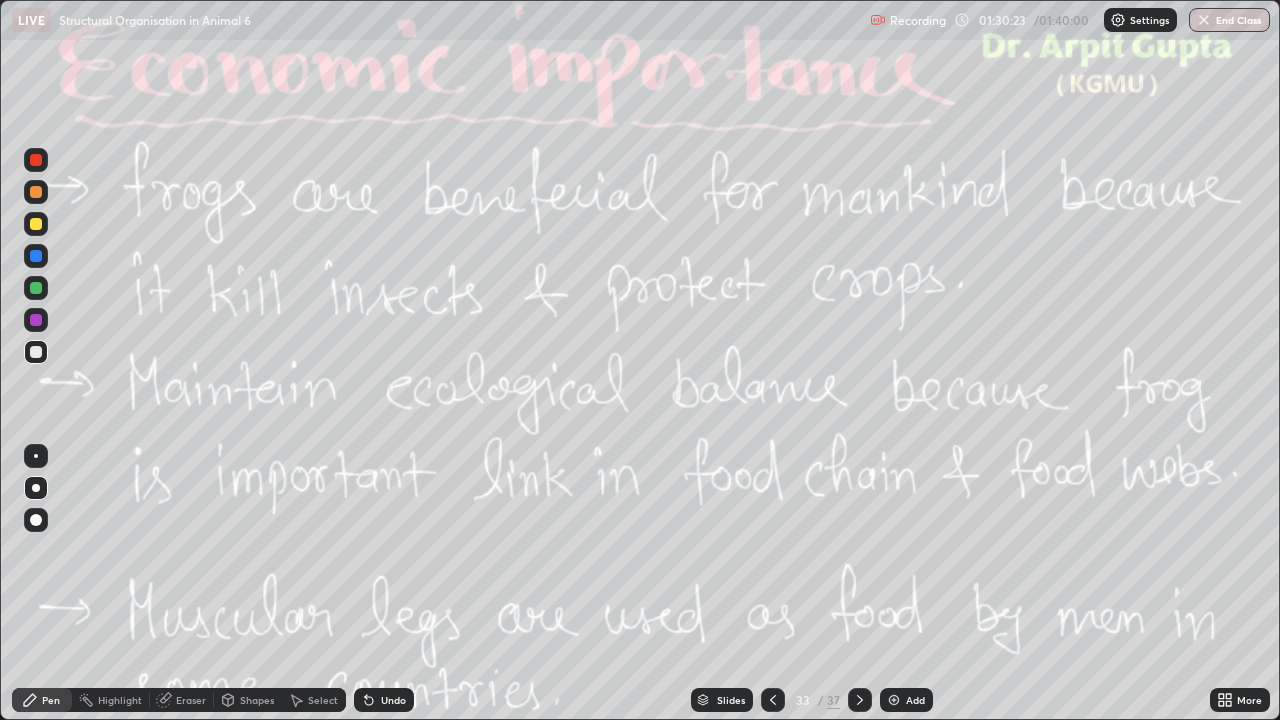 click 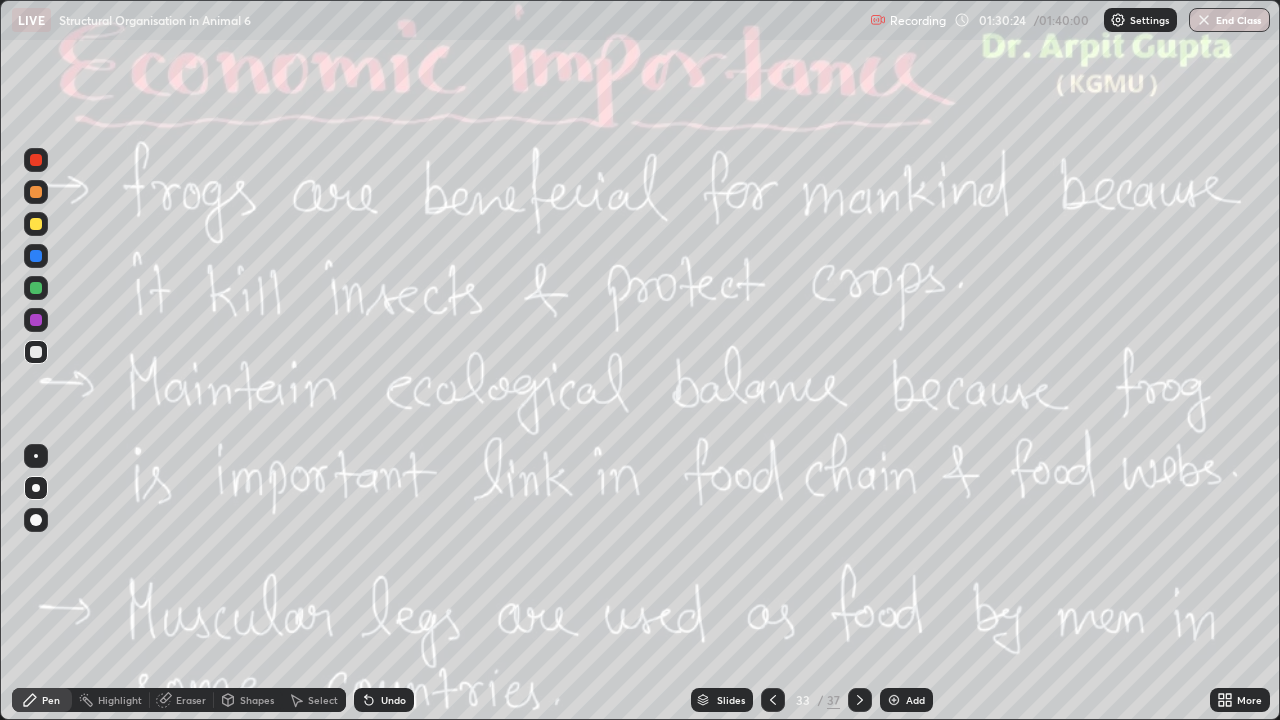 click 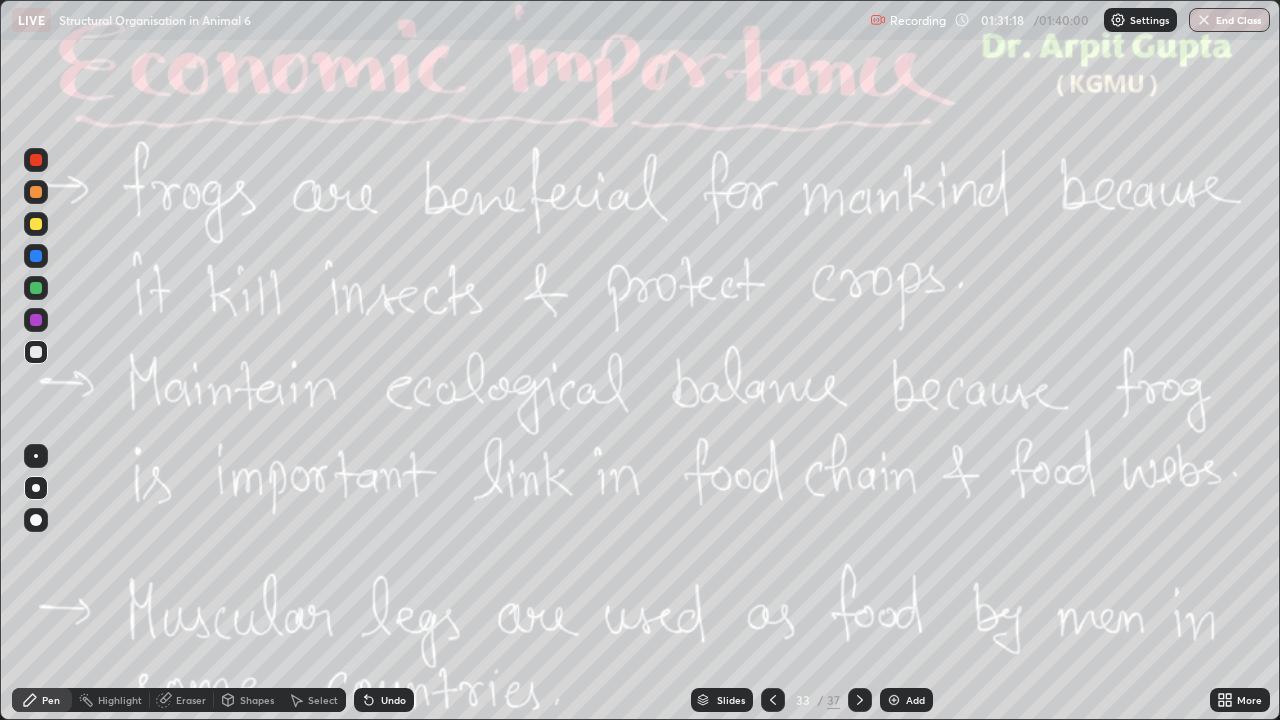 click on "End Class" at bounding box center (1229, 20) 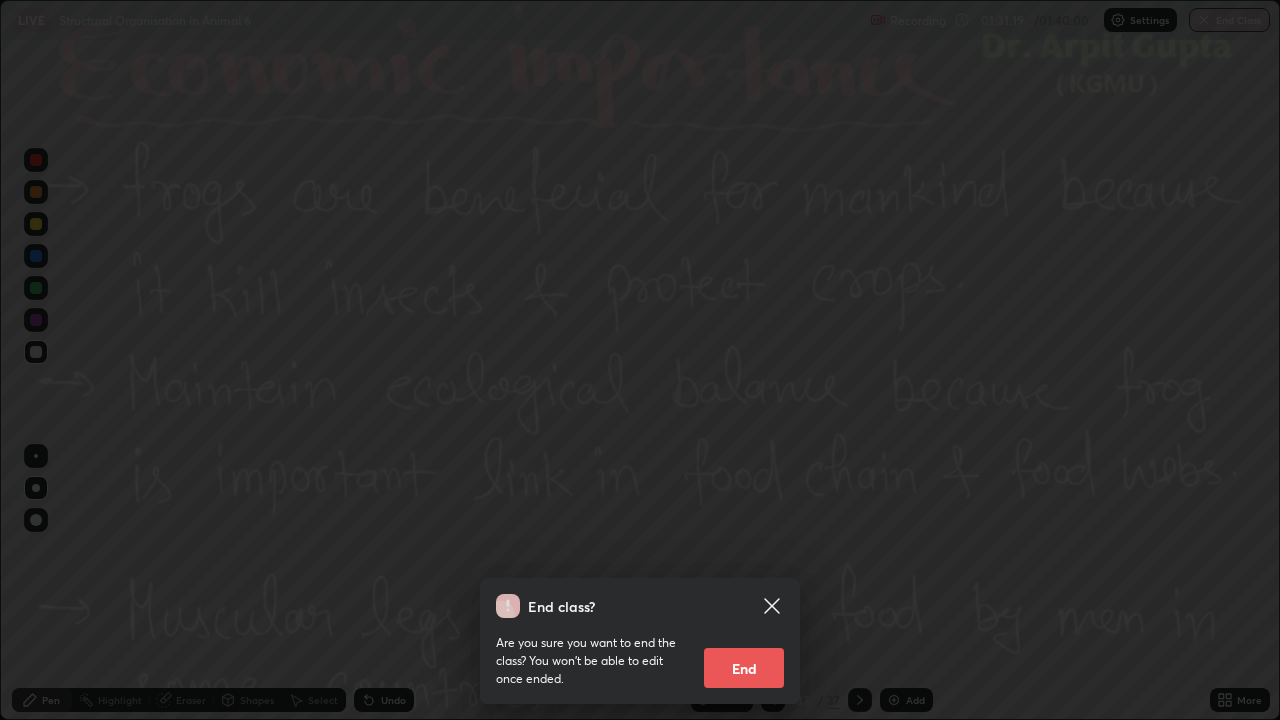 click on "End" at bounding box center (744, 668) 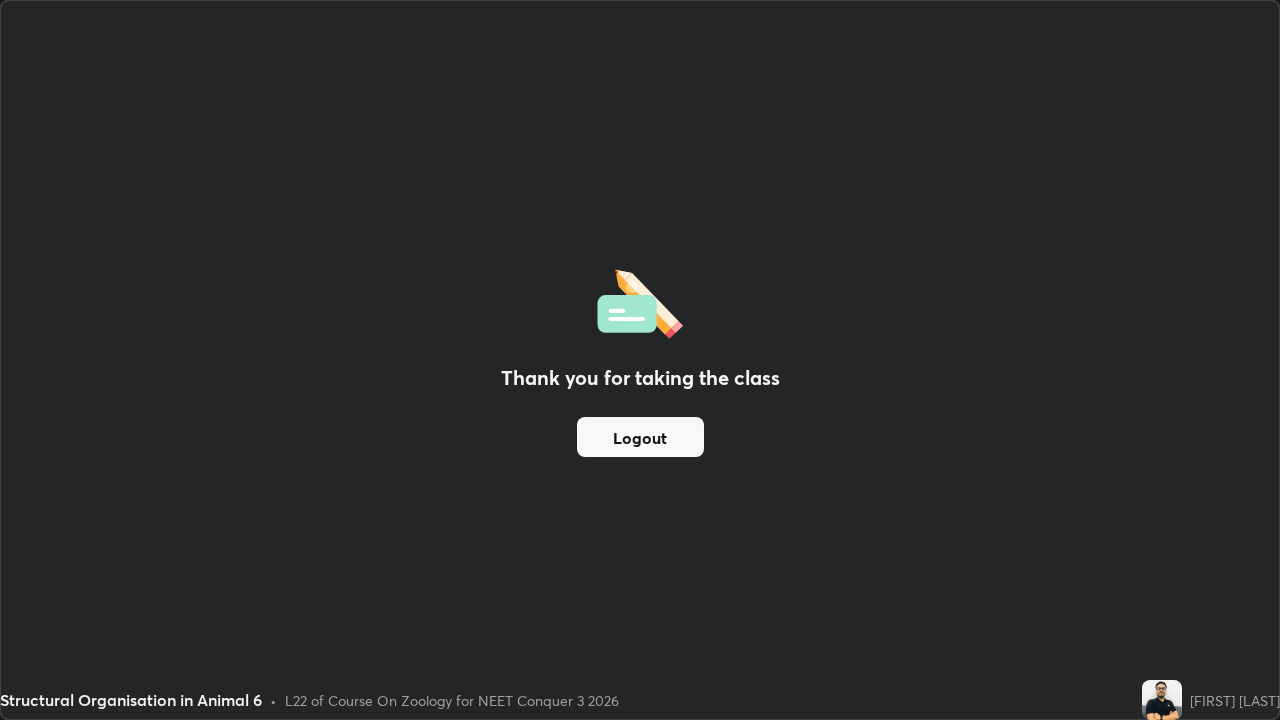 click on "Logout" at bounding box center (640, 437) 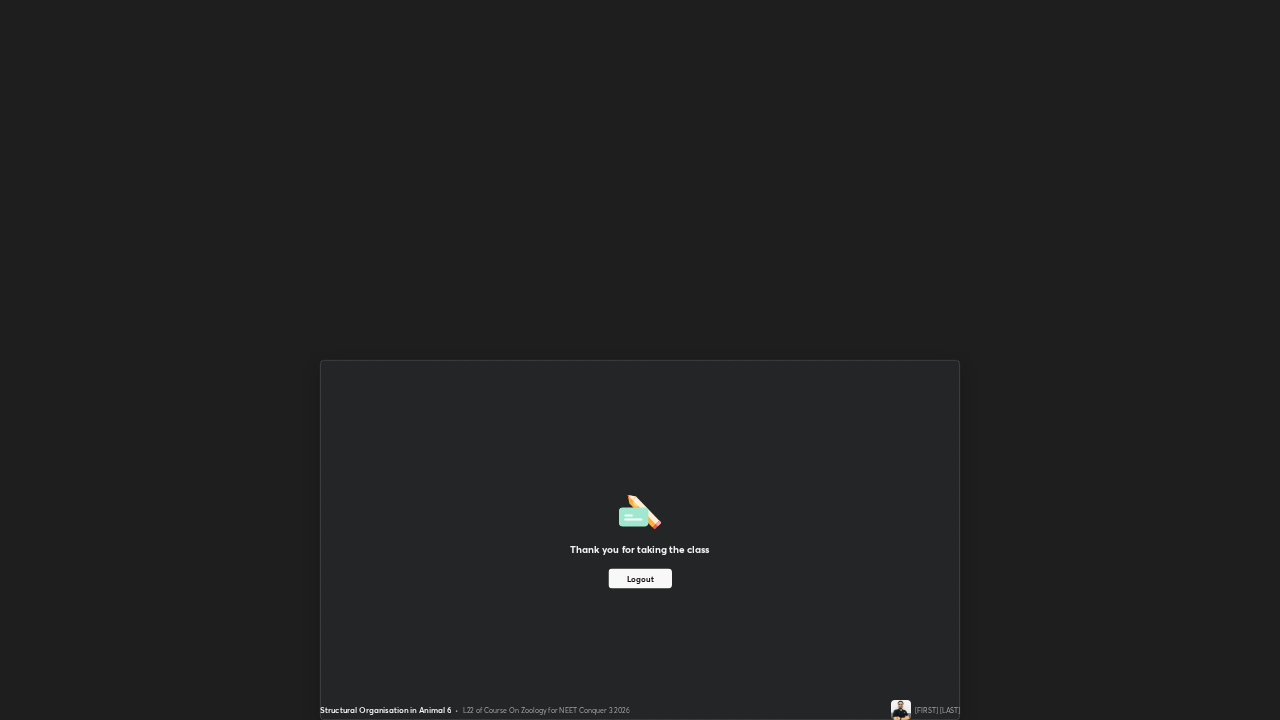 scroll, scrollTop: 99280, scrollLeft: 98720, axis: both 